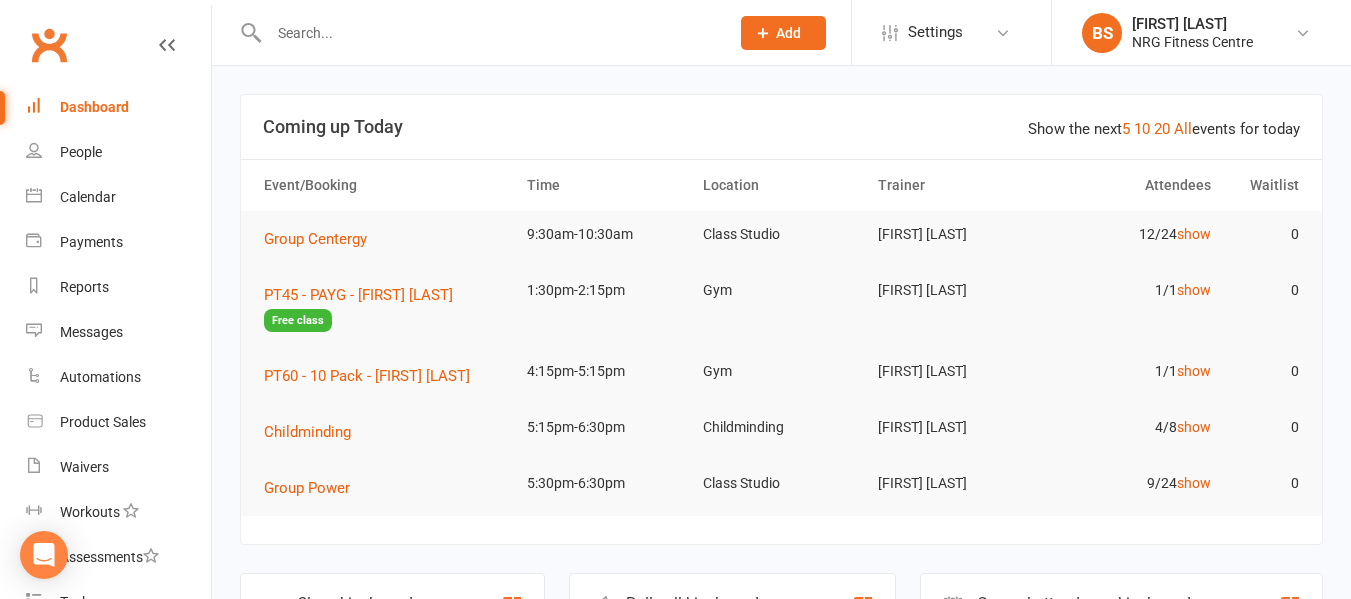 scroll, scrollTop: 0, scrollLeft: 0, axis: both 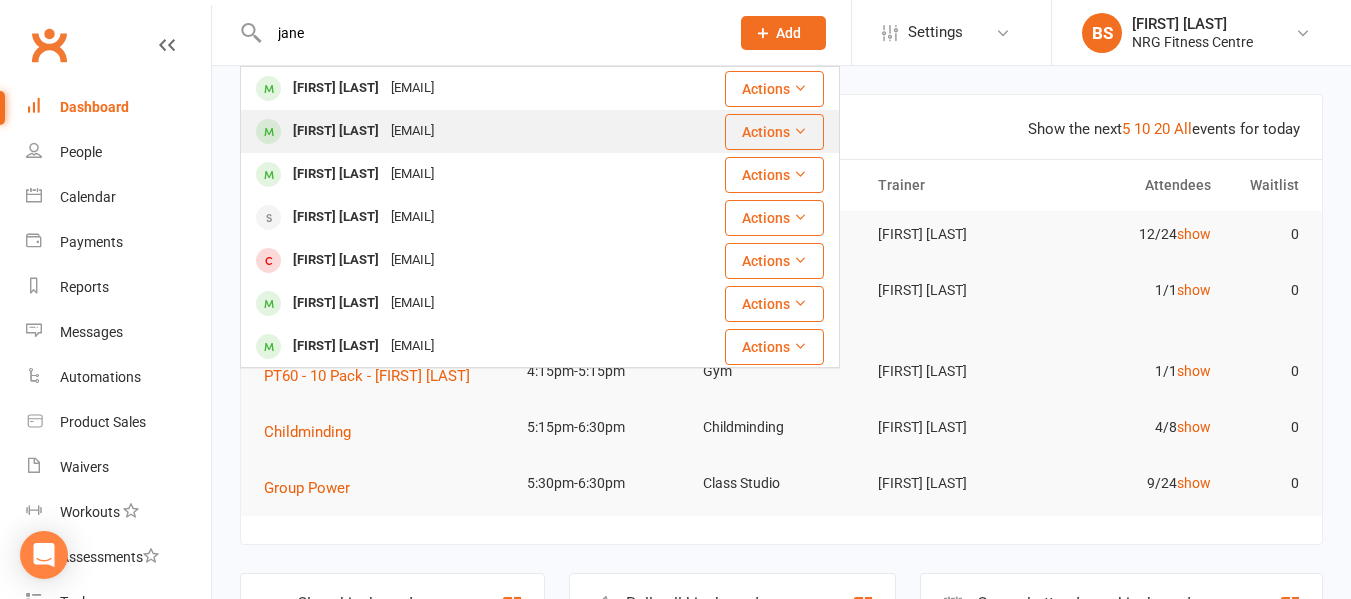 type on "jane" 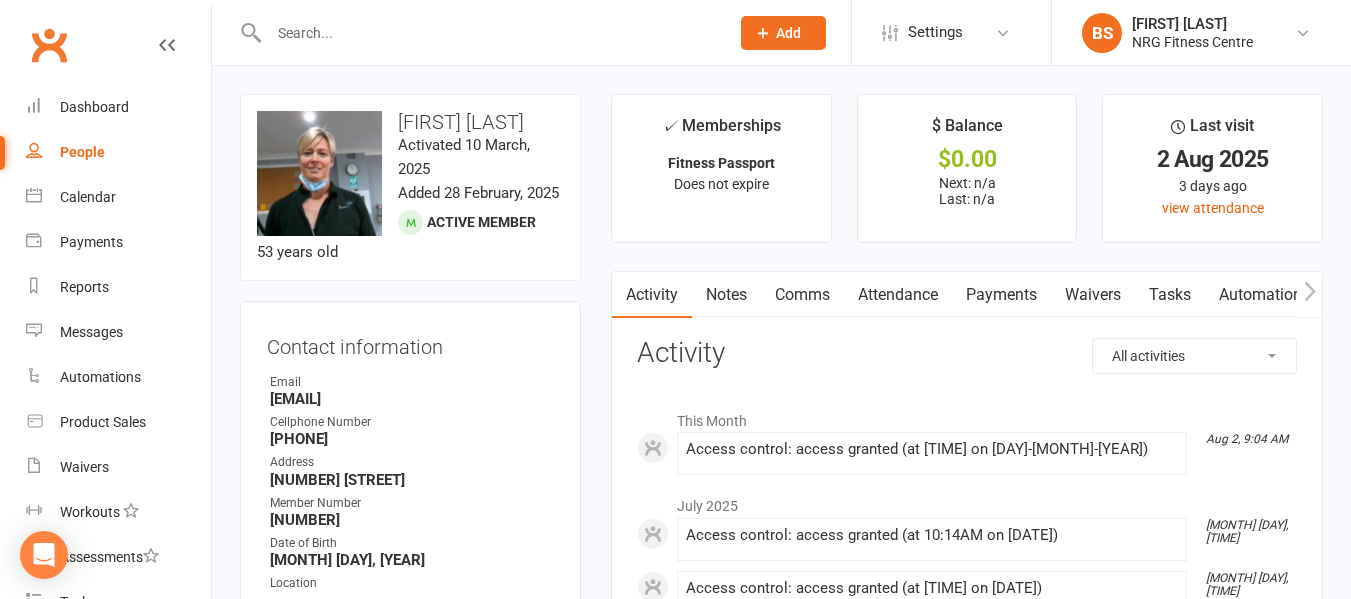 click at bounding box center (489, 33) 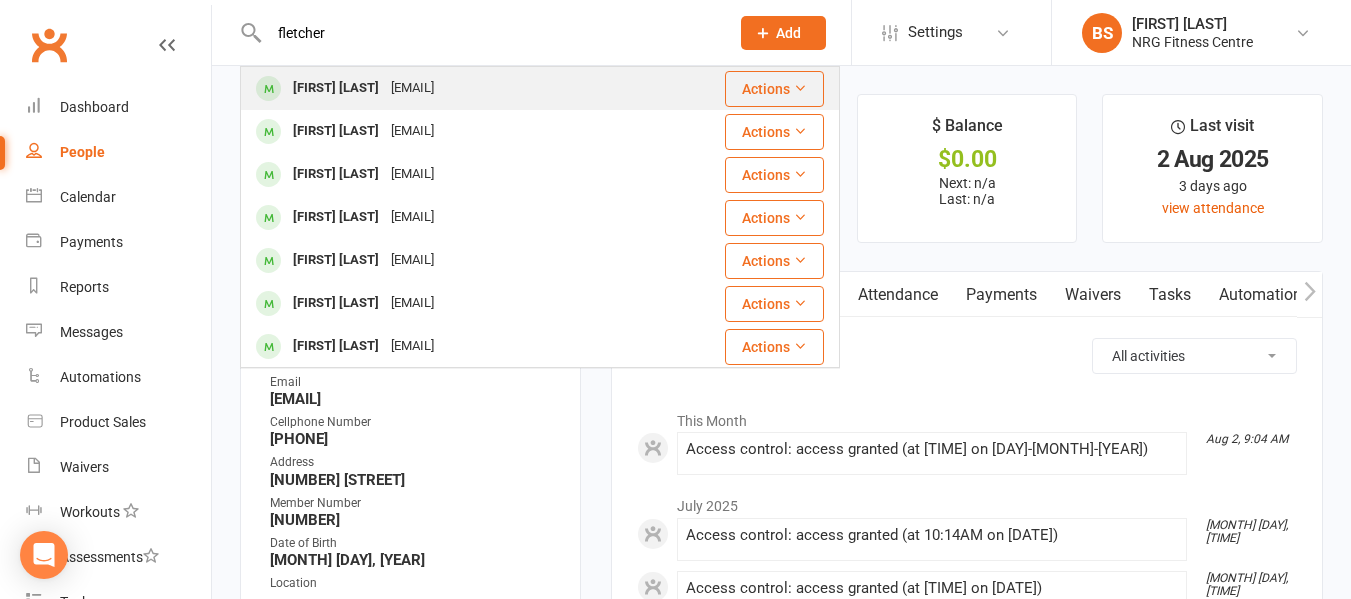 type on "fletcher" 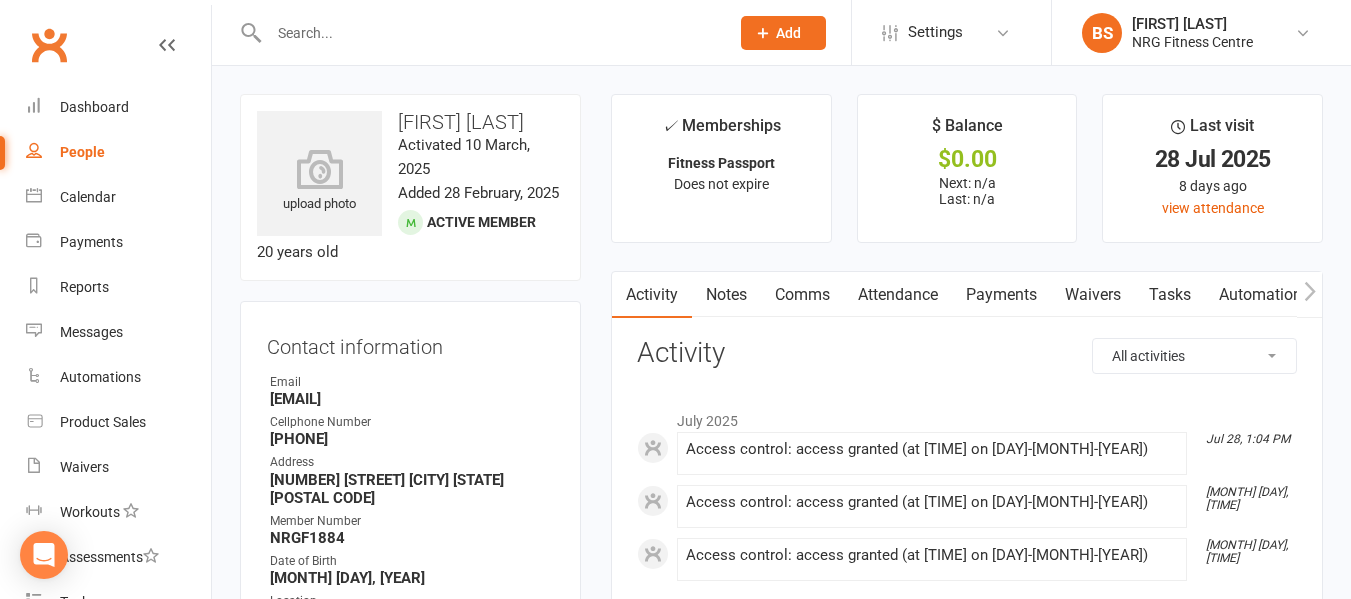 click 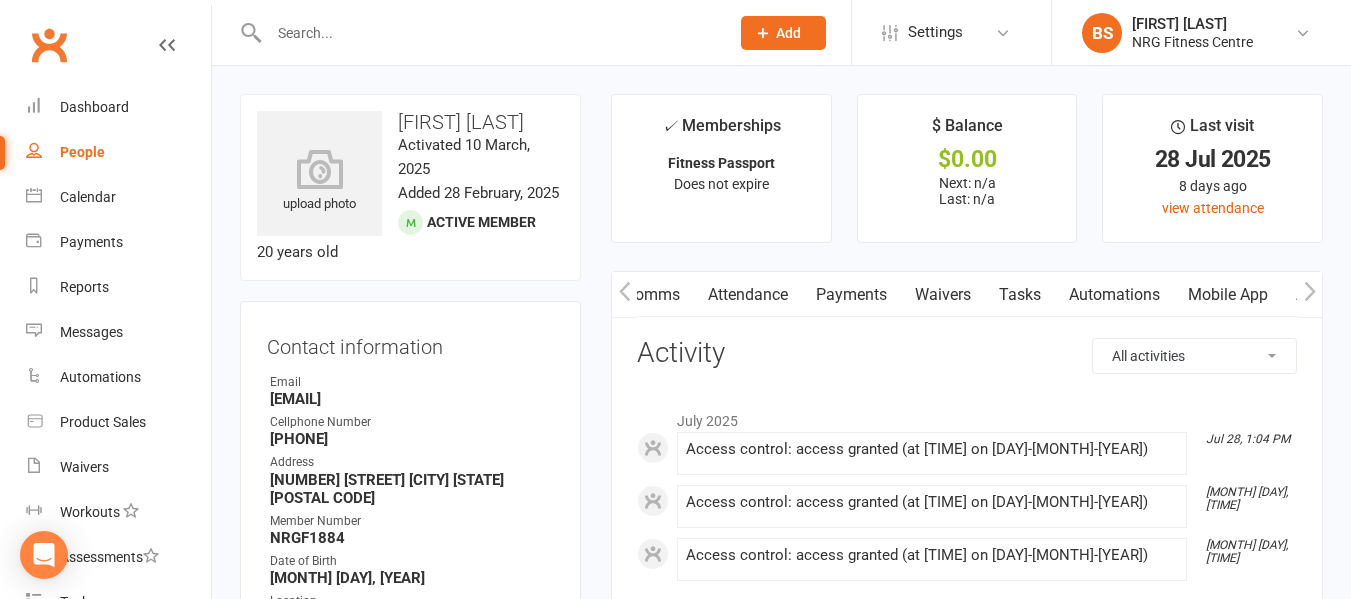 click 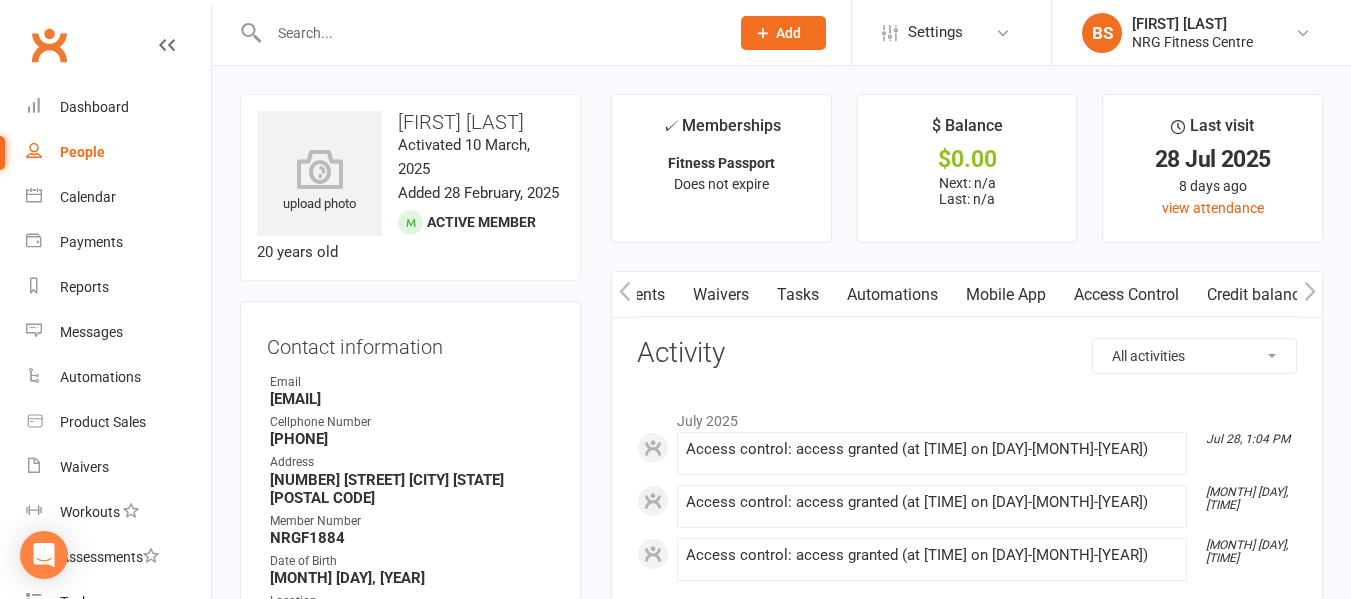click 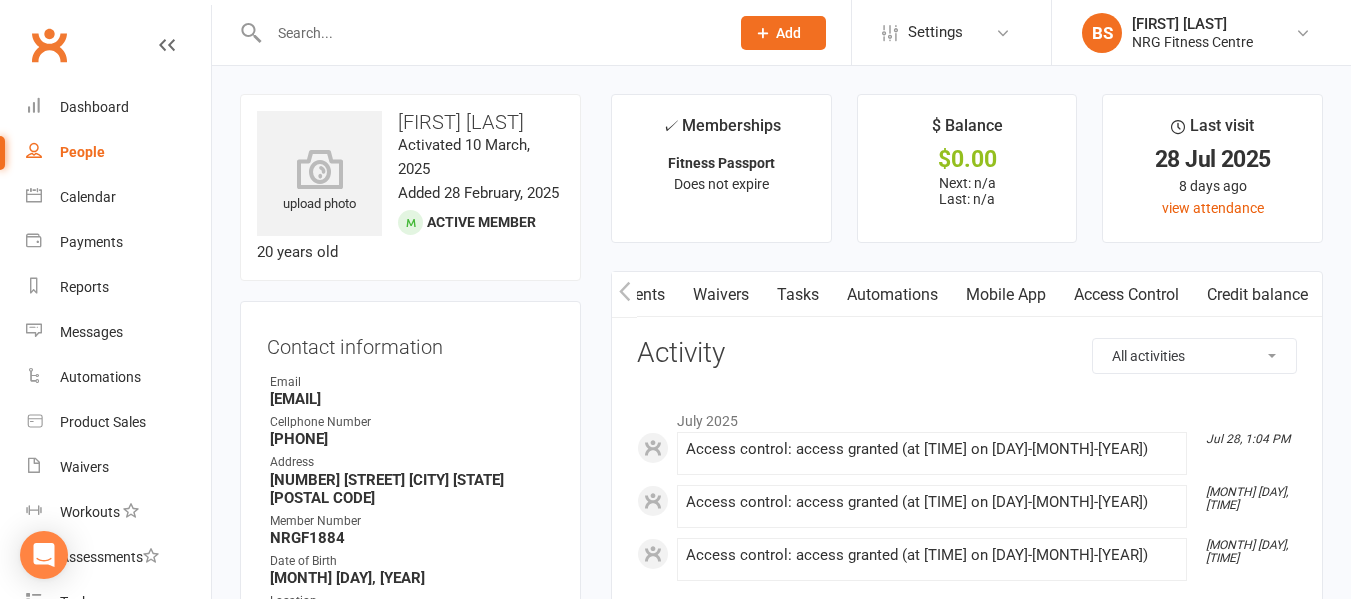click on "Access Control" at bounding box center (1126, 295) 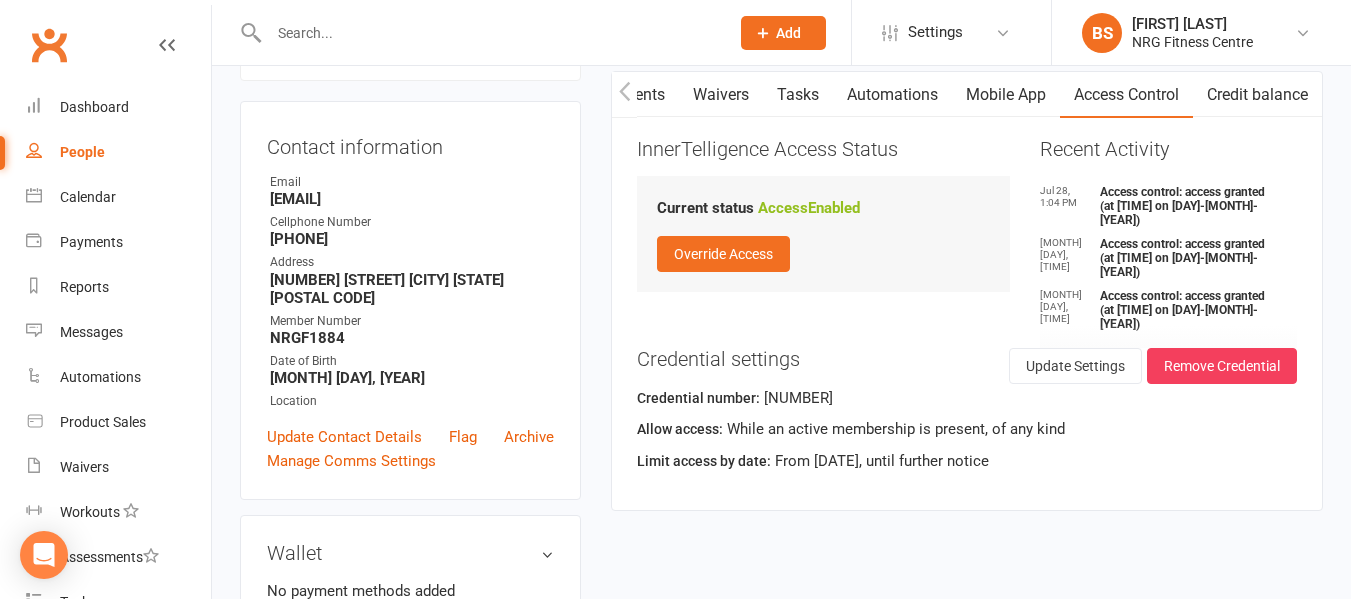 scroll, scrollTop: 100, scrollLeft: 0, axis: vertical 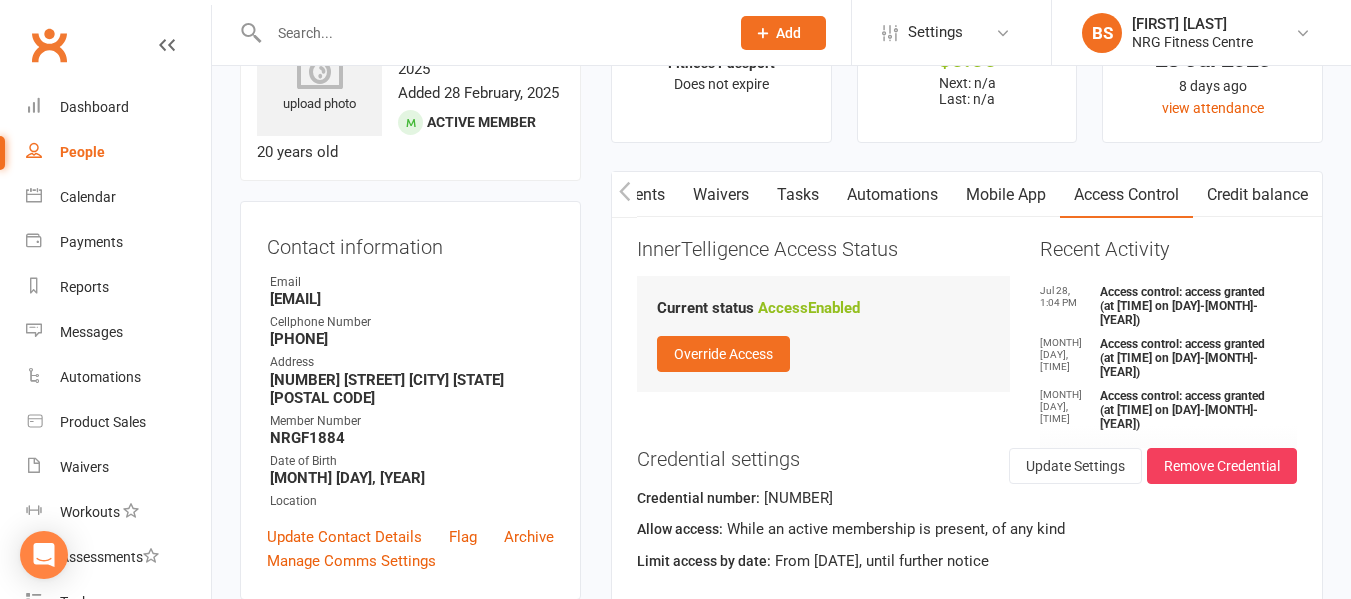 click at bounding box center (489, 33) 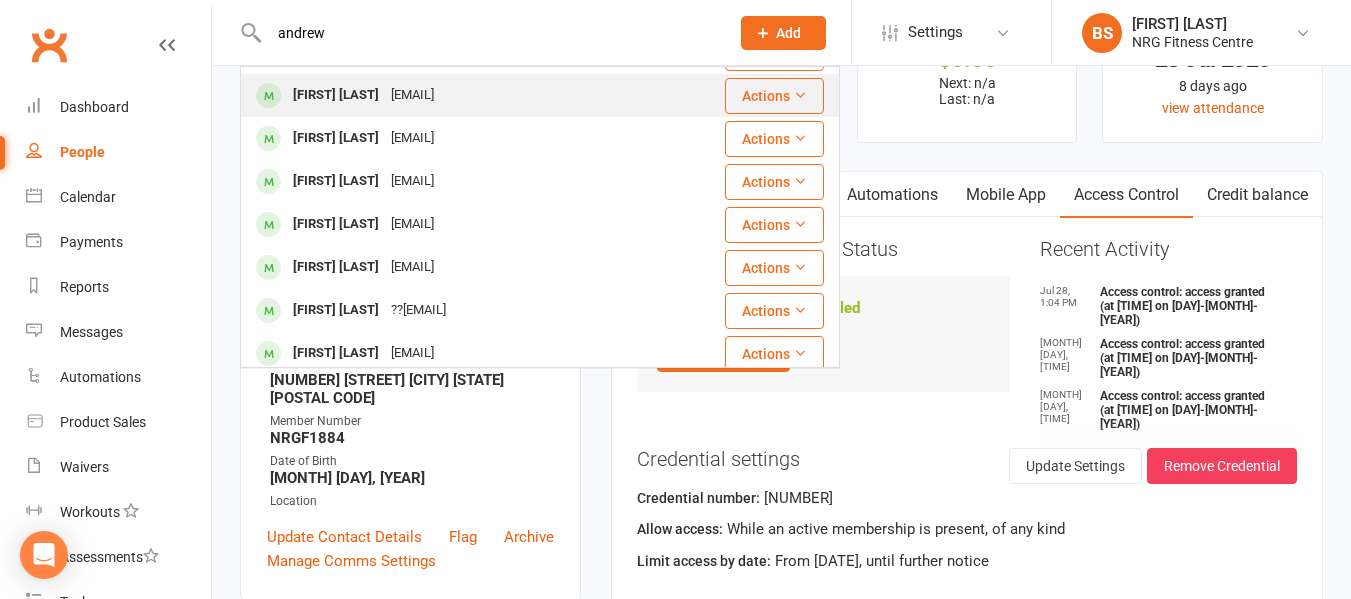 scroll, scrollTop: 200, scrollLeft: 0, axis: vertical 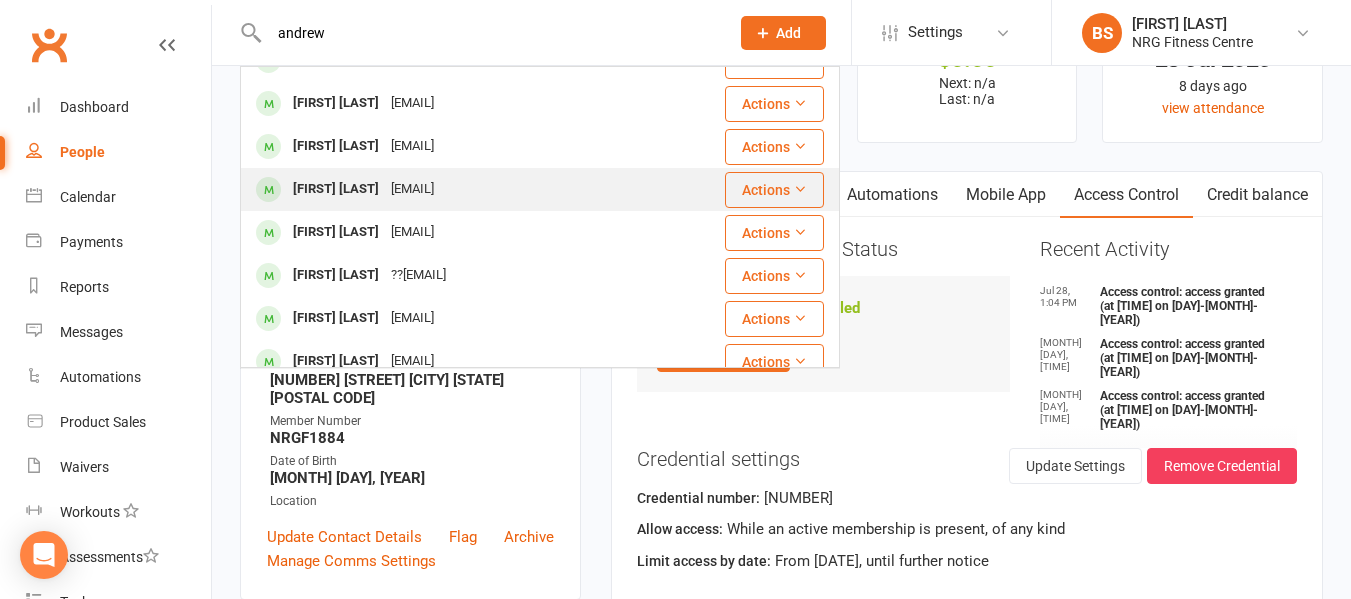type on "andrew" 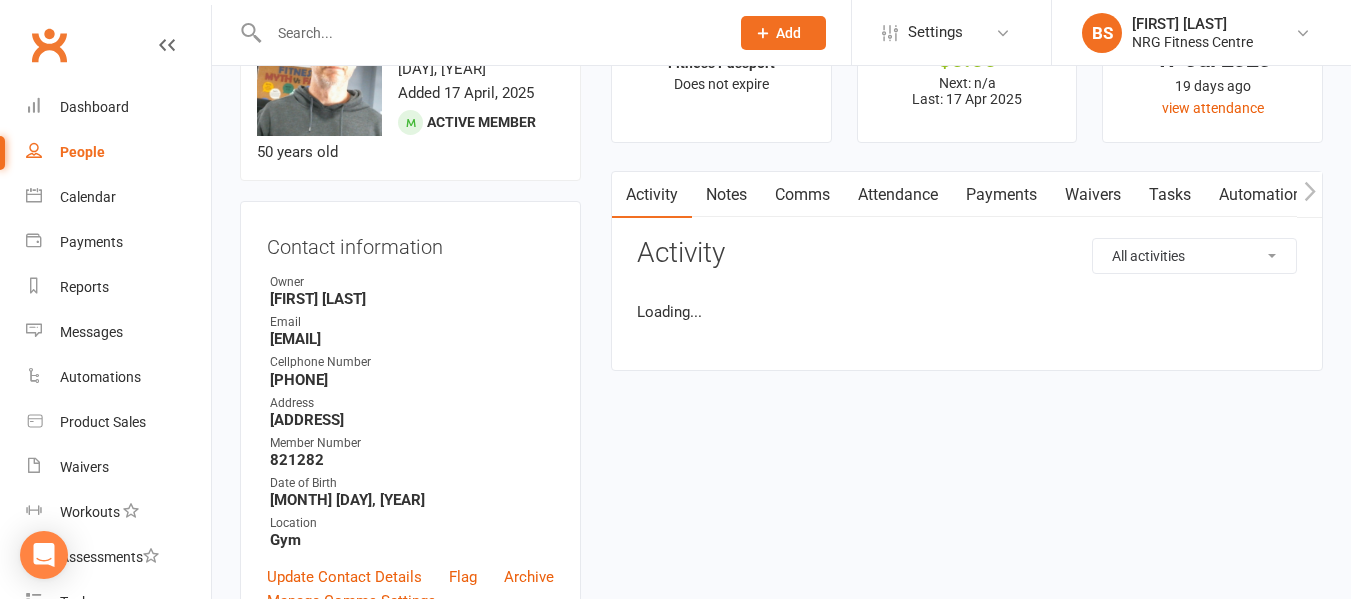 scroll, scrollTop: 0, scrollLeft: 0, axis: both 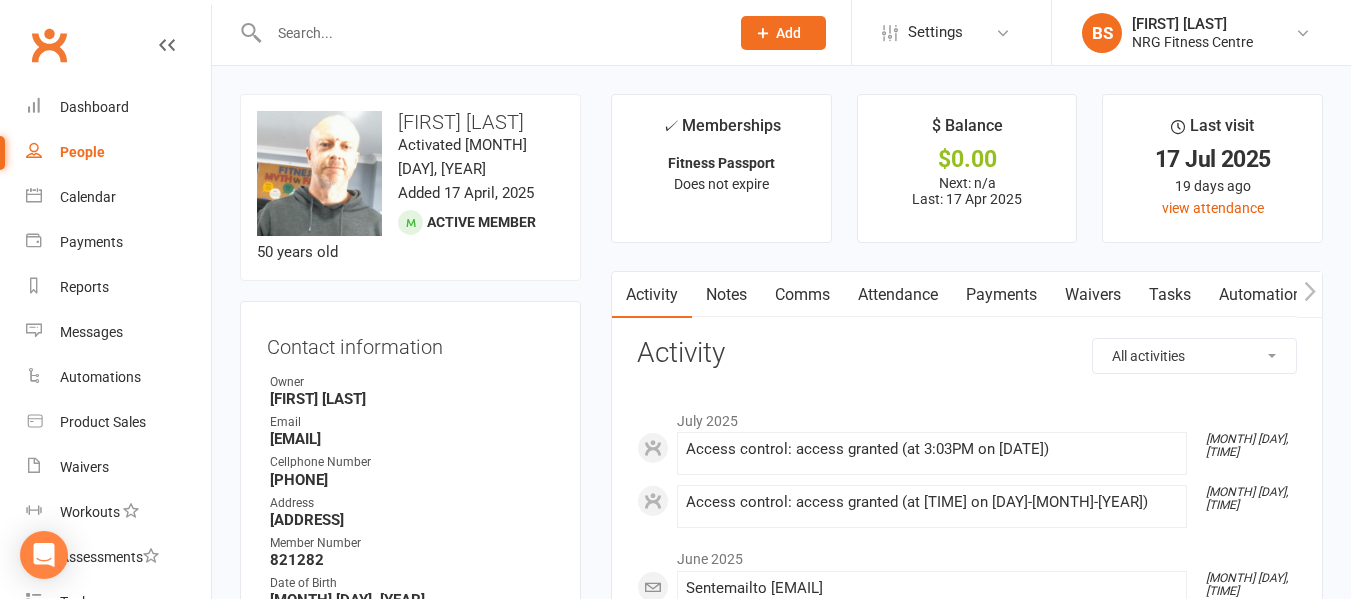 click at bounding box center [1309, 294] 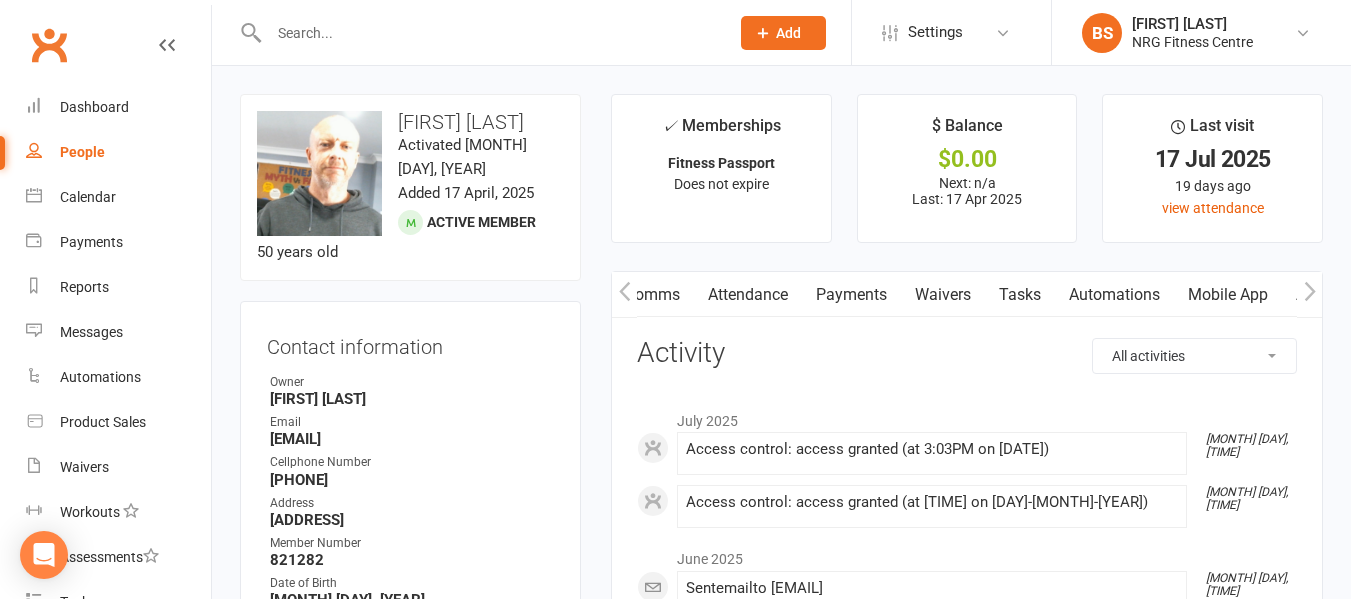 click at bounding box center [1309, 294] 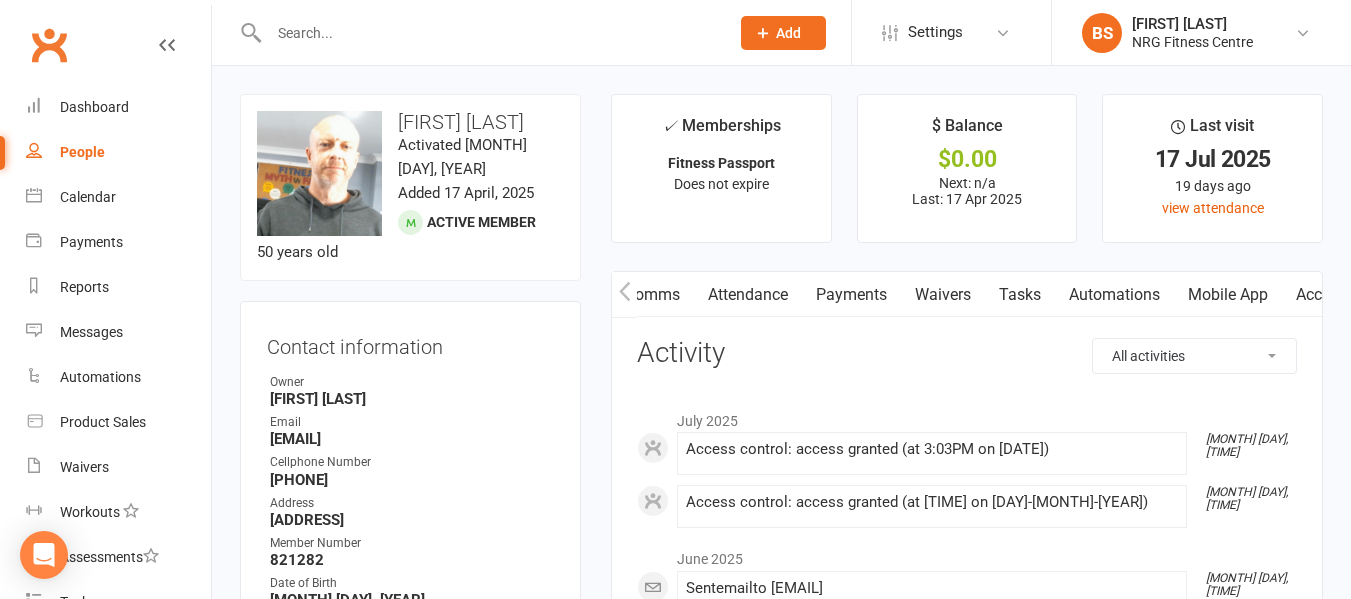 scroll, scrollTop: 0, scrollLeft: 382, axis: horizontal 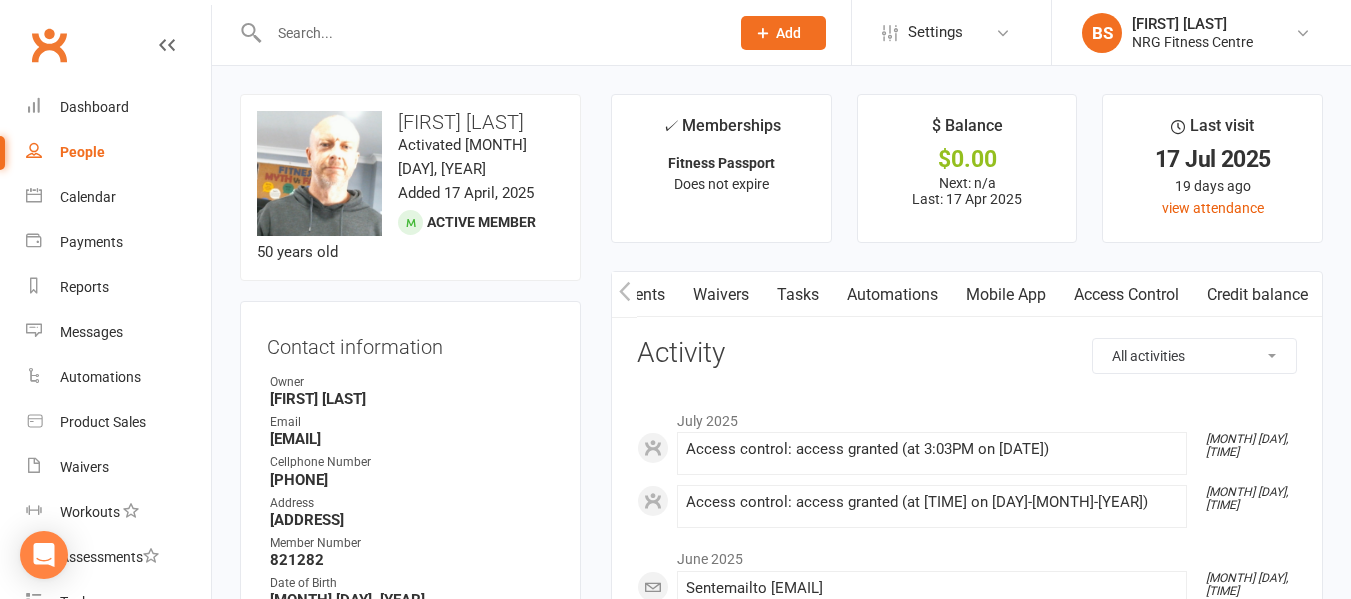 click on "Access Control" at bounding box center (1126, 295) 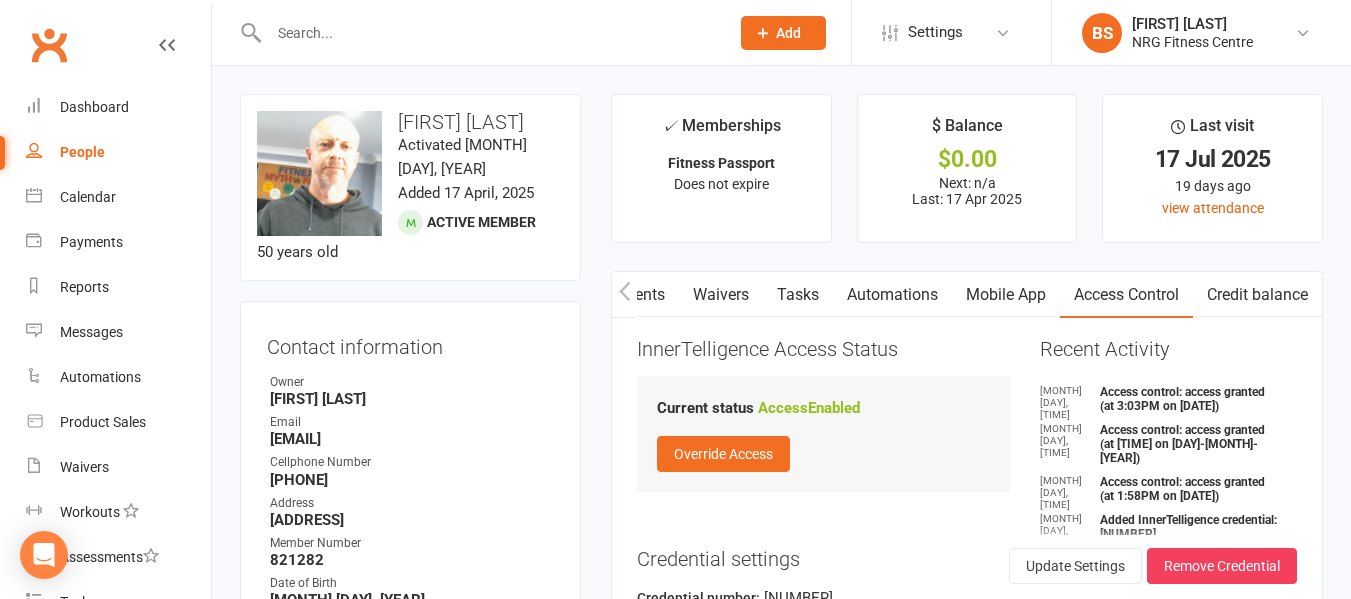 click at bounding box center (624, 294) 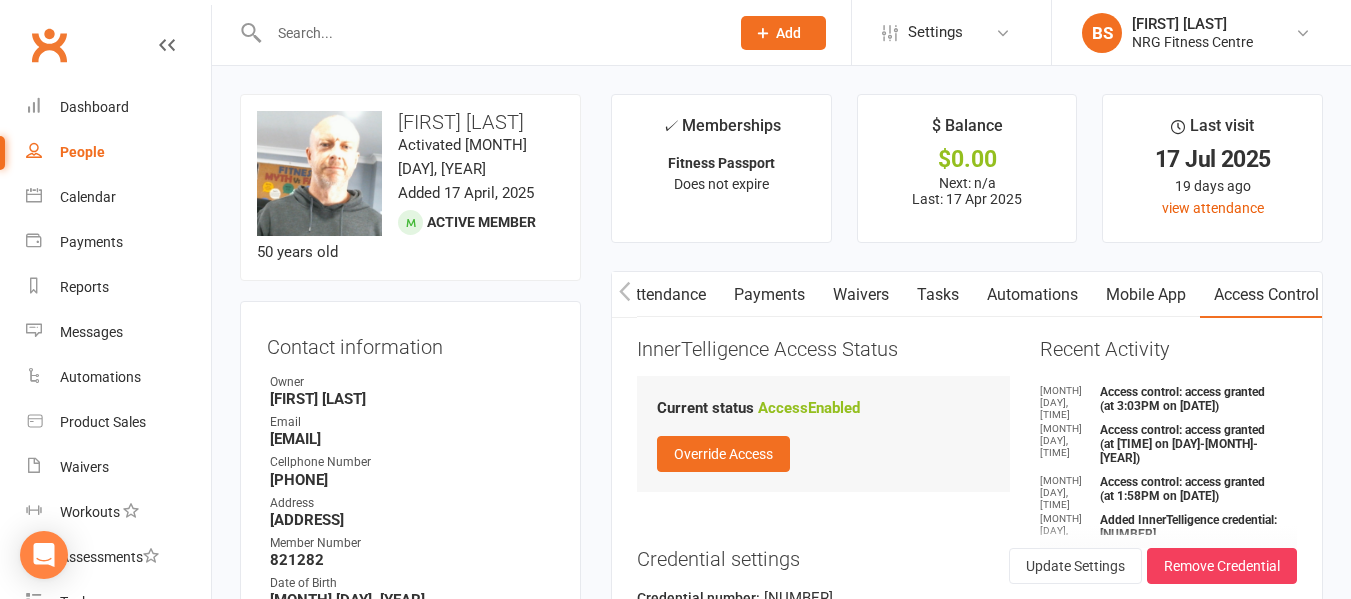 click at bounding box center (624, 294) 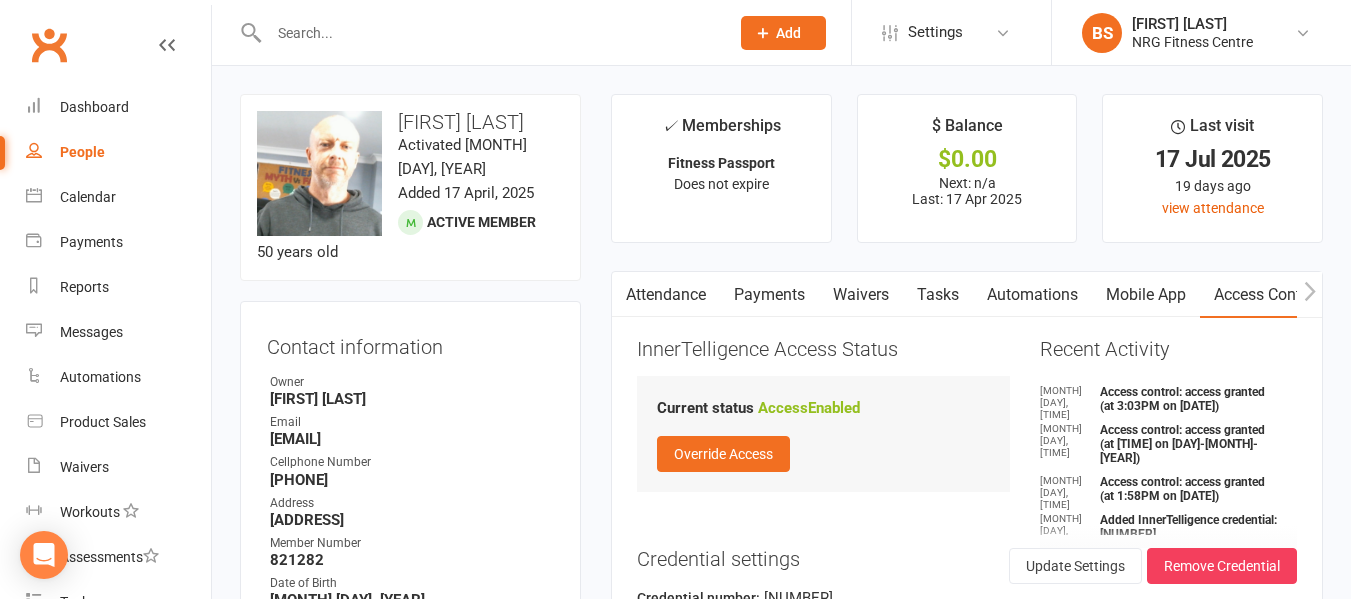 scroll, scrollTop: 0, scrollLeft: 0, axis: both 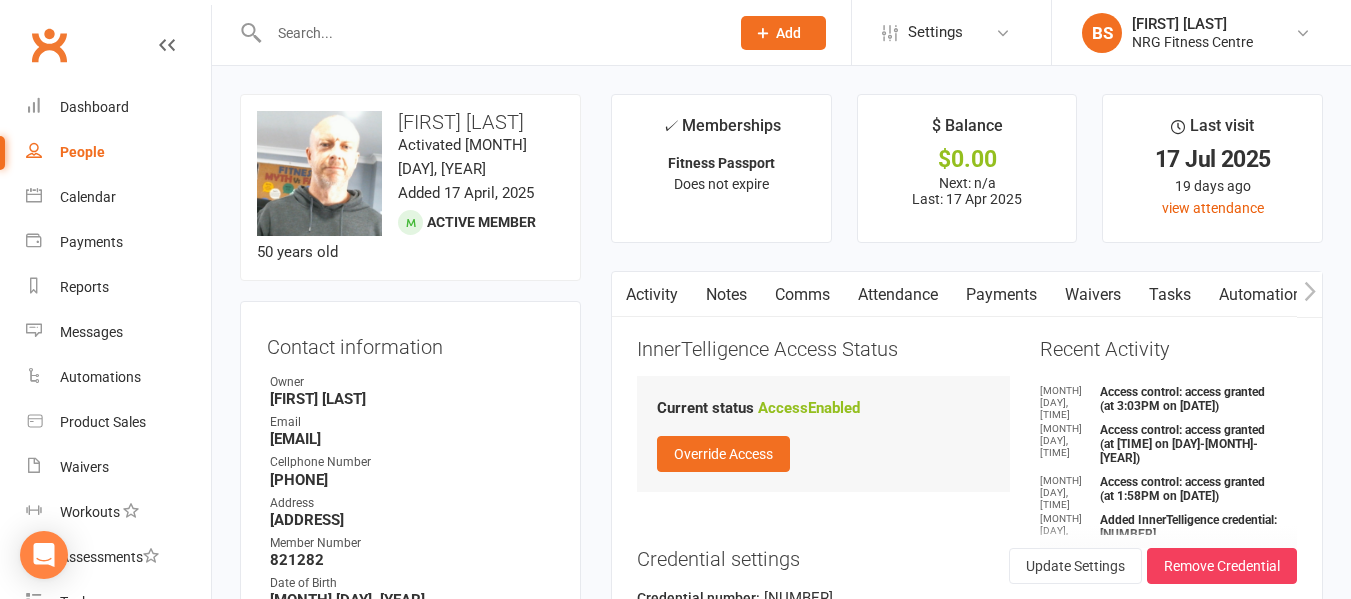 click at bounding box center (624, 294) 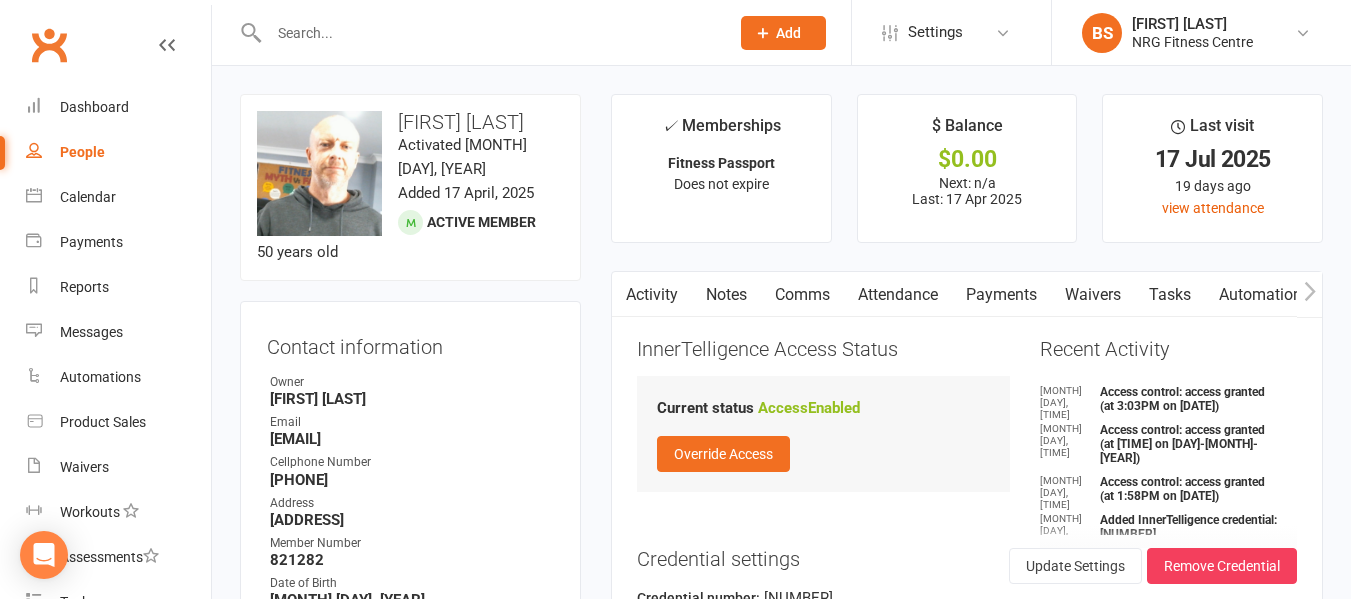 click at bounding box center (489, 33) 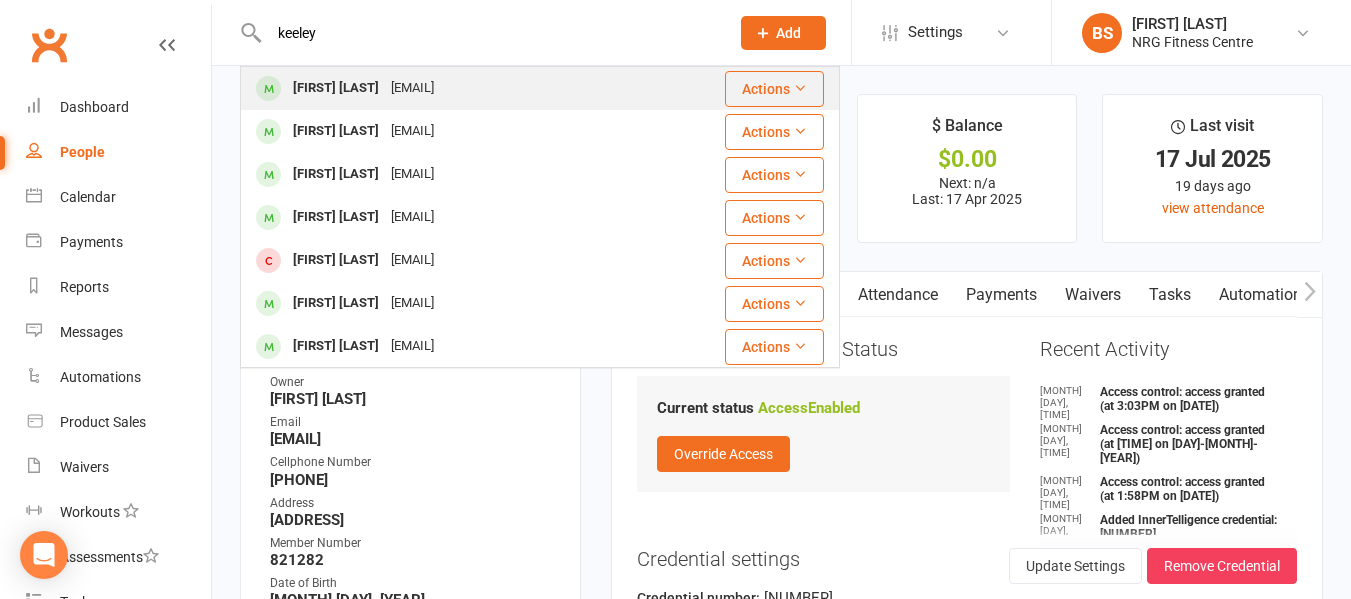 type on "keeley" 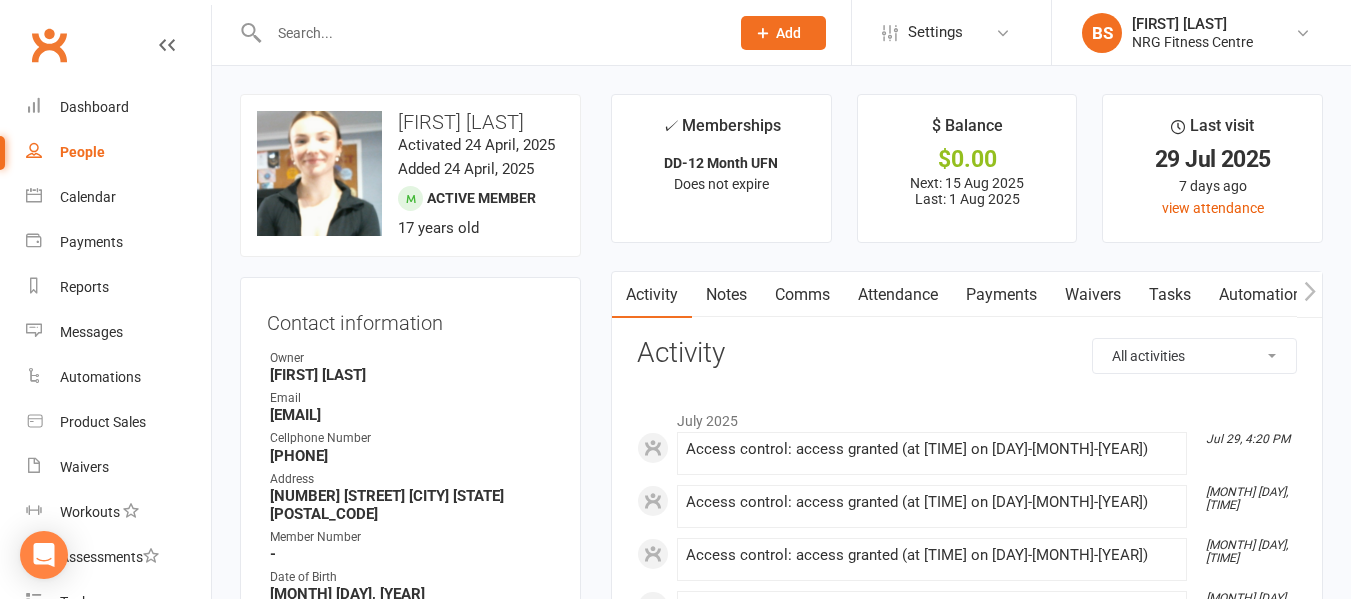 click on "Attendance" at bounding box center [898, 295] 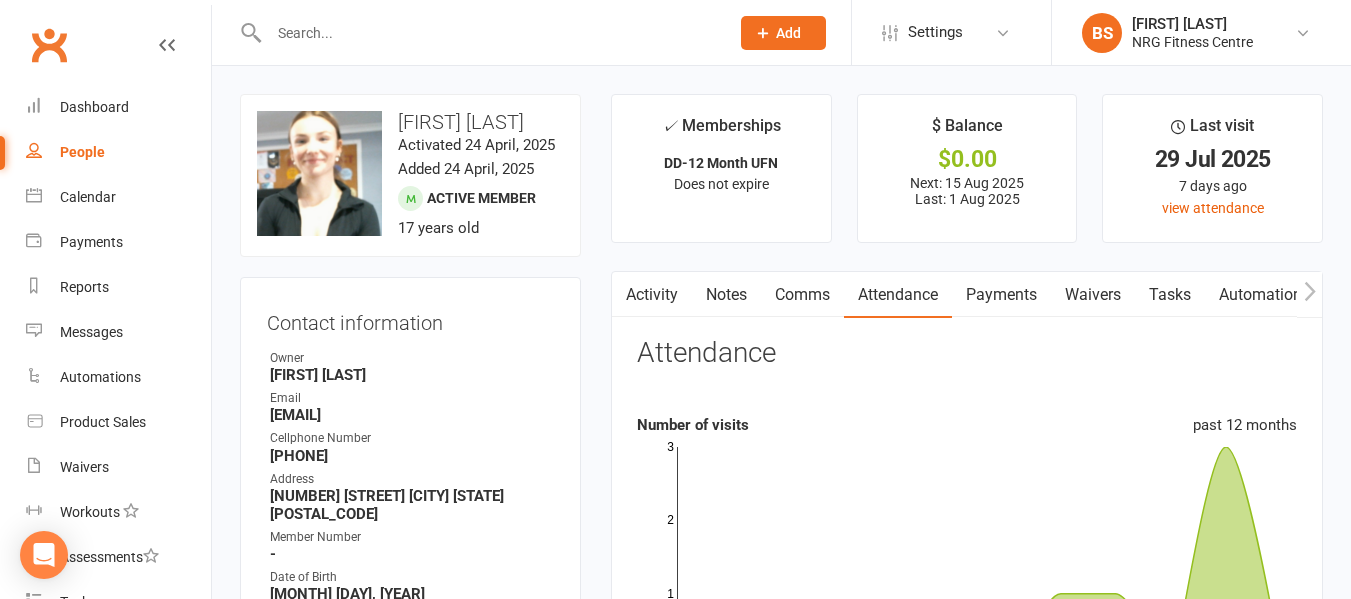click on "Payments" at bounding box center (1001, 295) 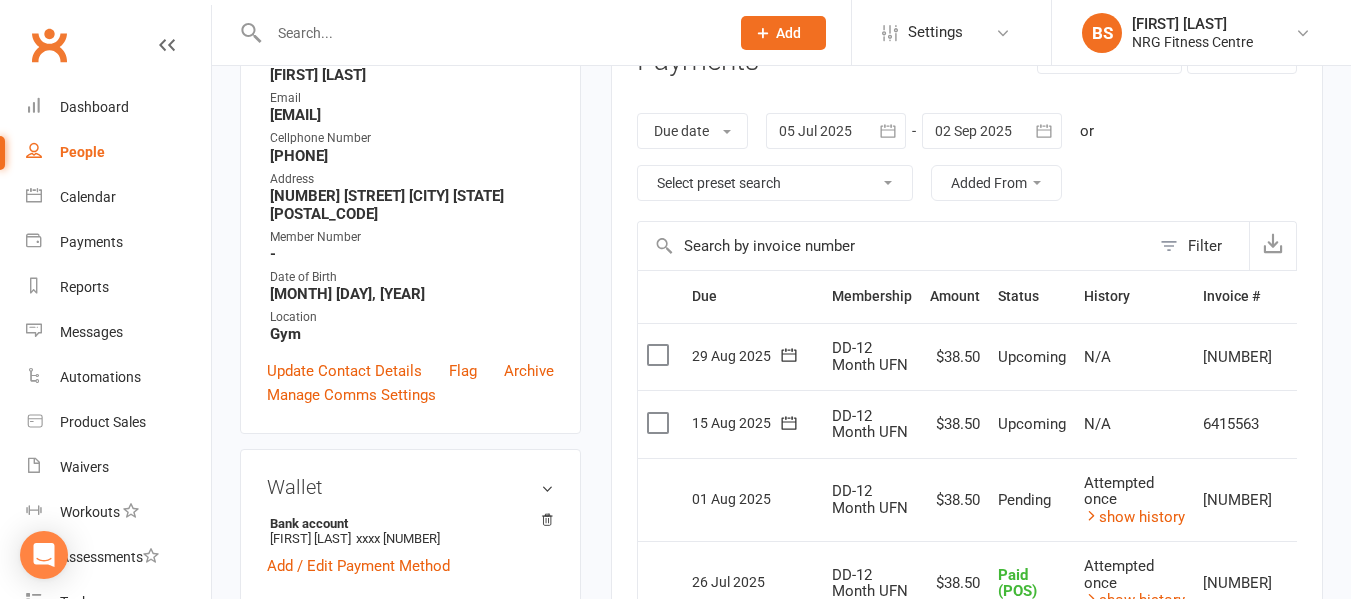 scroll, scrollTop: 500, scrollLeft: 0, axis: vertical 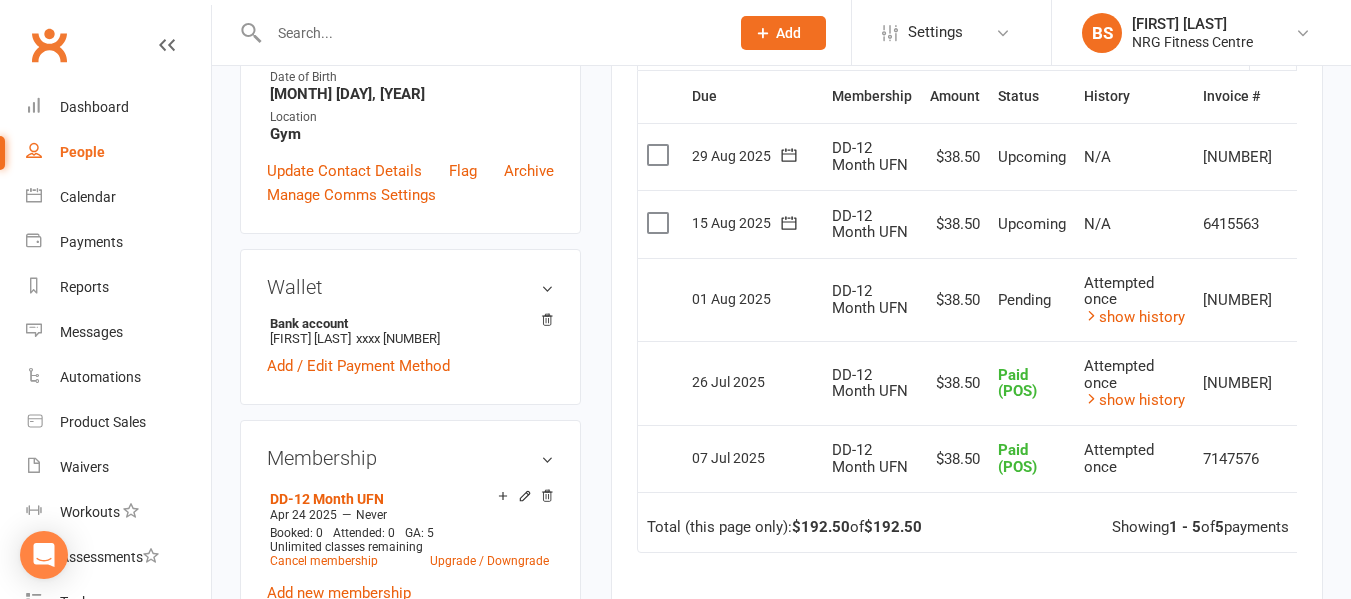 click on "Activity Notes Comms Attendance Payments Waivers Tasks Automations Mobile App Access Control Credit balance Payments + Add Adjustment + Add Credit Due date Due date Date paid Date failed Date settled [DAY] [MONTH] [YEAR] July [YEAR] Sun Mon Tue Wed Thu Fri Sat 27 29 30 01 02 03 04 05 28 06 07 08 09 10 11 12 29 13 14 15 16 17 18 19 30 20 21 22 23 24 25 26" at bounding box center [967, 306] 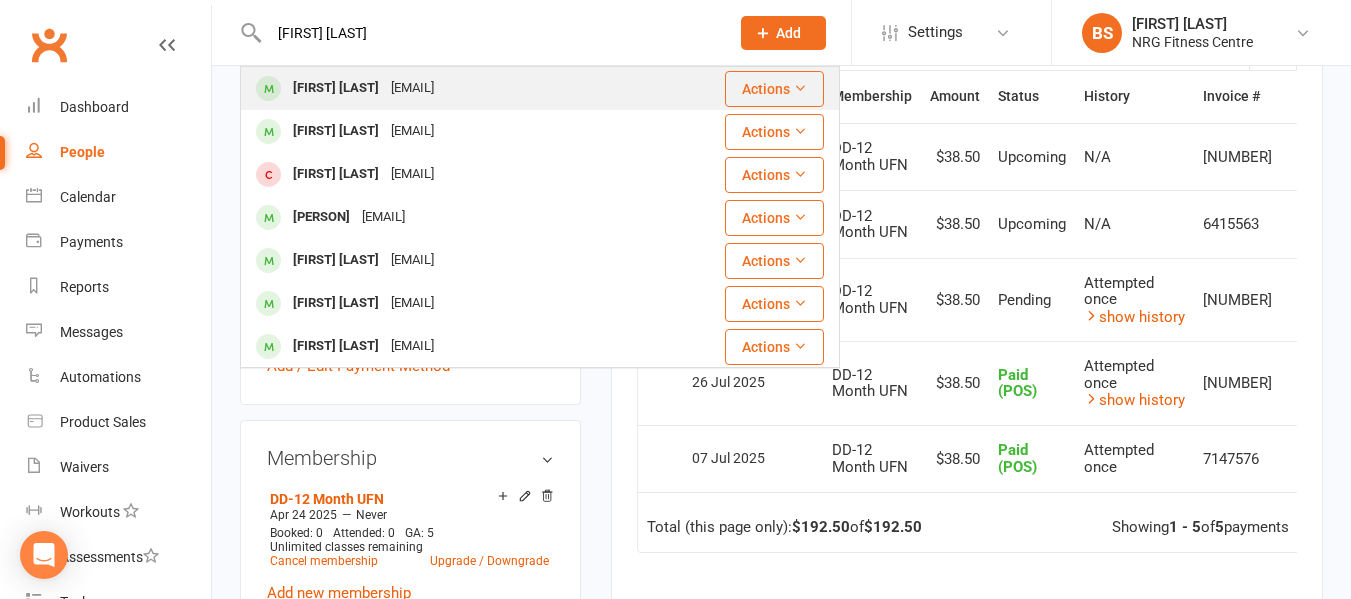 type on "[FIRST] [LAST]" 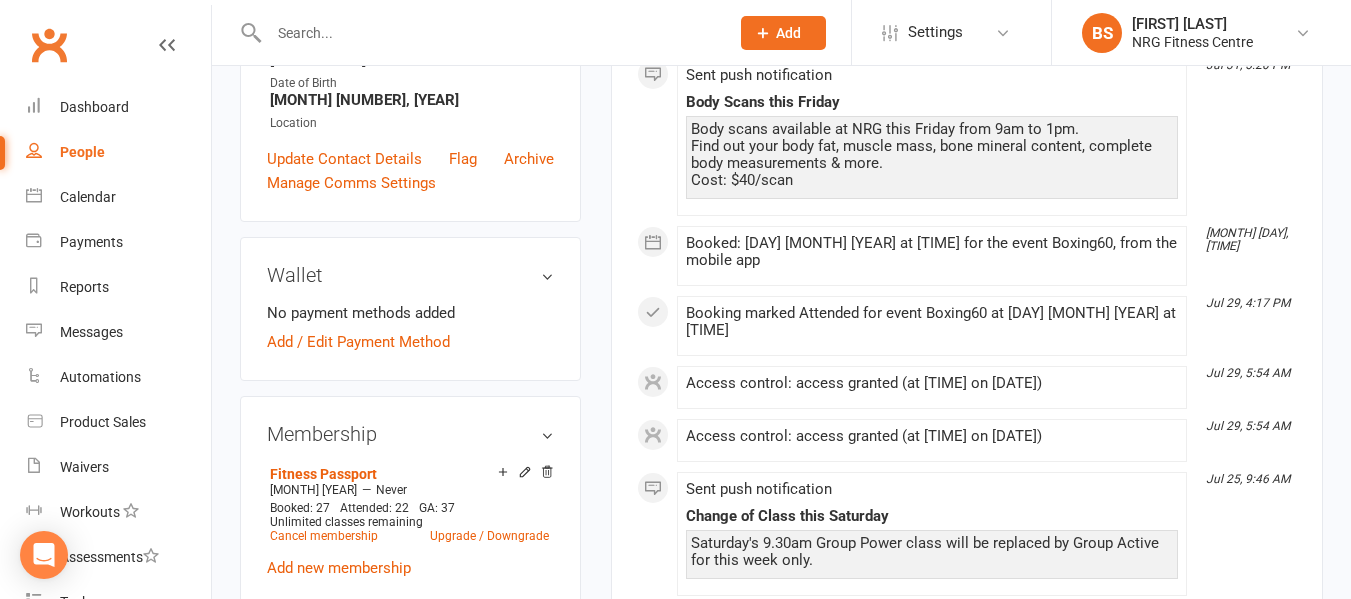 scroll, scrollTop: 700, scrollLeft: 0, axis: vertical 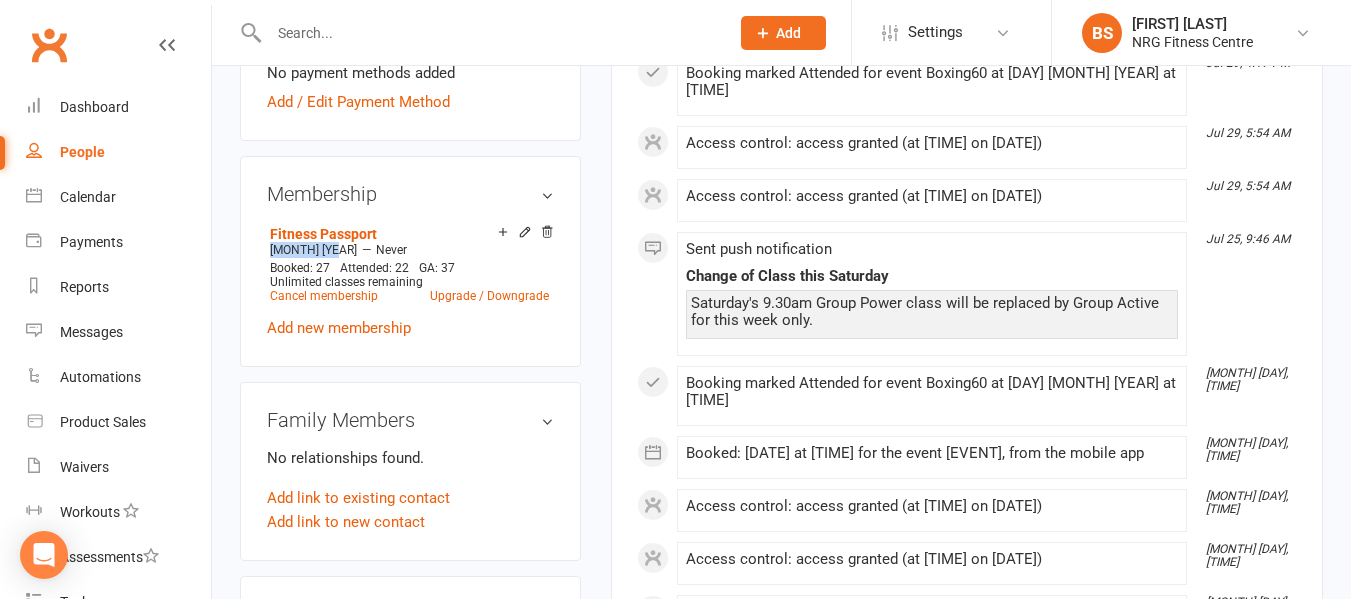 drag, startPoint x: 345, startPoint y: 247, endPoint x: 259, endPoint y: 248, distance: 86.00581 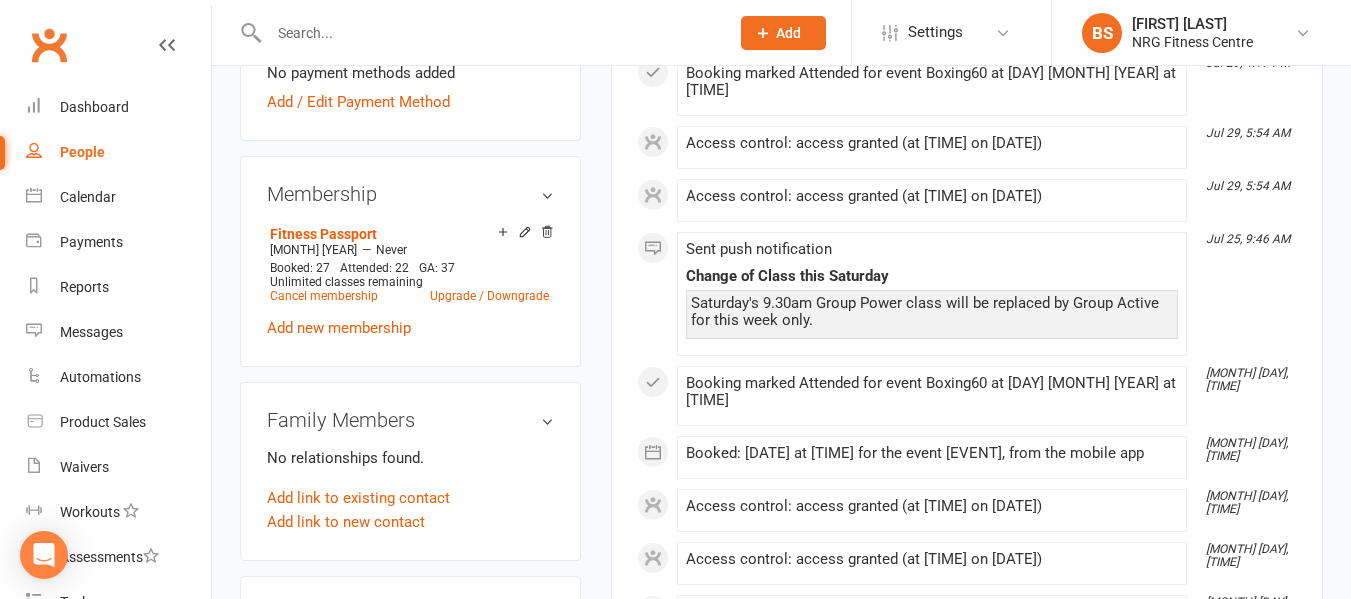 click on "upload photo change photo [FIRST] [LAST] Activated [DAY] [MONTH], [YEAR] Added [DAY] [MONTH], [YEAR] Active member [AGE] years old Contact information Owner Email [EMAIL] Cellphone Number [PHONE] Address [NUMBER] [STREET] Member Number [NUMBER] Date of Birth [MONTH] [DAY], [YEAR] Location Update Contact Details Flag Archive Manage Comms Settings Wallet No payment methods added Add / Edit Payment Method Membership Fitness Passport [MONTH] [DAY] [YEAR] — Never Booked: [NUMBER] Attended: [NUMBER] GA: [NUMBER] Unlimited classes remaining Cancel membership Upgrade / Downgrade Add new membership Family Members No relationships found. Add link to existing contact Add link to new contact Suspensions No active suspensions found. Add new suspension Email / SMS Subscriptions edit Unsubscribed from Emails No Unsubscribed from SMSes No Body Composition edit Key Demographics edit Fitness Goals edit Emergency Contact Details edit Trainer/Instructor edit Mobile App Convert to NAC" at bounding box center (410, 450) 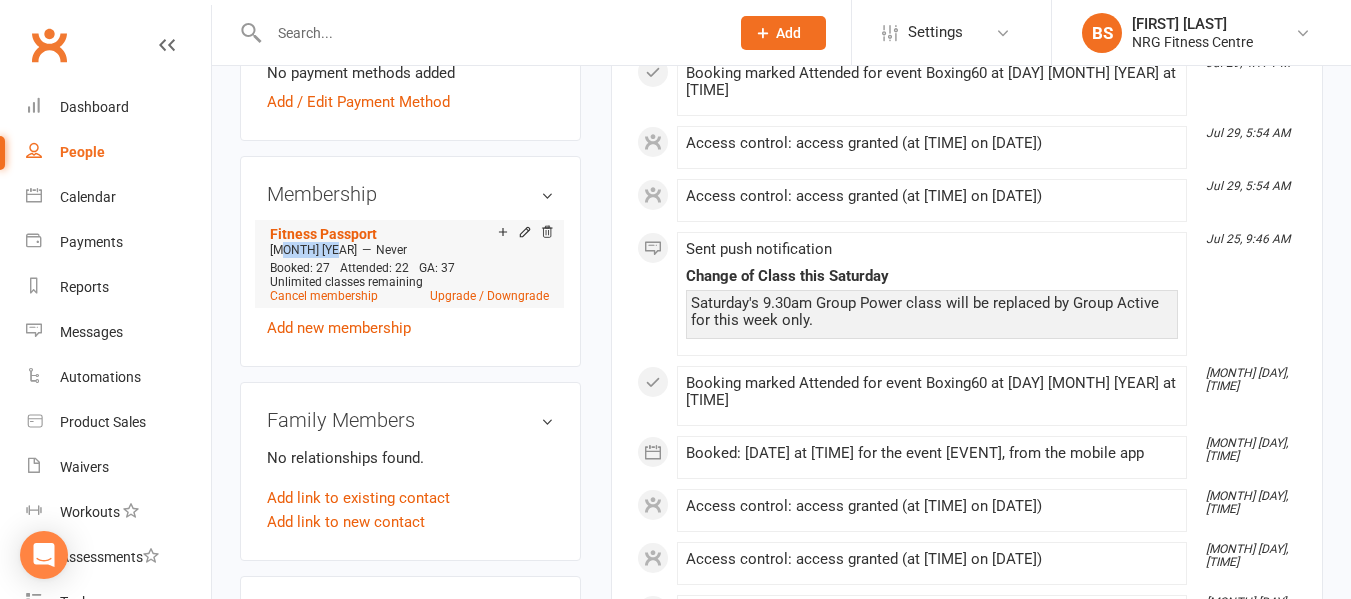 drag, startPoint x: 284, startPoint y: 252, endPoint x: 338, endPoint y: 252, distance: 54 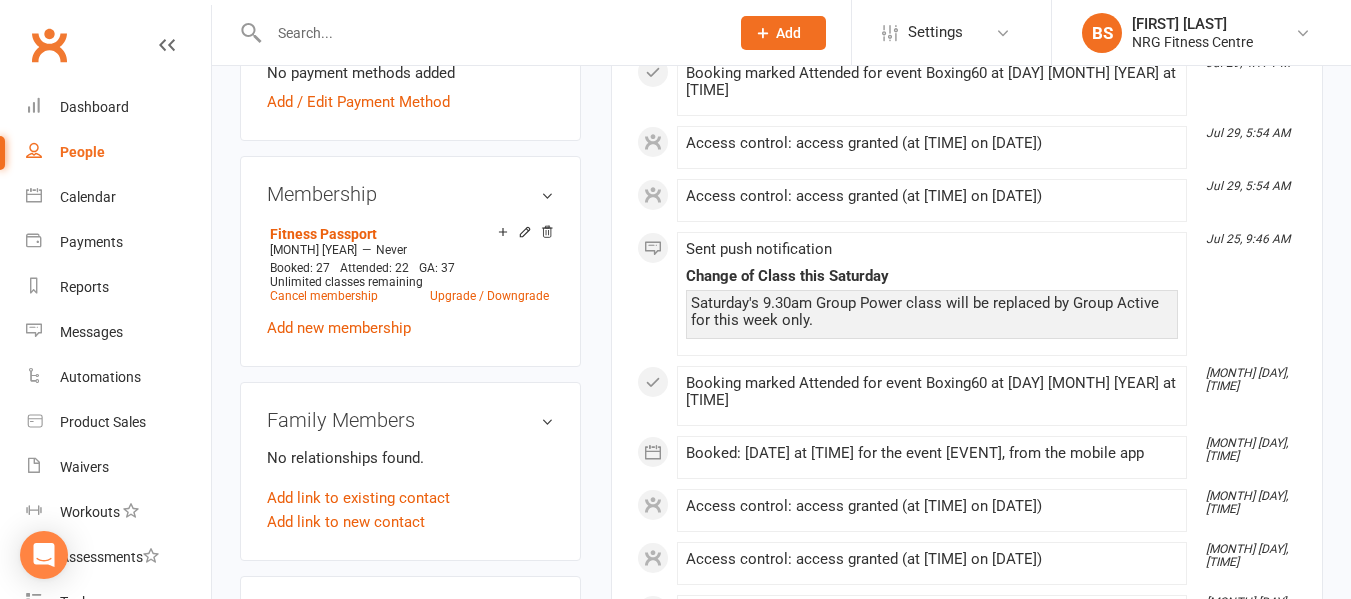 click on "Membership      Fitness Passport [DATE] — Never Booked: [NUMBER] Attended: [NUMBER] GA: [NUMBER] Unlimited classes remaining   Cancel membership Upgrade / Downgrade Add new membership" at bounding box center [410, 261] 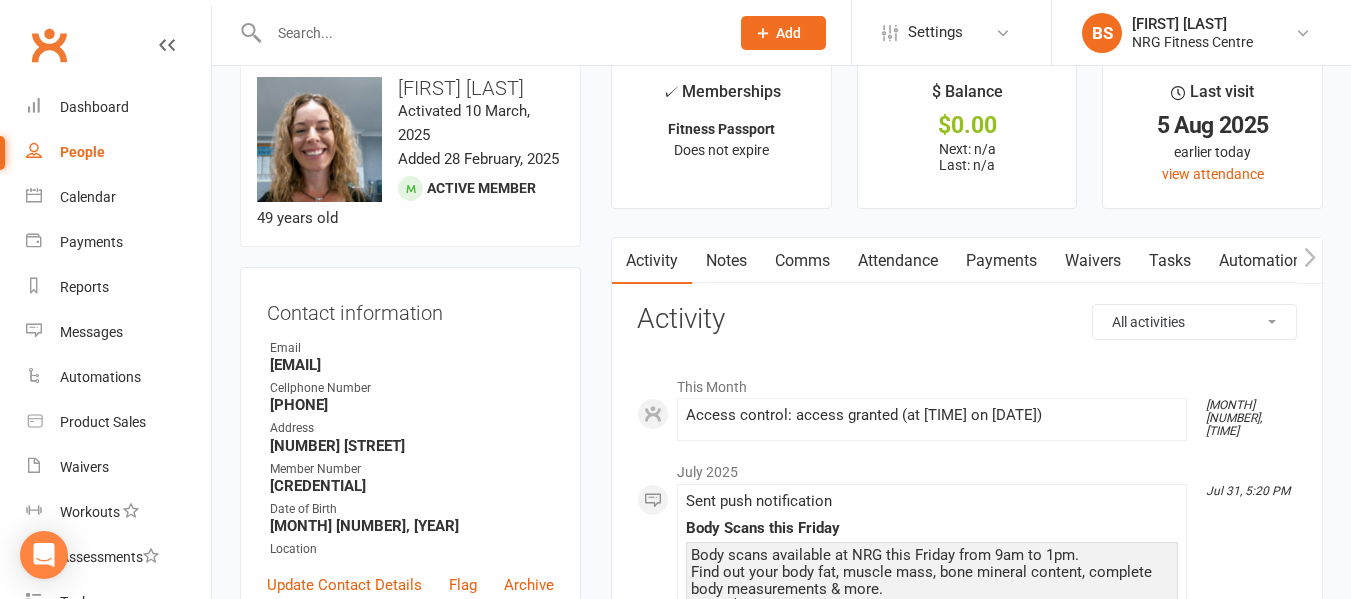 scroll, scrollTop: 0, scrollLeft: 0, axis: both 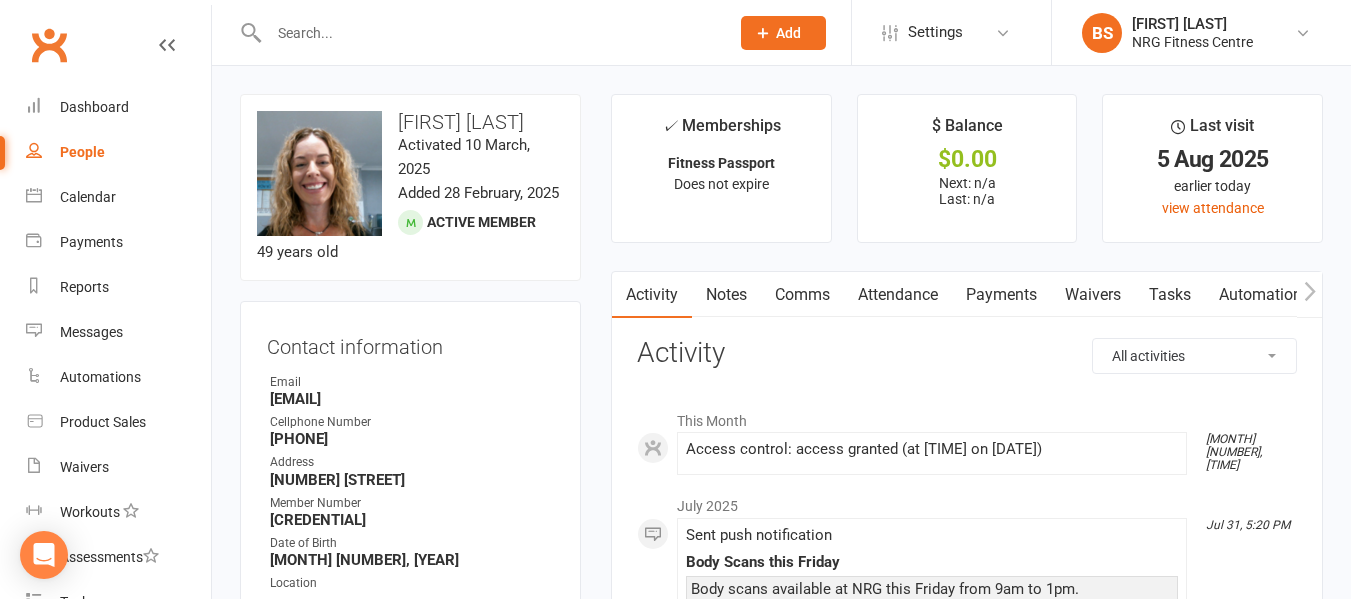 click at bounding box center (489, 33) 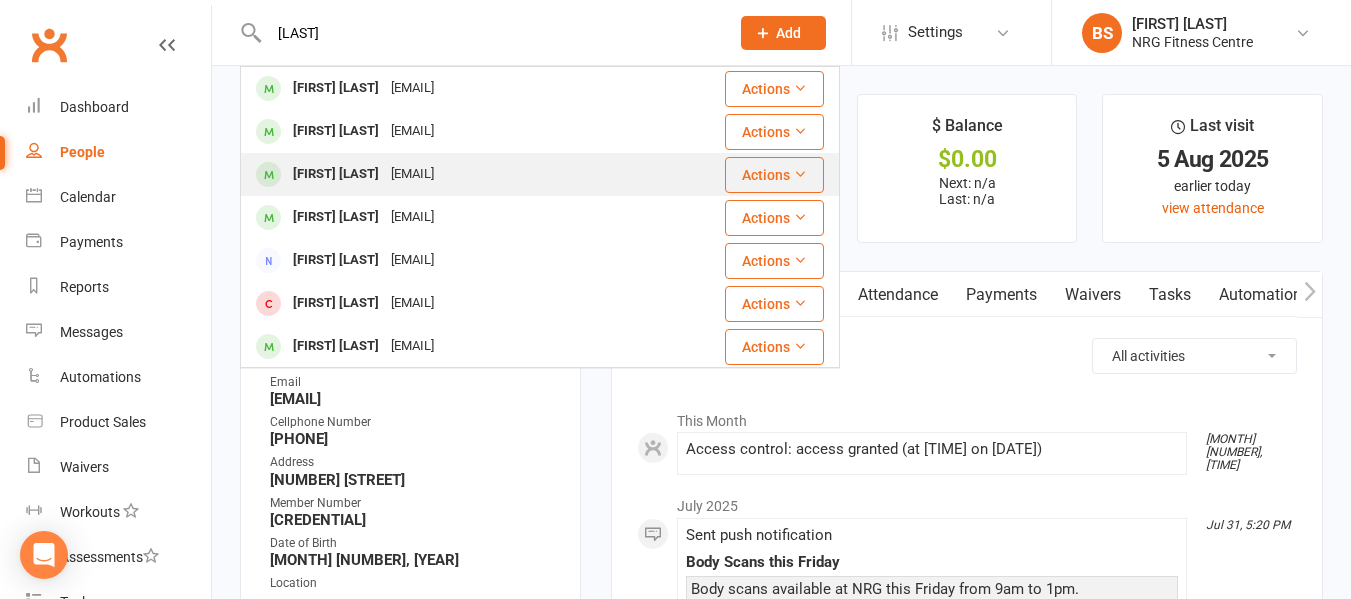 type on "[LAST]" 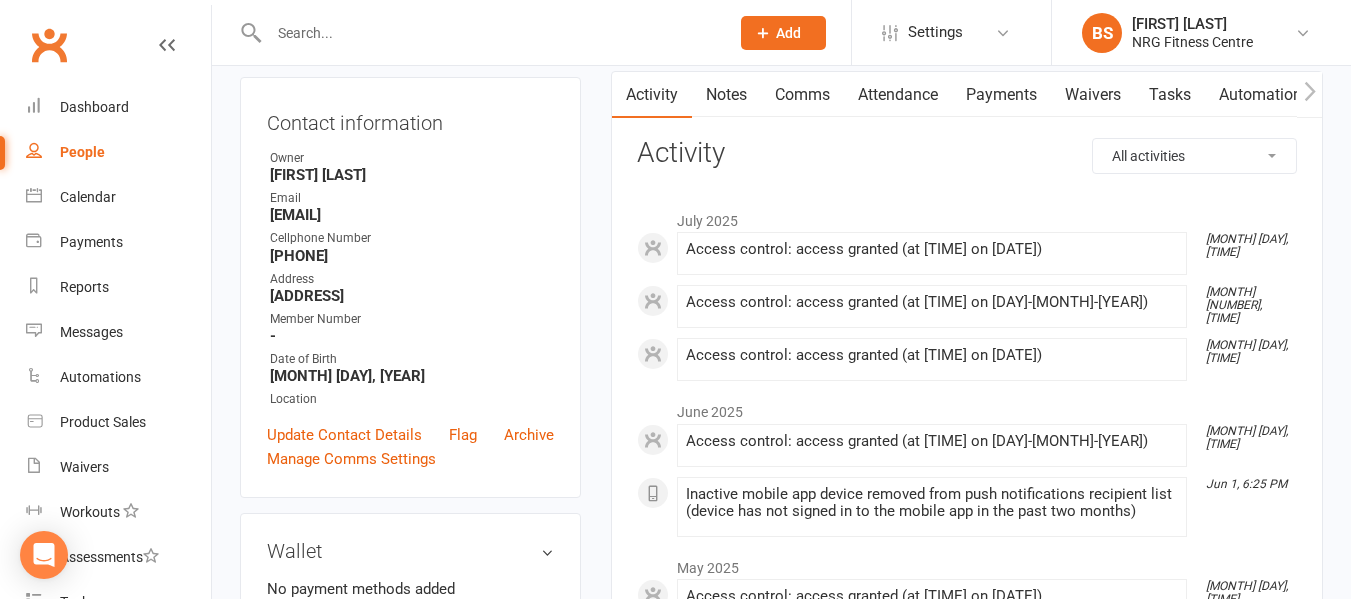 scroll, scrollTop: 0, scrollLeft: 0, axis: both 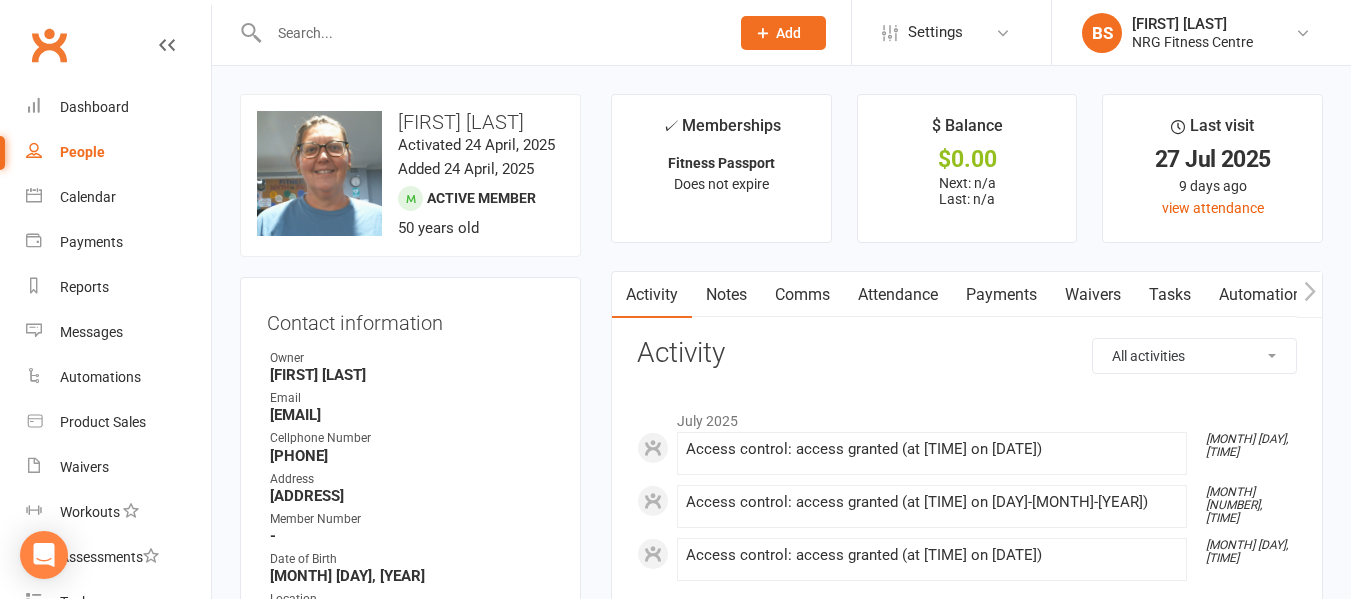 click at bounding box center [477, 32] 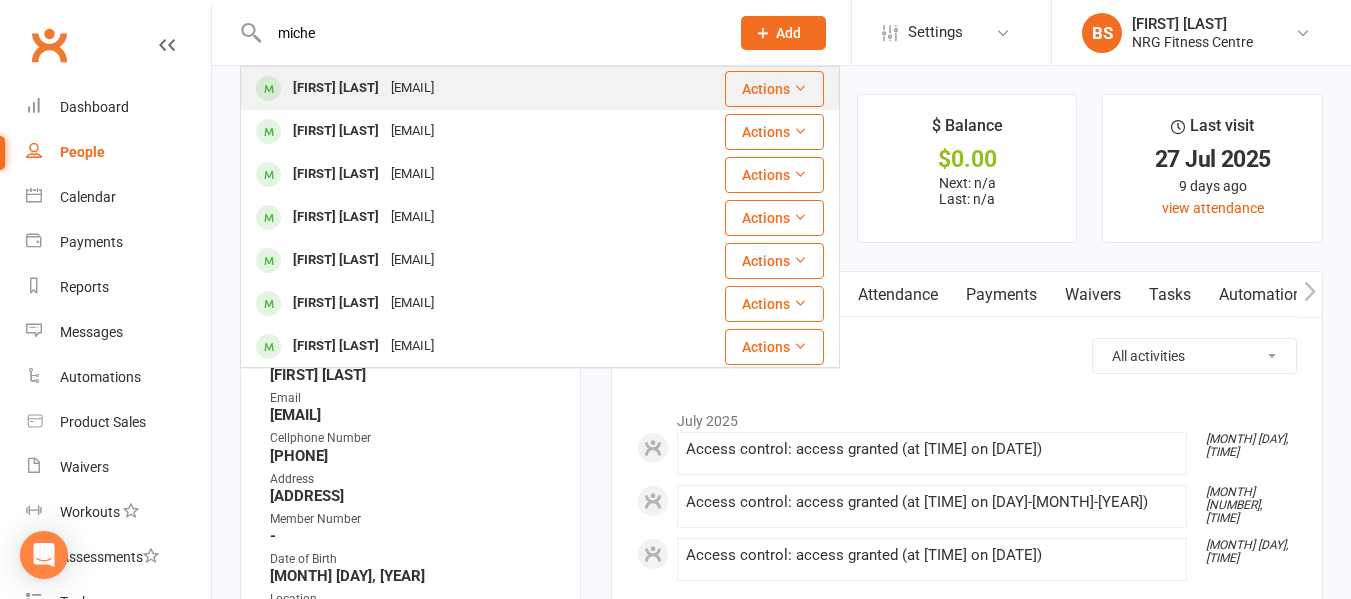 type on "miche" 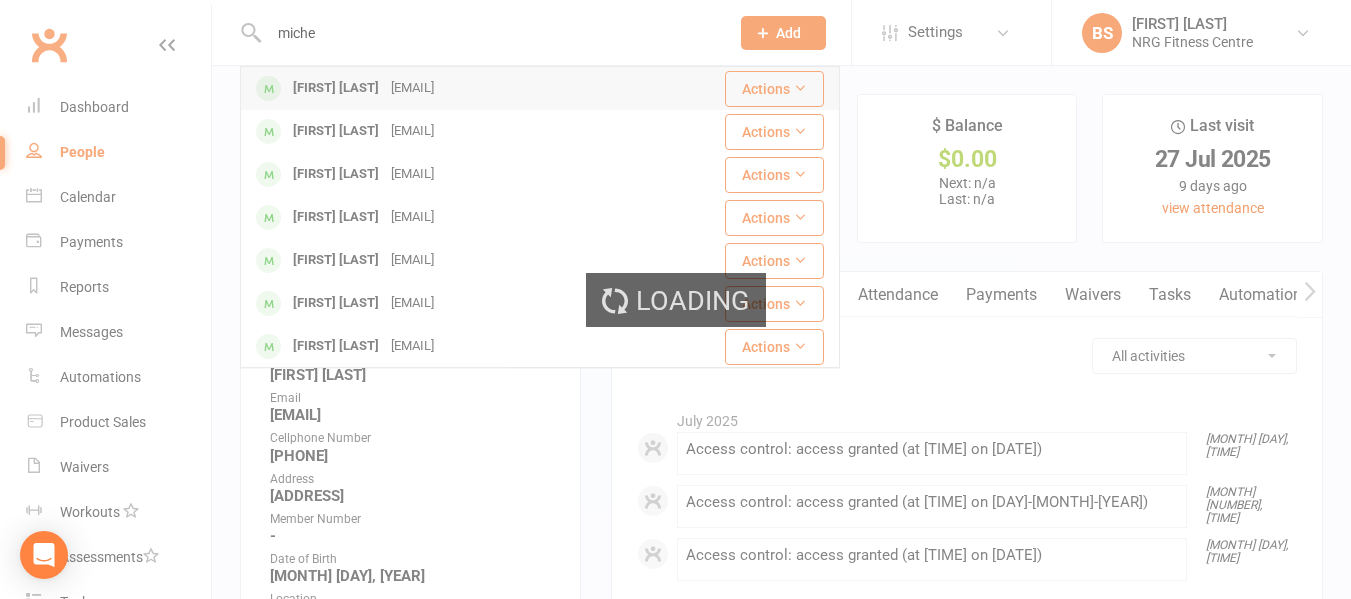 type 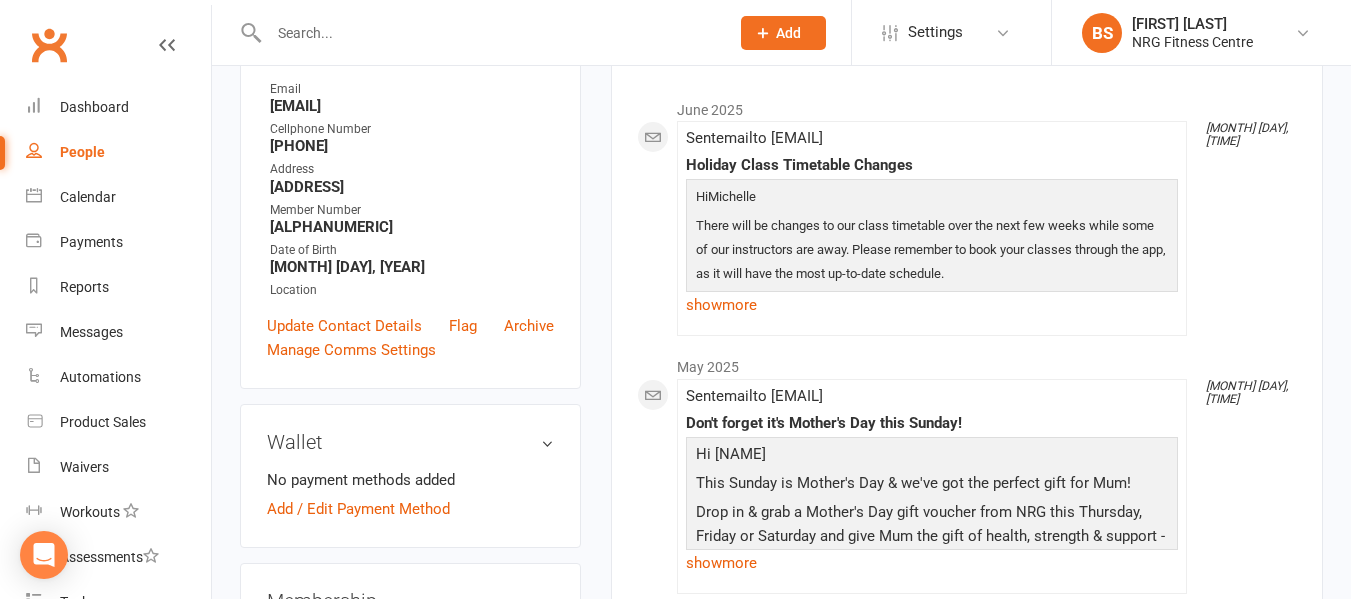 scroll, scrollTop: 0, scrollLeft: 0, axis: both 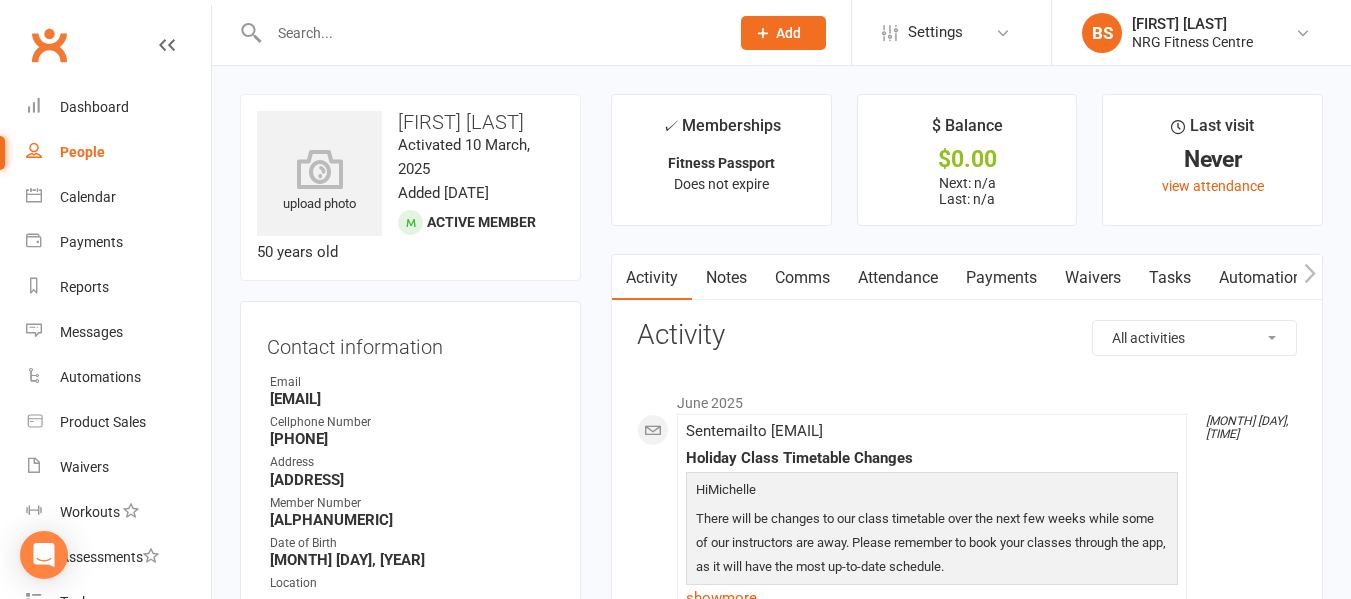 click 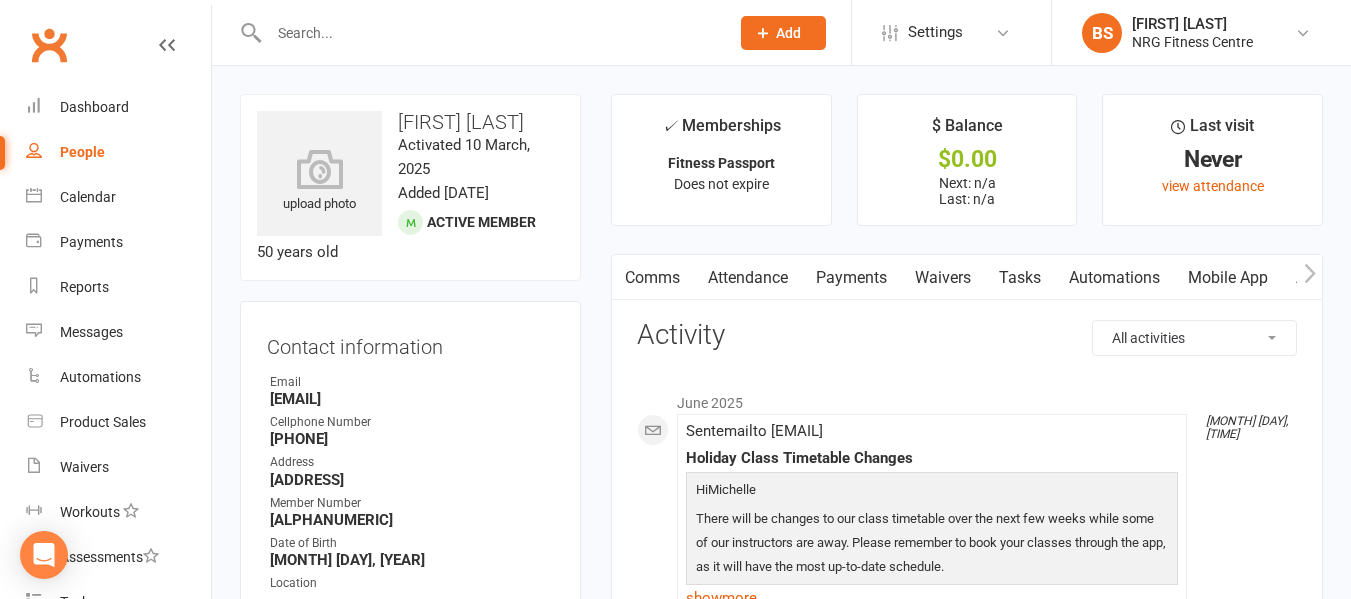 click 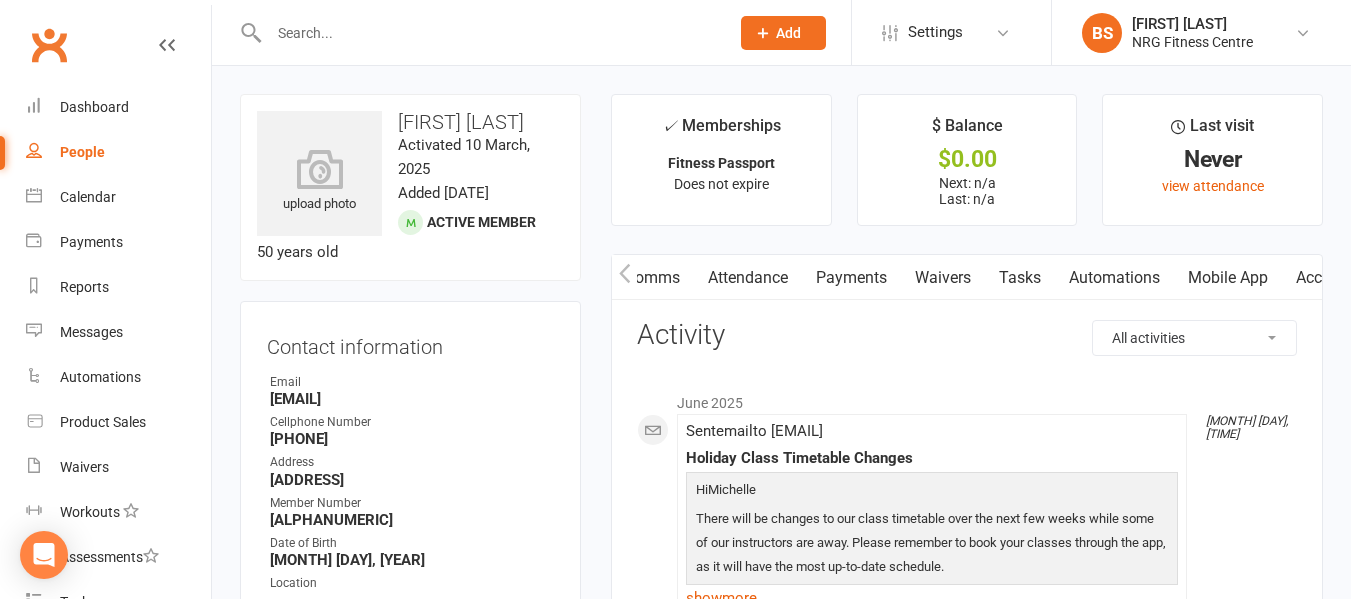 scroll, scrollTop: 0, scrollLeft: 382, axis: horizontal 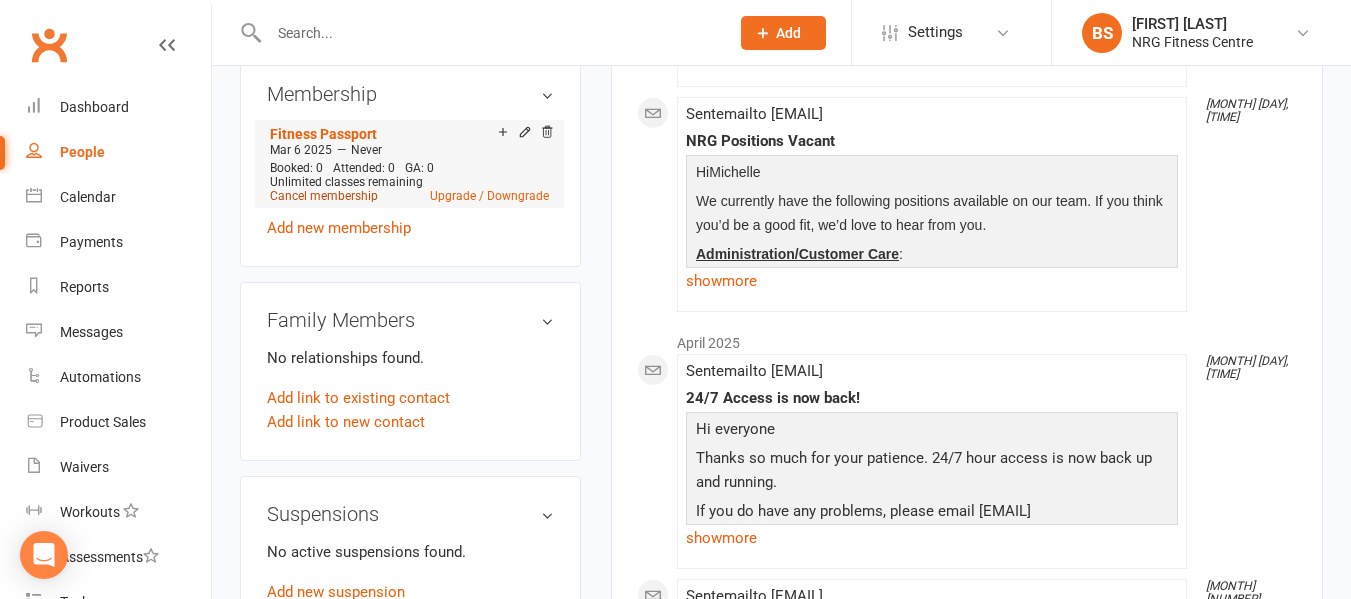 click on "Cancel membership" at bounding box center (324, 196) 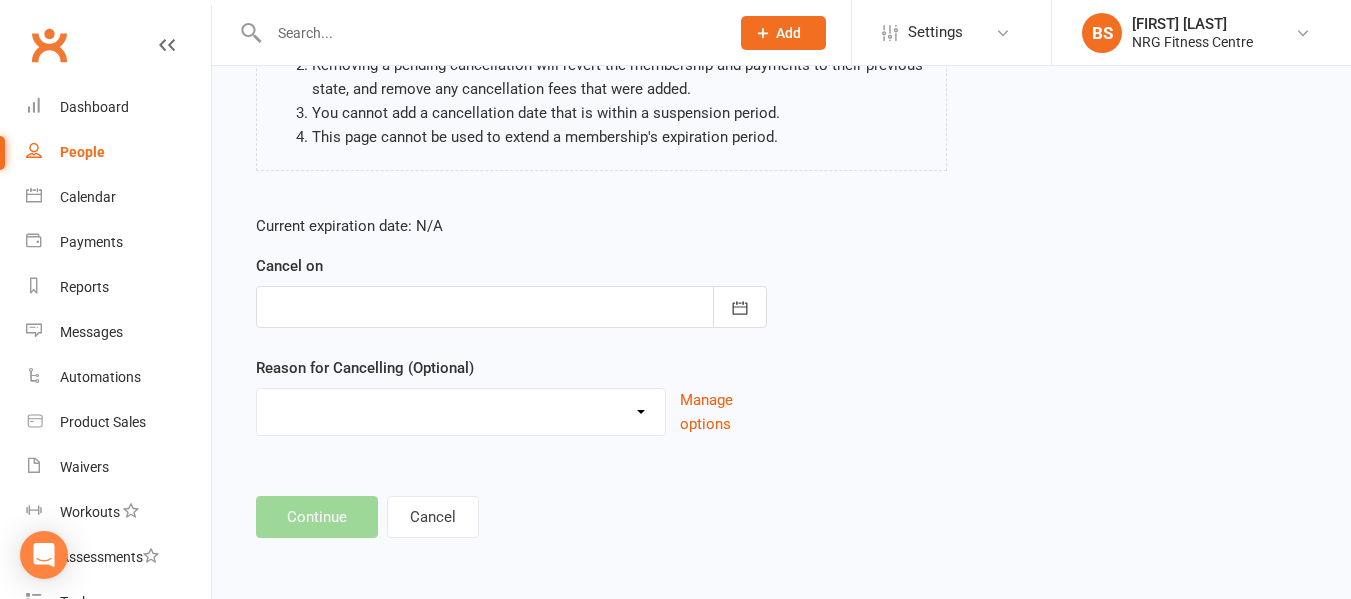 scroll, scrollTop: 0, scrollLeft: 0, axis: both 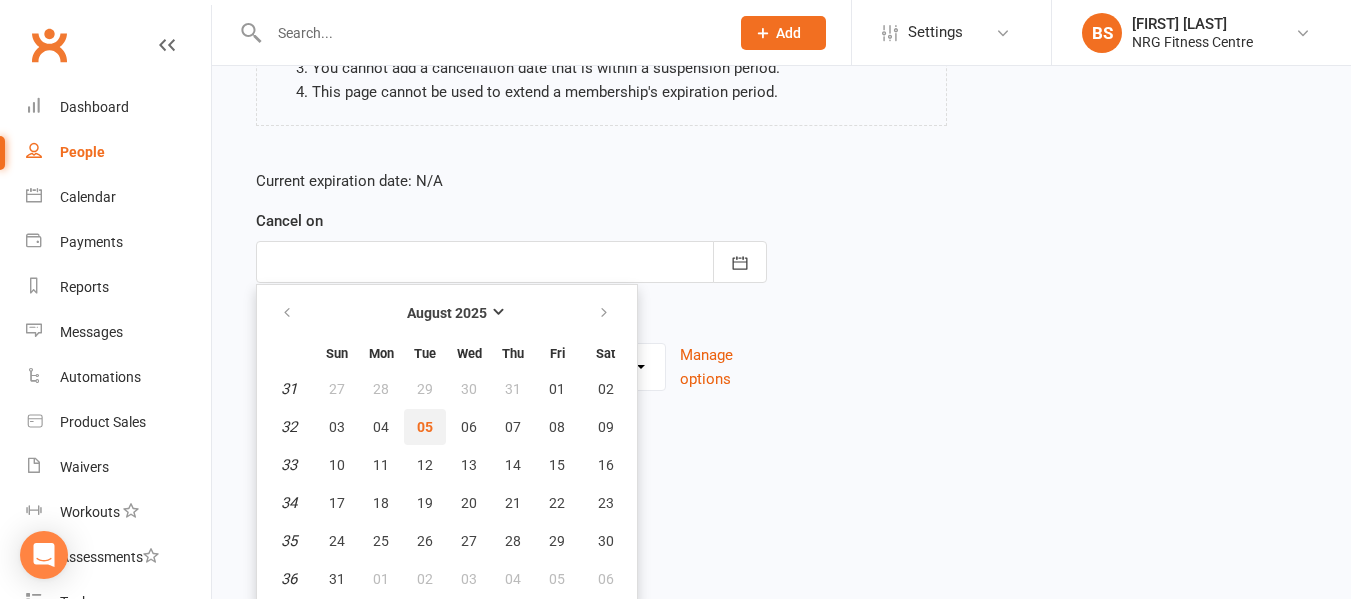 click on "05" at bounding box center (425, 427) 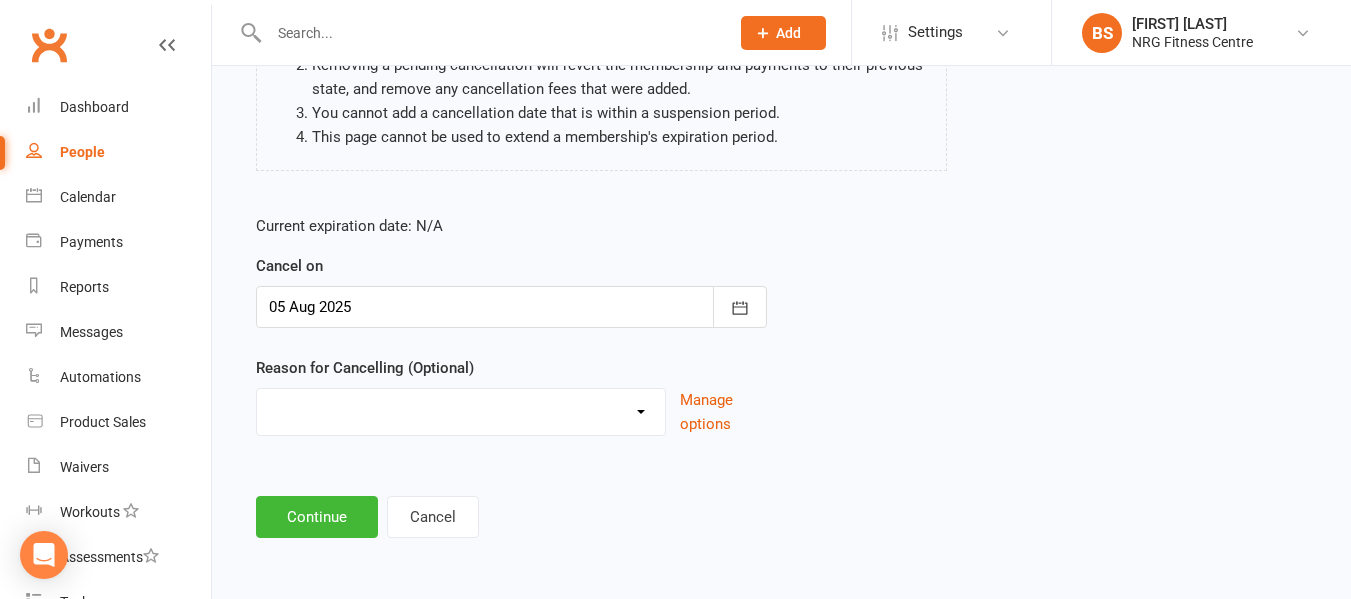 scroll, scrollTop: 265, scrollLeft: 0, axis: vertical 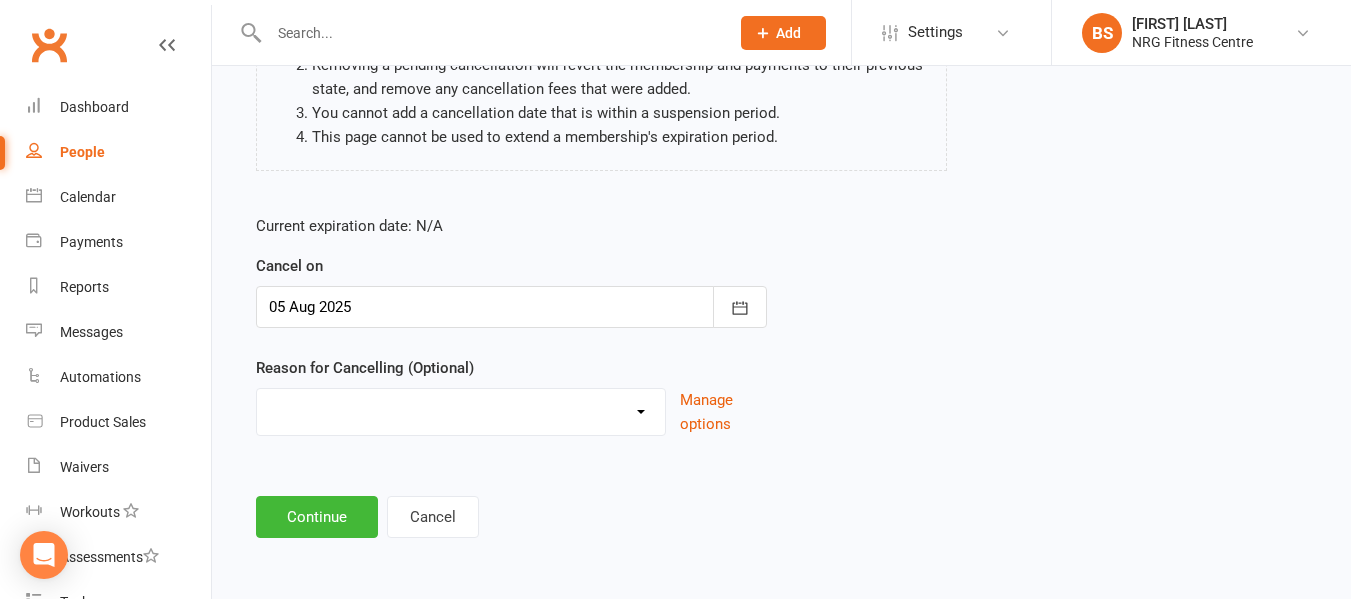 select on "5" 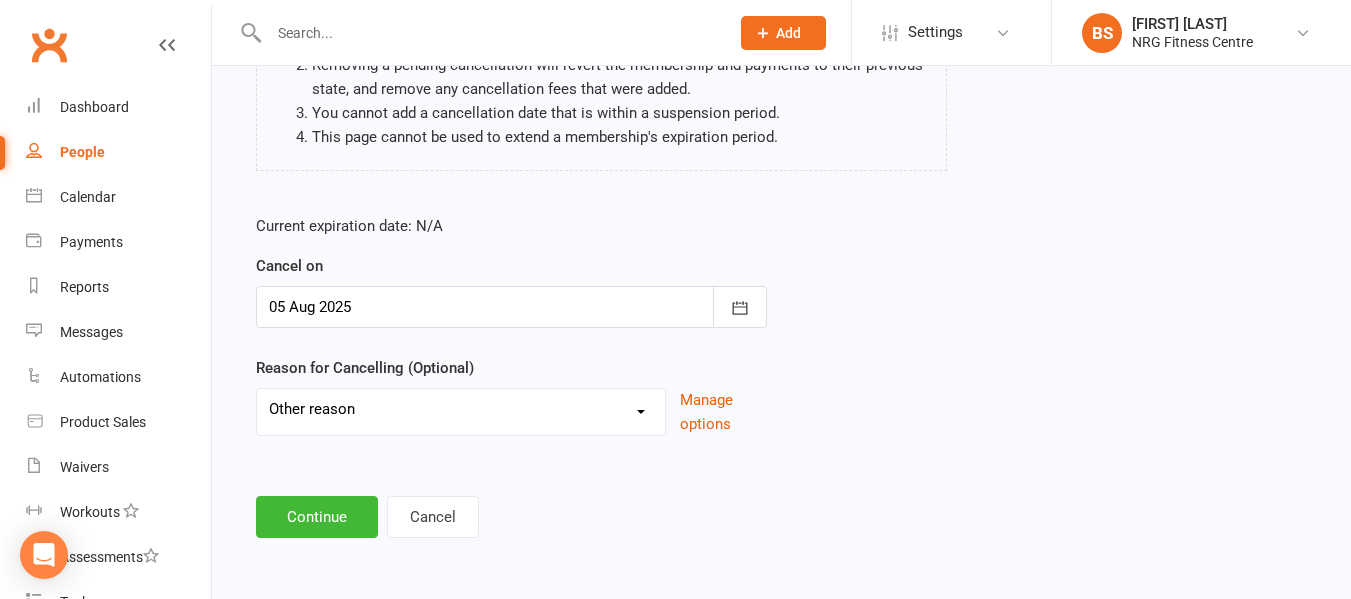 click on "Excessive failed payments Holiday Injury Medical Moving Other reason" at bounding box center (461, 409) 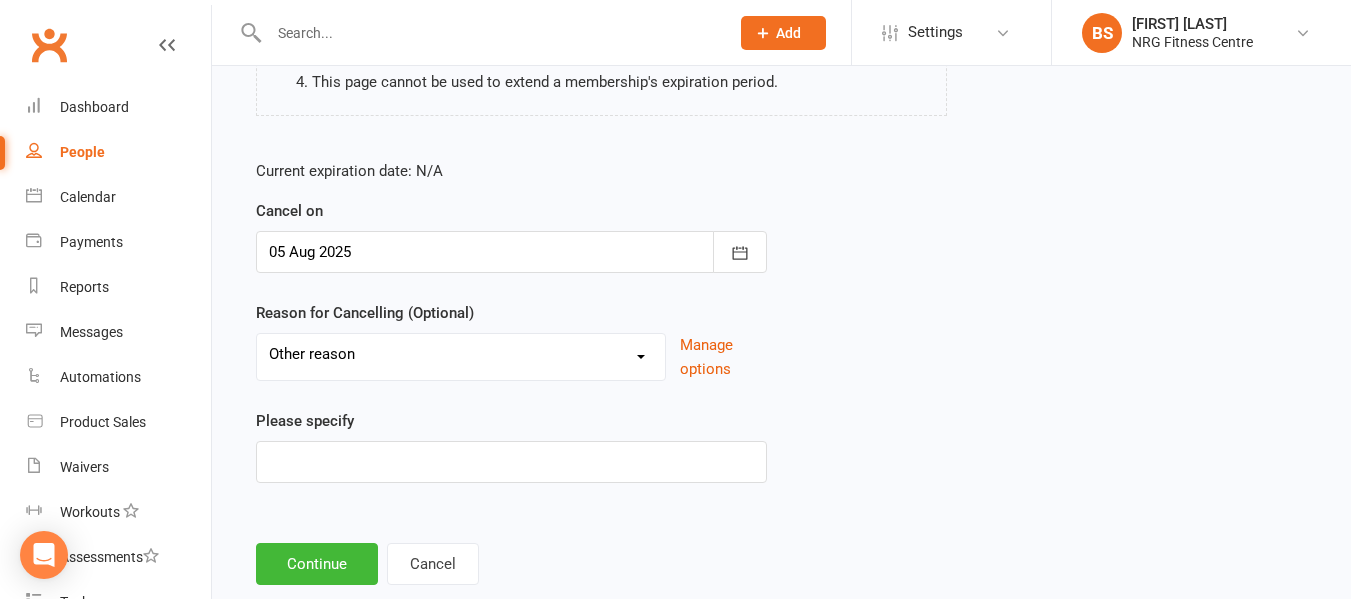 scroll, scrollTop: 365, scrollLeft: 0, axis: vertical 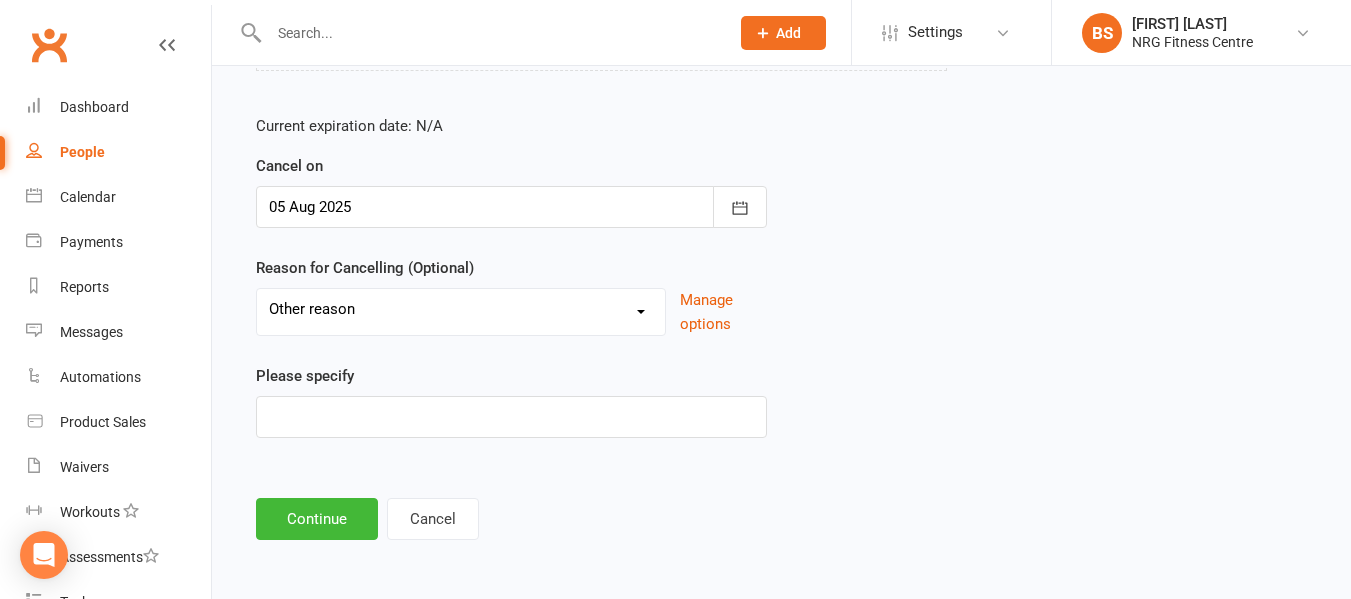 click on "Excessive failed payments Holiday Injury Medical Moving Other reason" at bounding box center [461, 309] 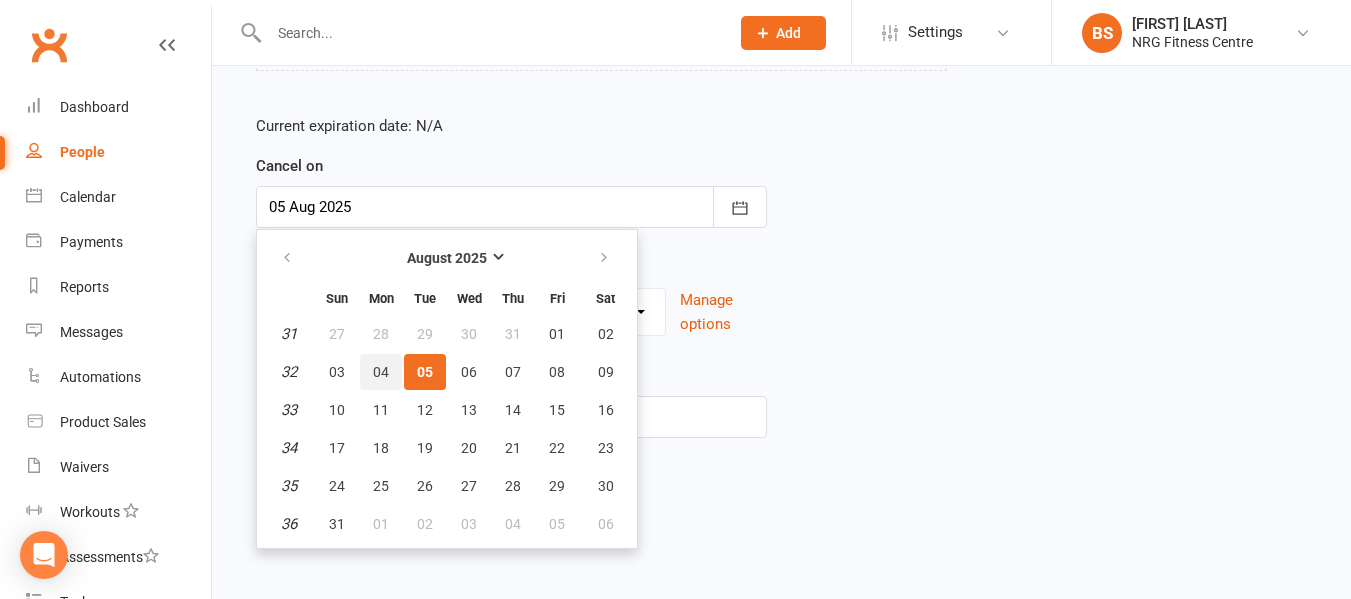 click on "04" at bounding box center [381, 372] 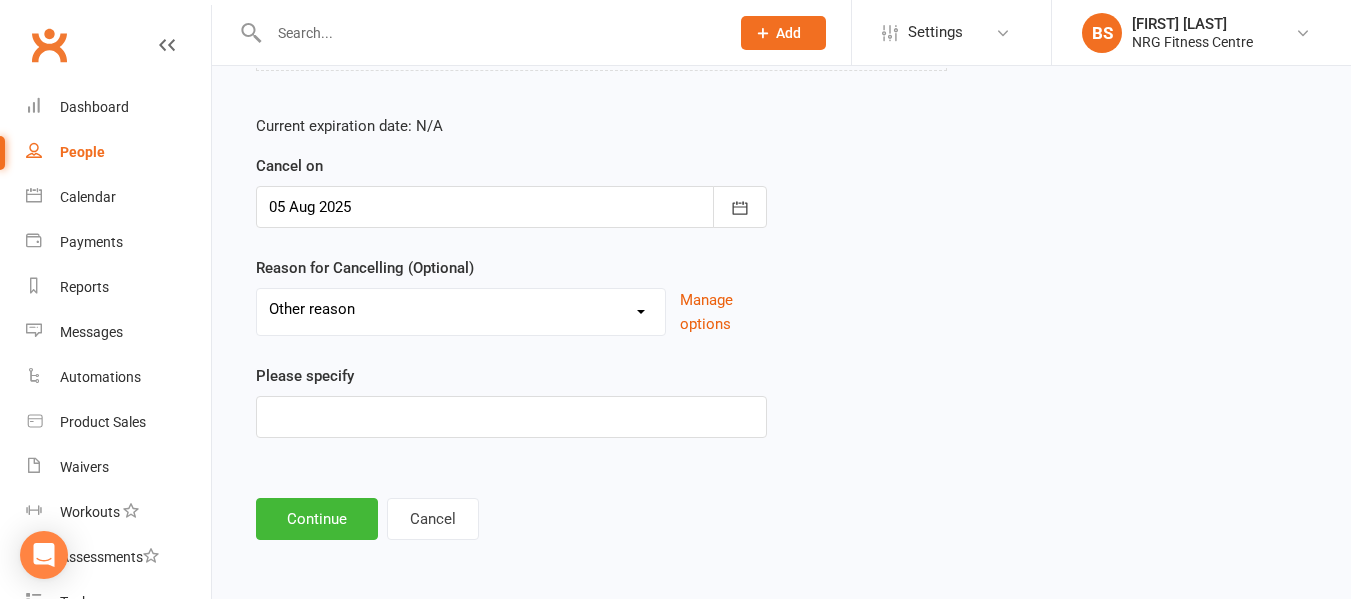 type on "04 Aug 2025" 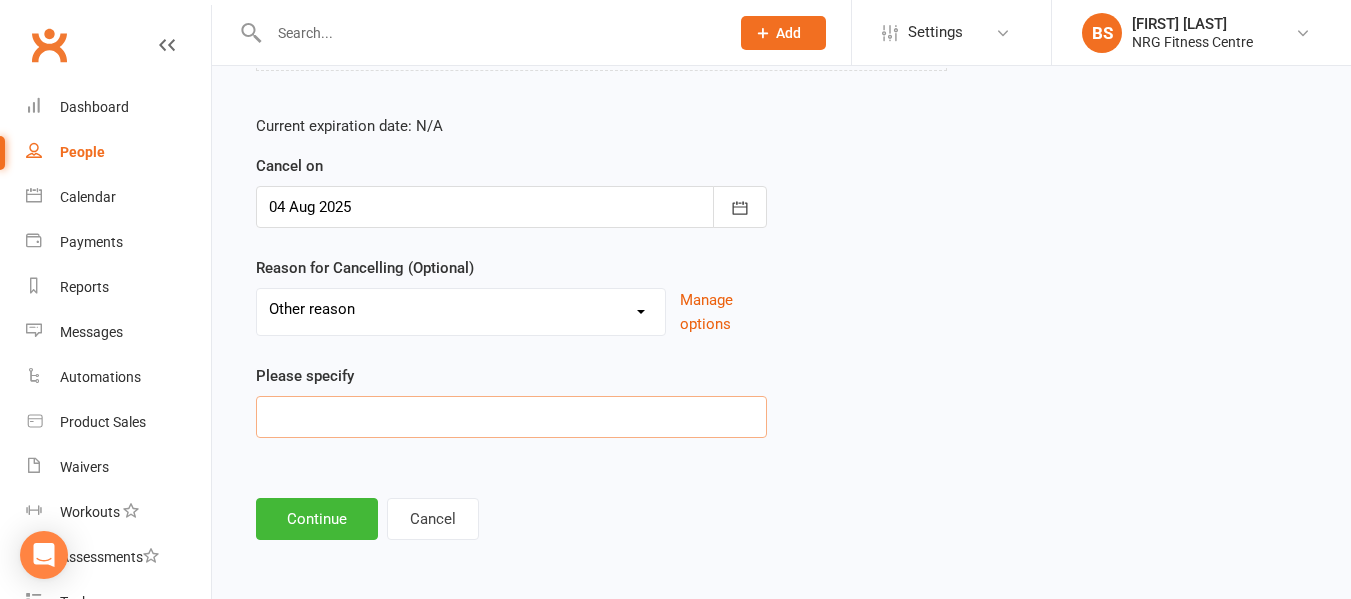 click at bounding box center (511, 417) 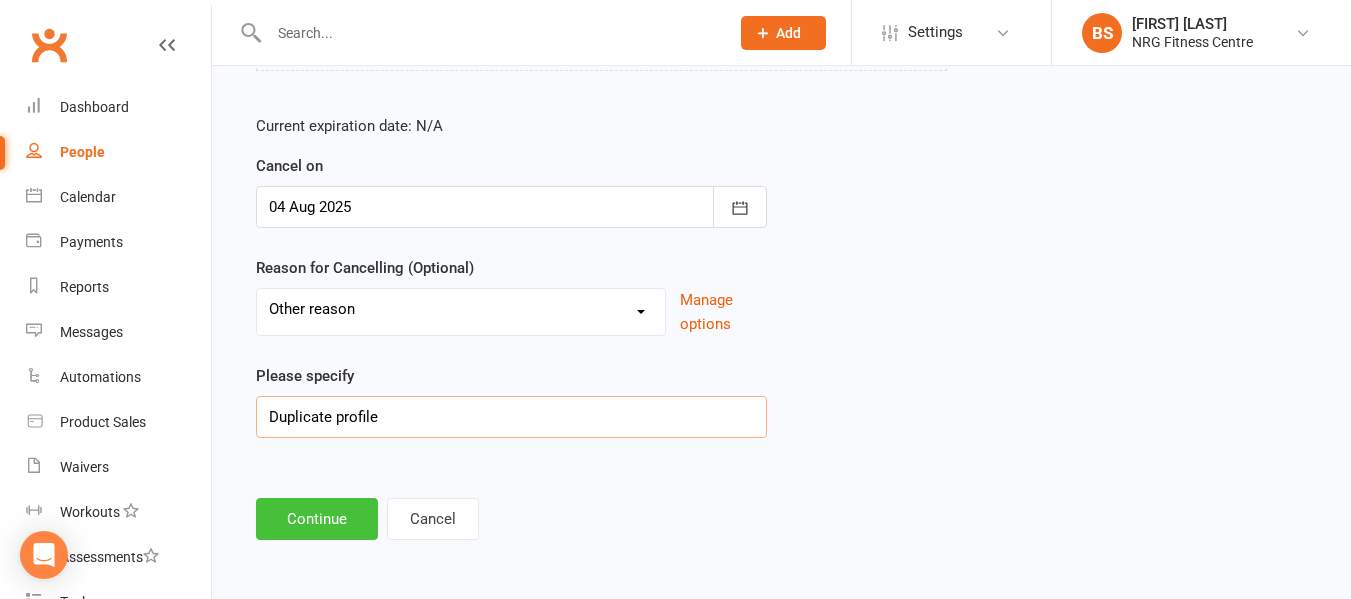 type on "Duplicate profile" 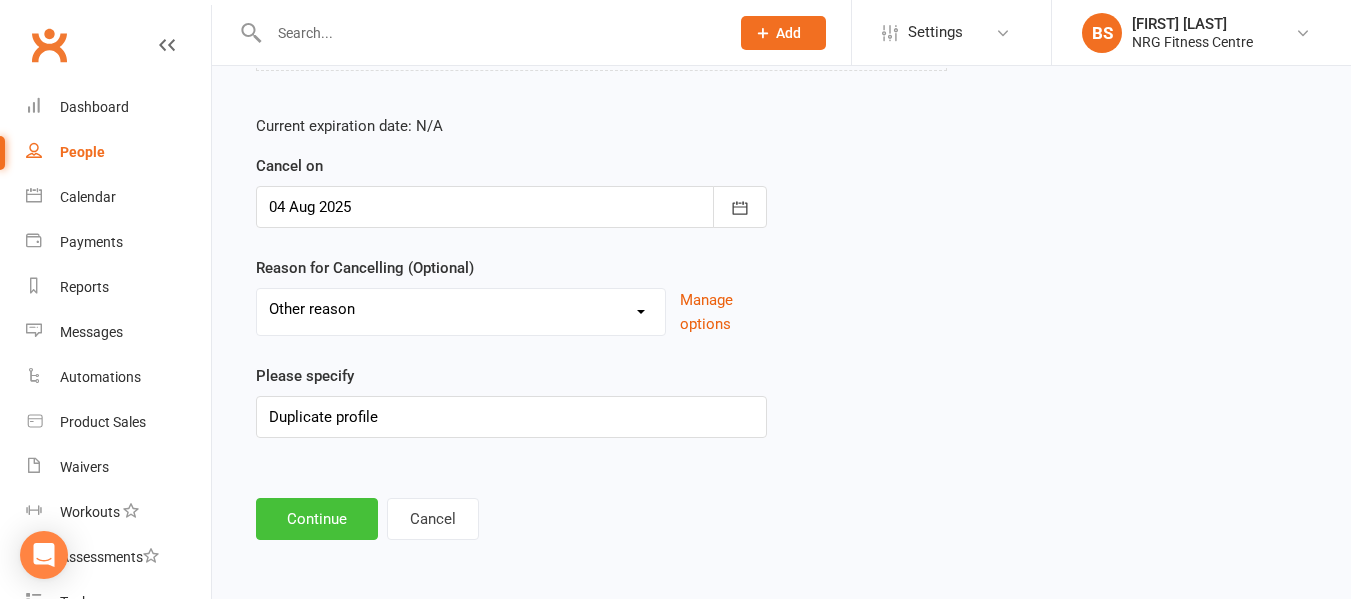 click on "Continue" at bounding box center [317, 519] 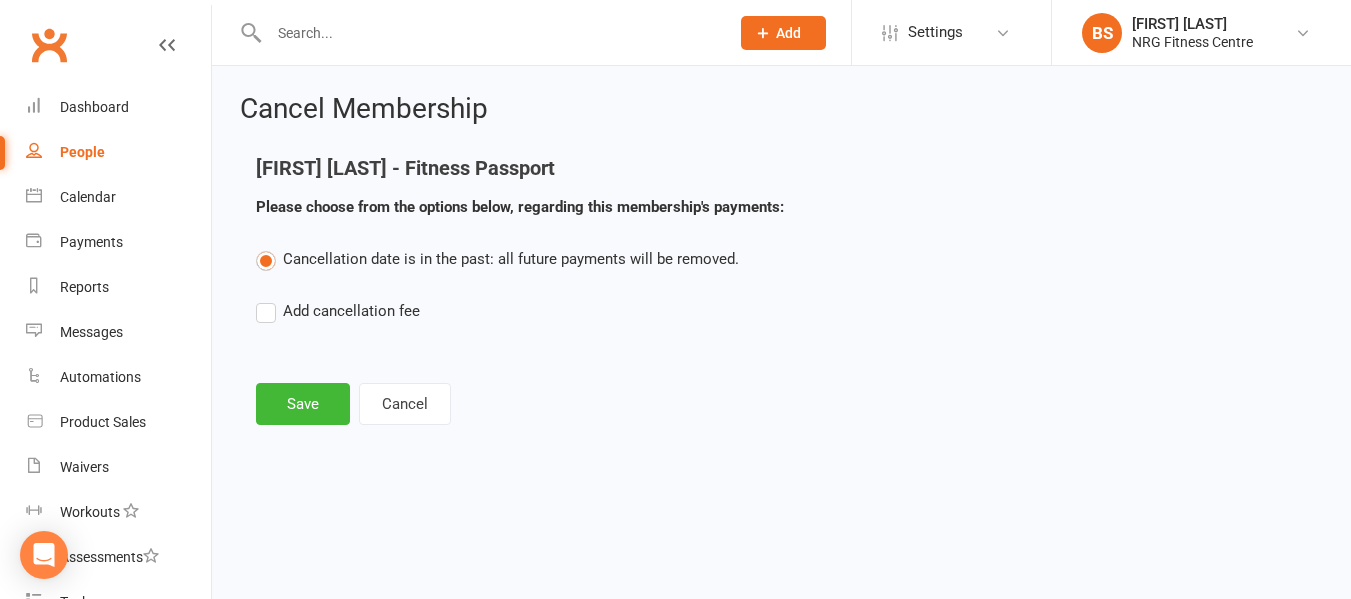 scroll, scrollTop: 0, scrollLeft: 0, axis: both 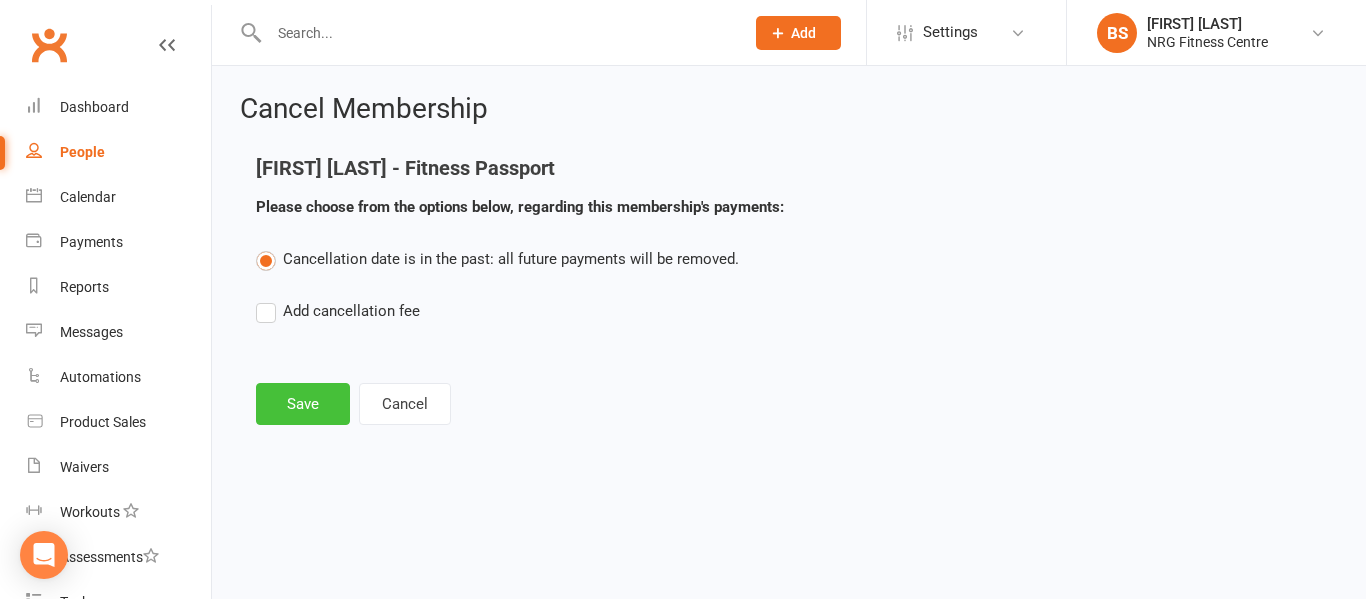 click on "Save" at bounding box center [303, 404] 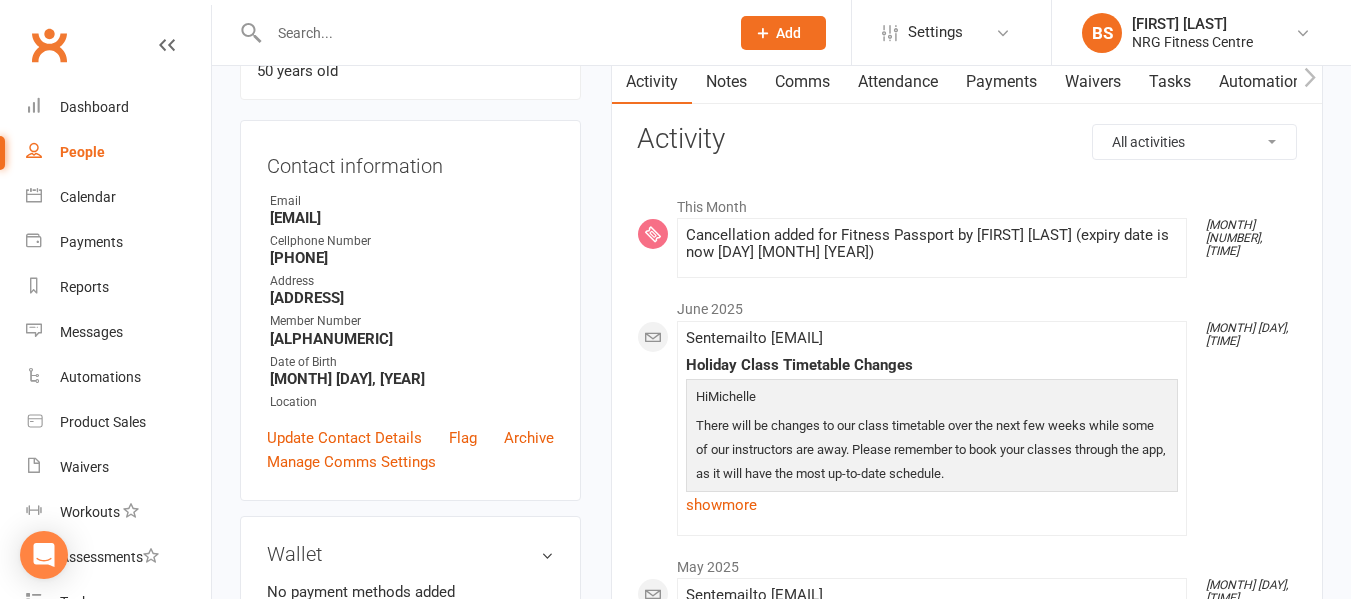 scroll, scrollTop: 200, scrollLeft: 0, axis: vertical 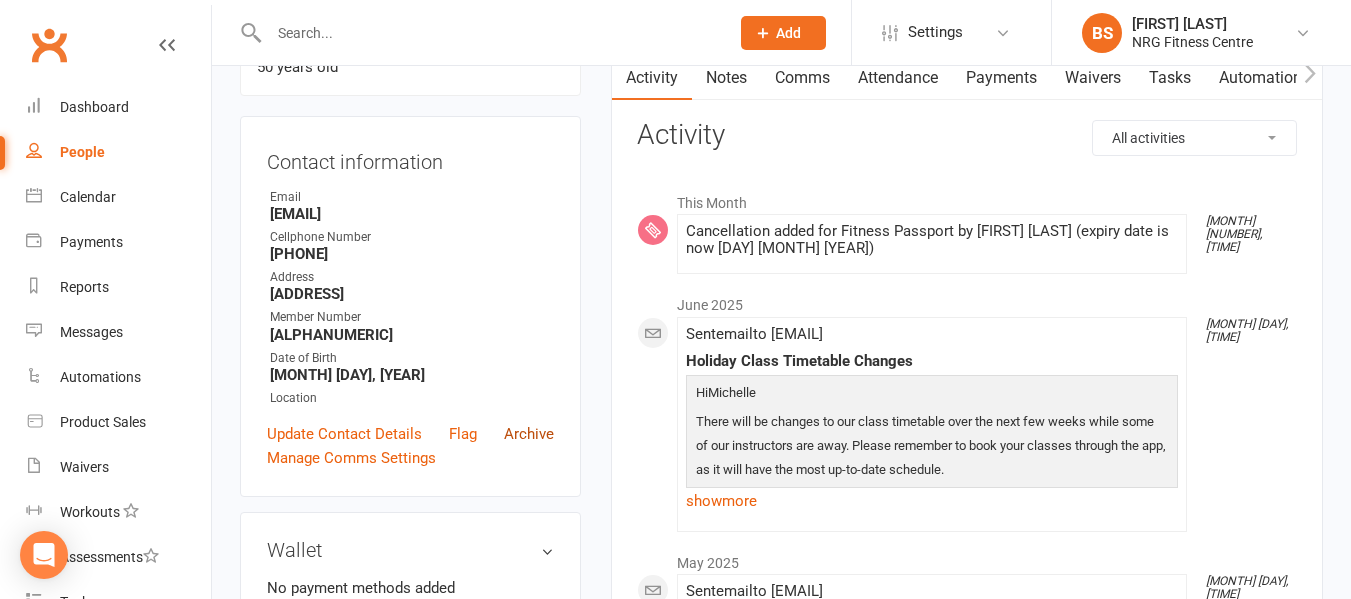 click on "Archive" at bounding box center (529, 434) 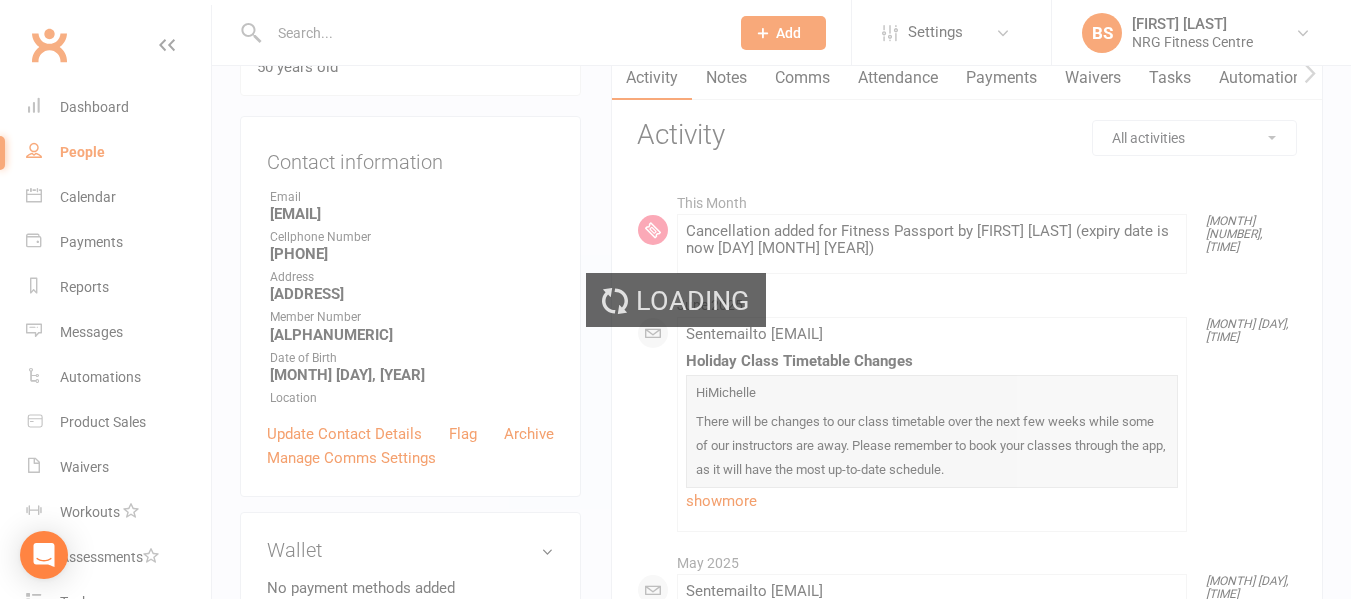 select on "100" 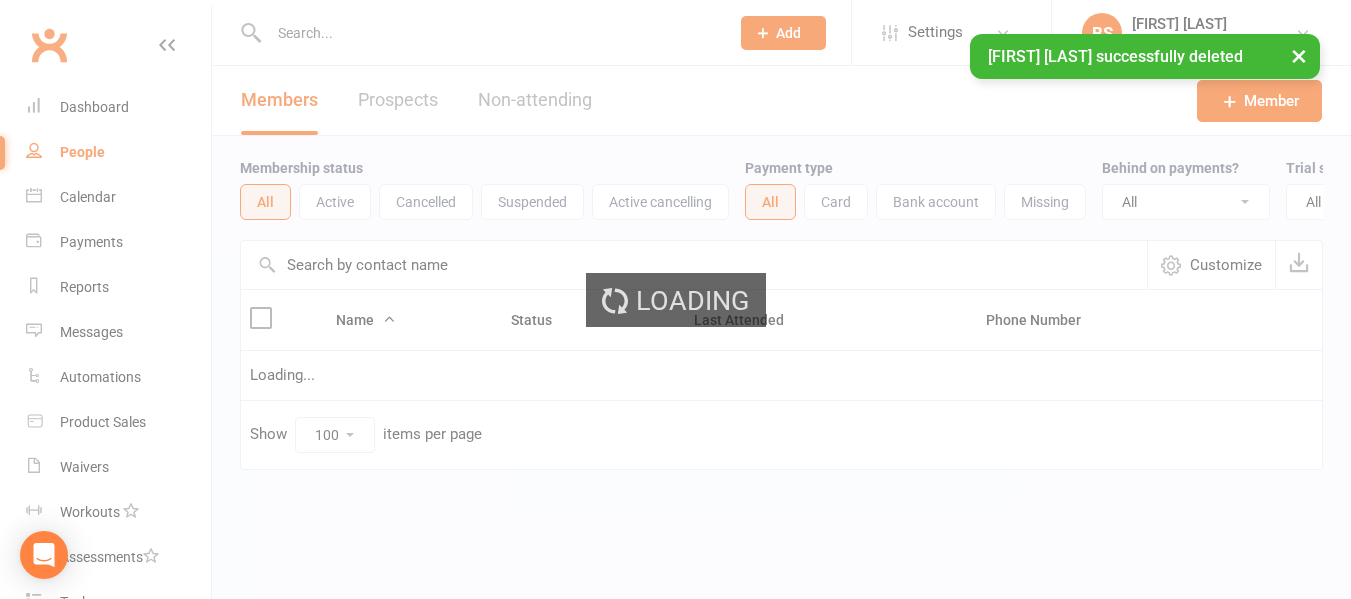 scroll, scrollTop: 0, scrollLeft: 0, axis: both 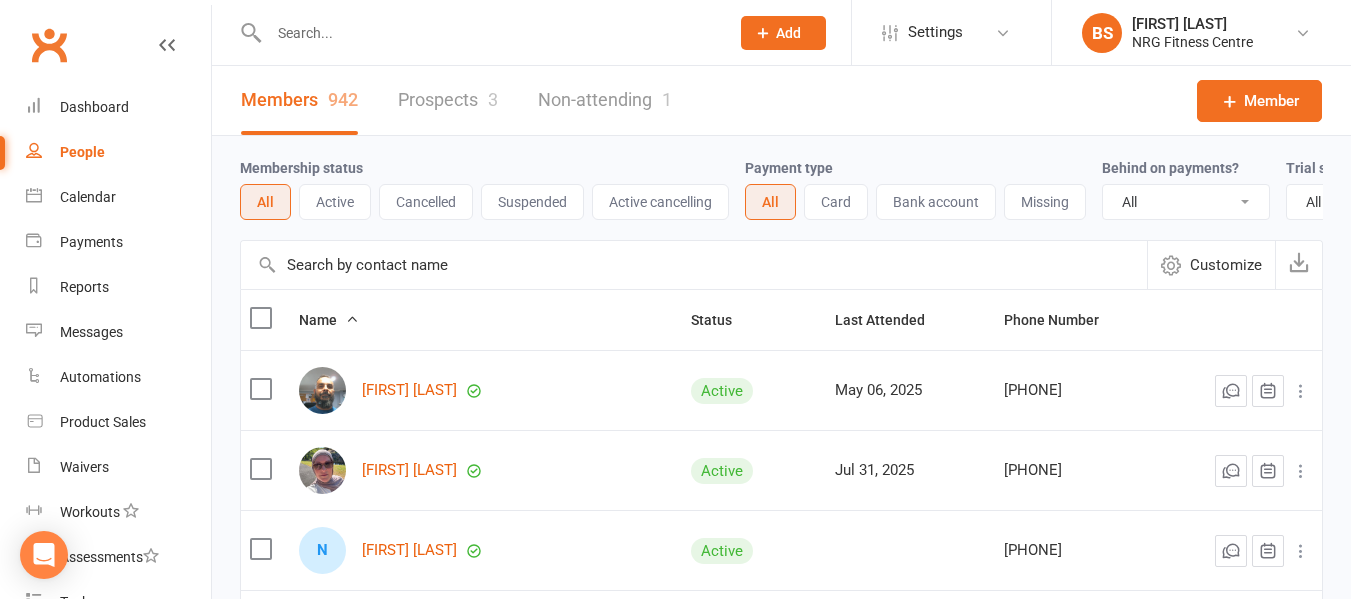 click at bounding box center [489, 33] 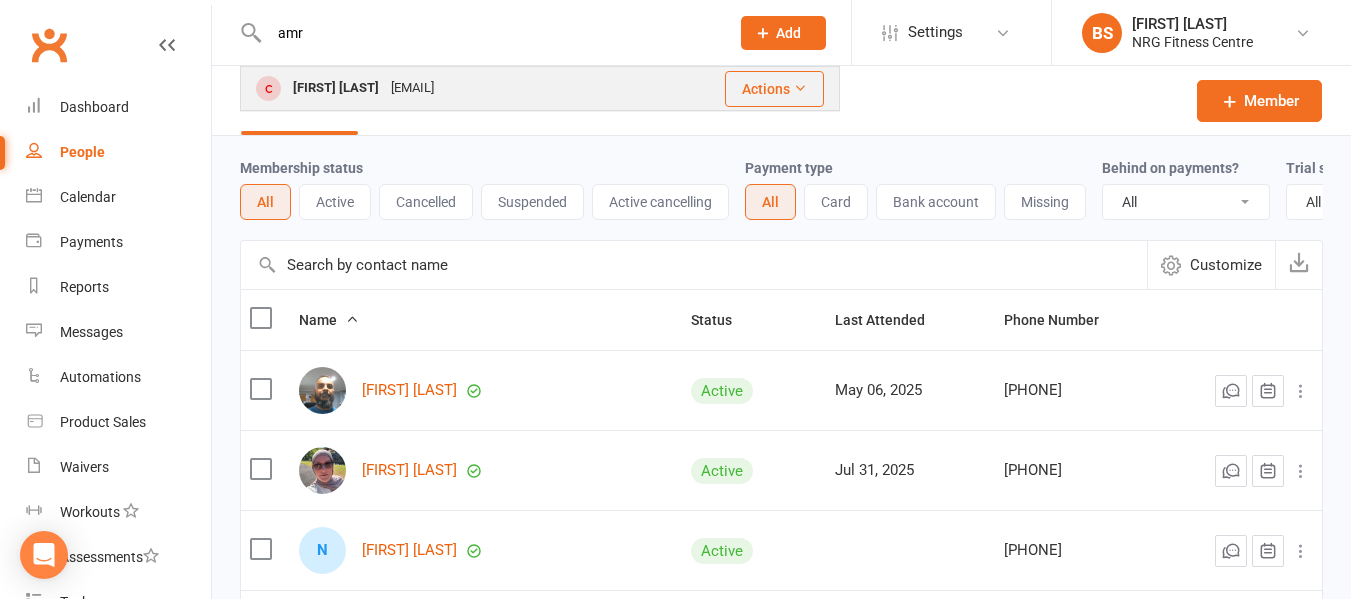type on "amr" 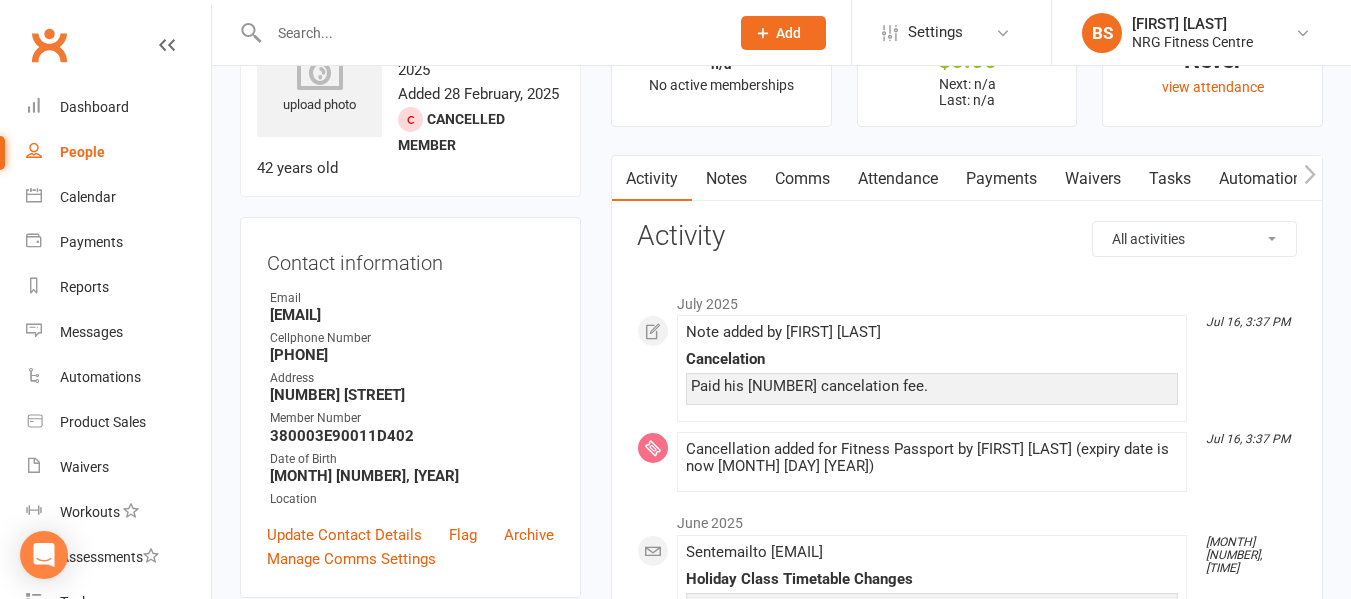 scroll, scrollTop: 100, scrollLeft: 0, axis: vertical 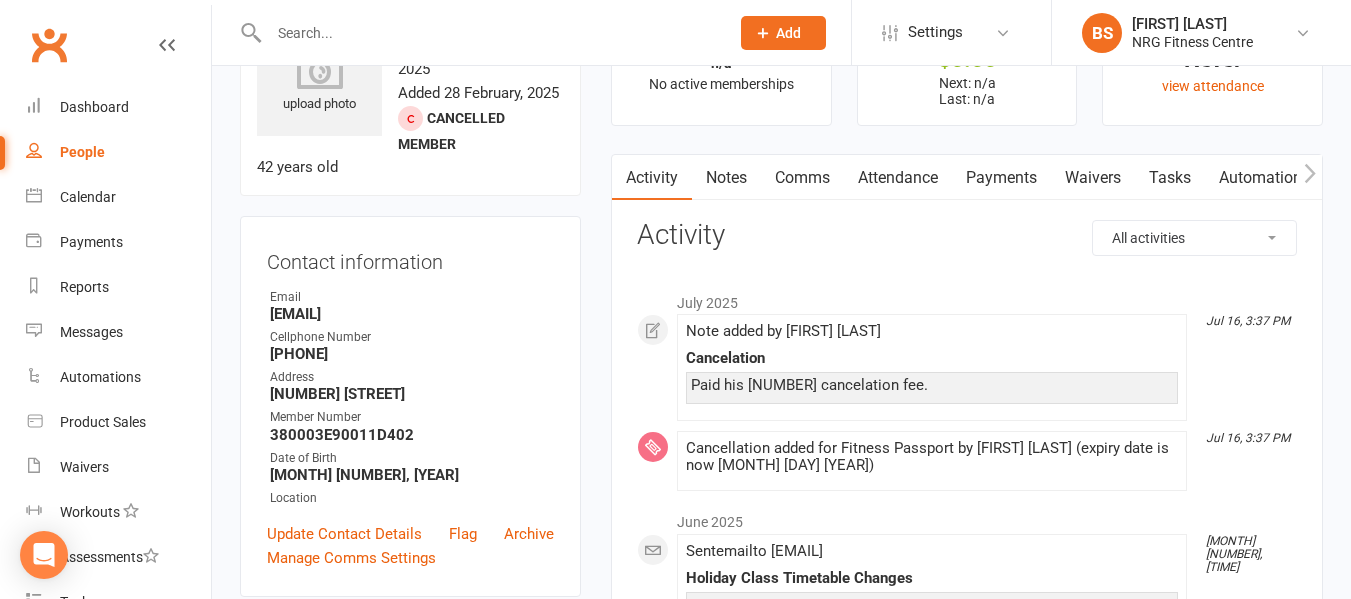 click on "Contact information Owner   Email  [EMAIL]
Cellphone Number  [PHONE]
Address  [NUMBER] [STREET]
Member Number  [ALPHANUMERIC]
Date of Birth  [MONTH] [DAY], [YEAR]
Location
Update Contact Details Flag Archive Manage Comms Settings" at bounding box center [410, 406] 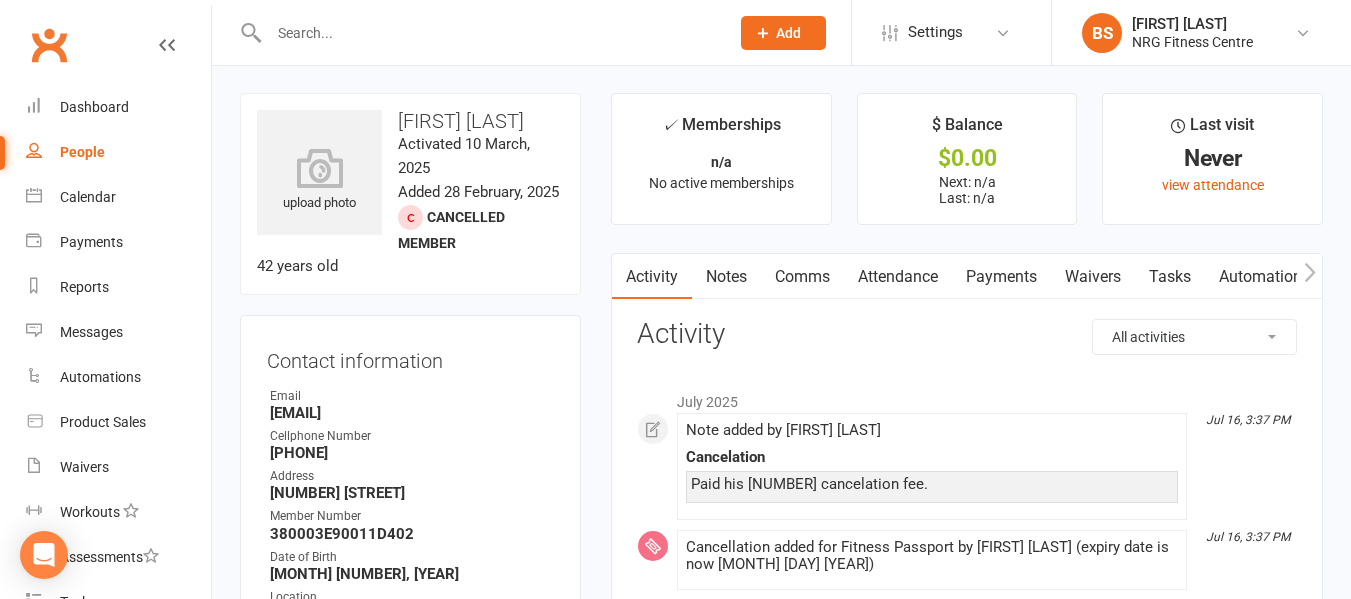 scroll, scrollTop: 0, scrollLeft: 0, axis: both 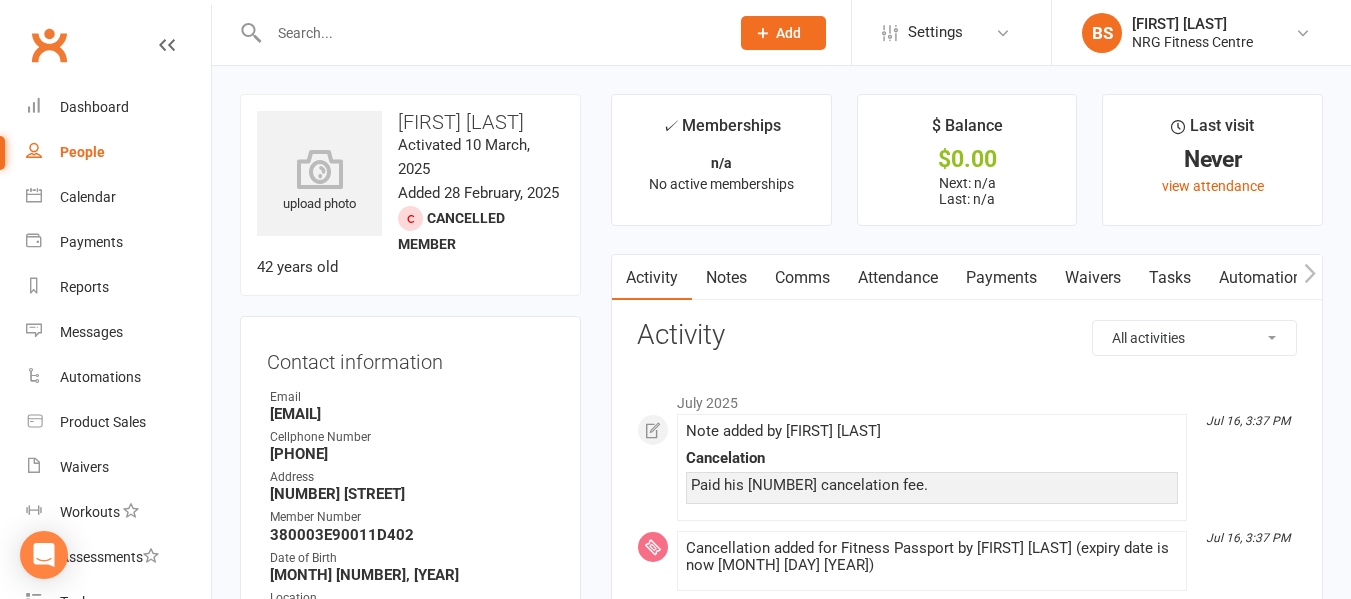 click on "Activity" at bounding box center [967, 335] 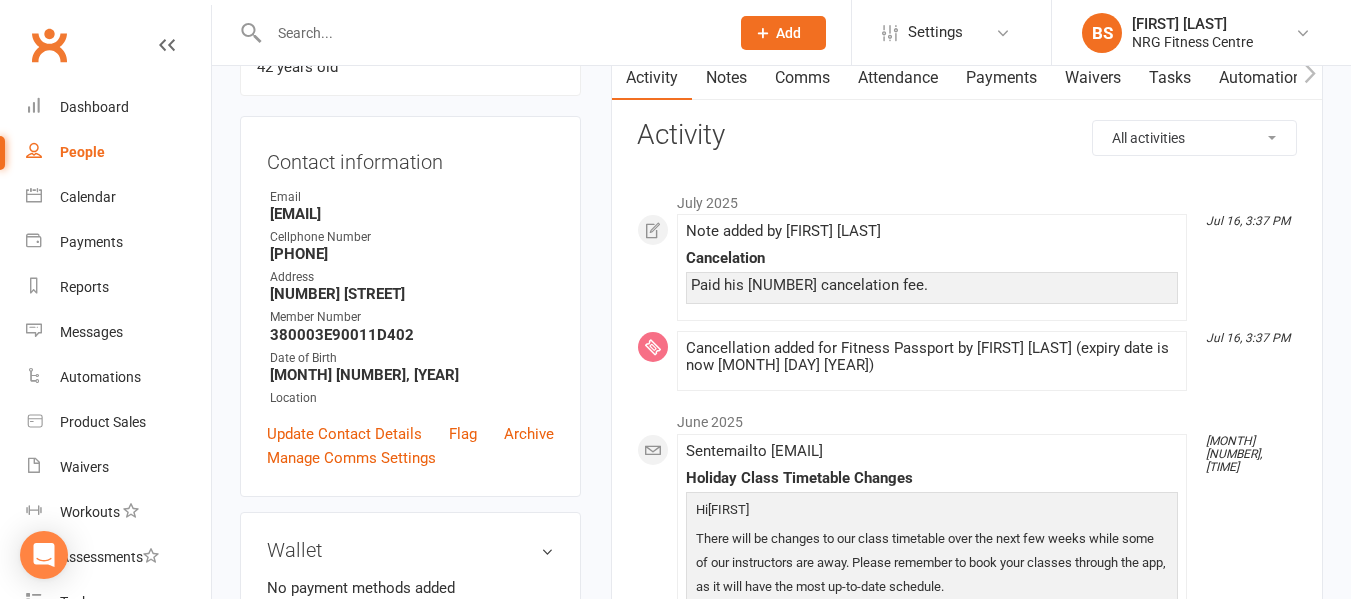scroll, scrollTop: 100, scrollLeft: 0, axis: vertical 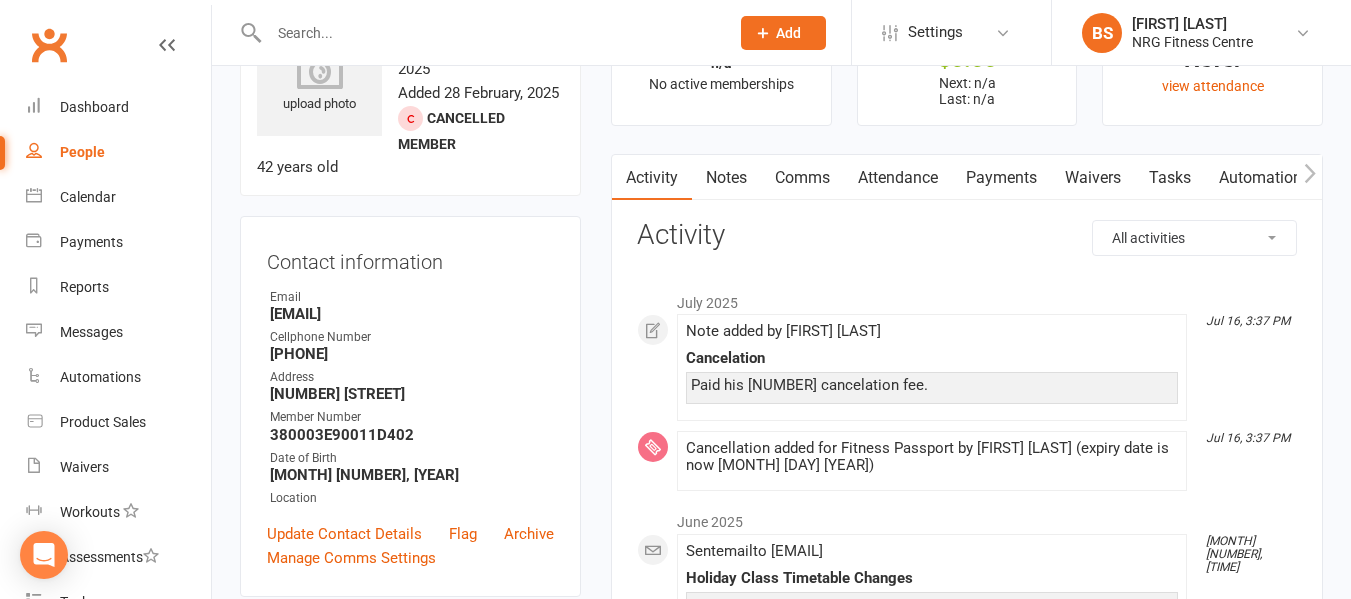 click at bounding box center (489, 33) 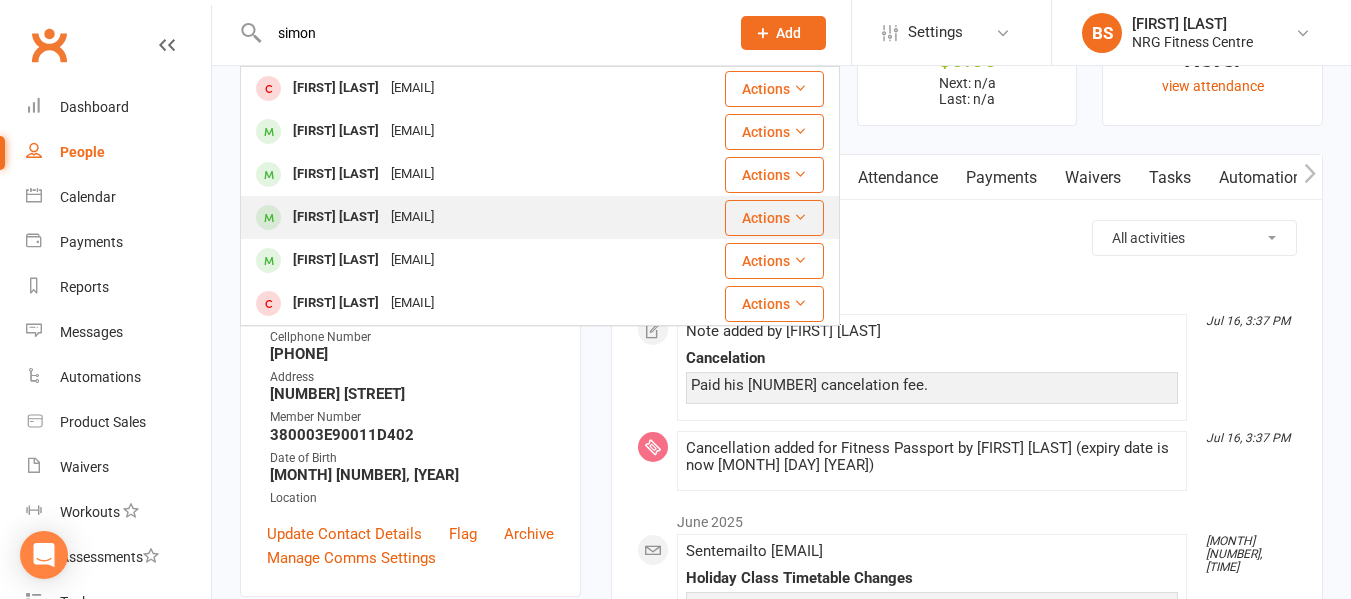 type on "simon" 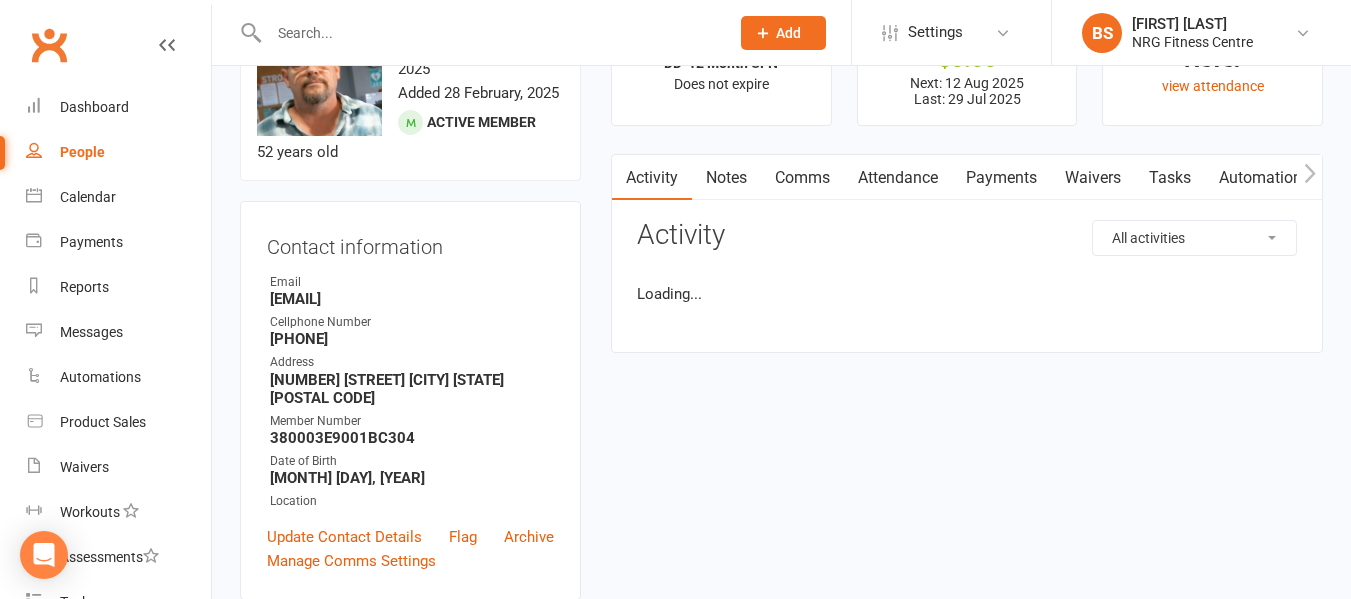 scroll, scrollTop: 0, scrollLeft: 0, axis: both 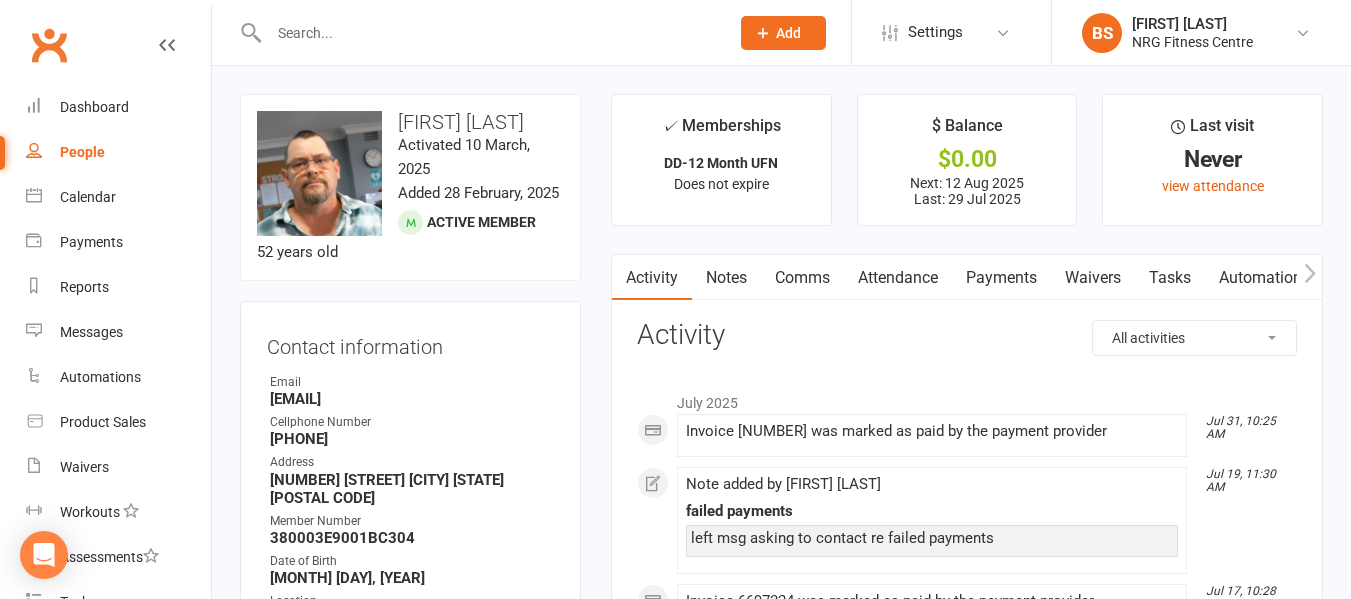 click on "Payments" at bounding box center (1001, 278) 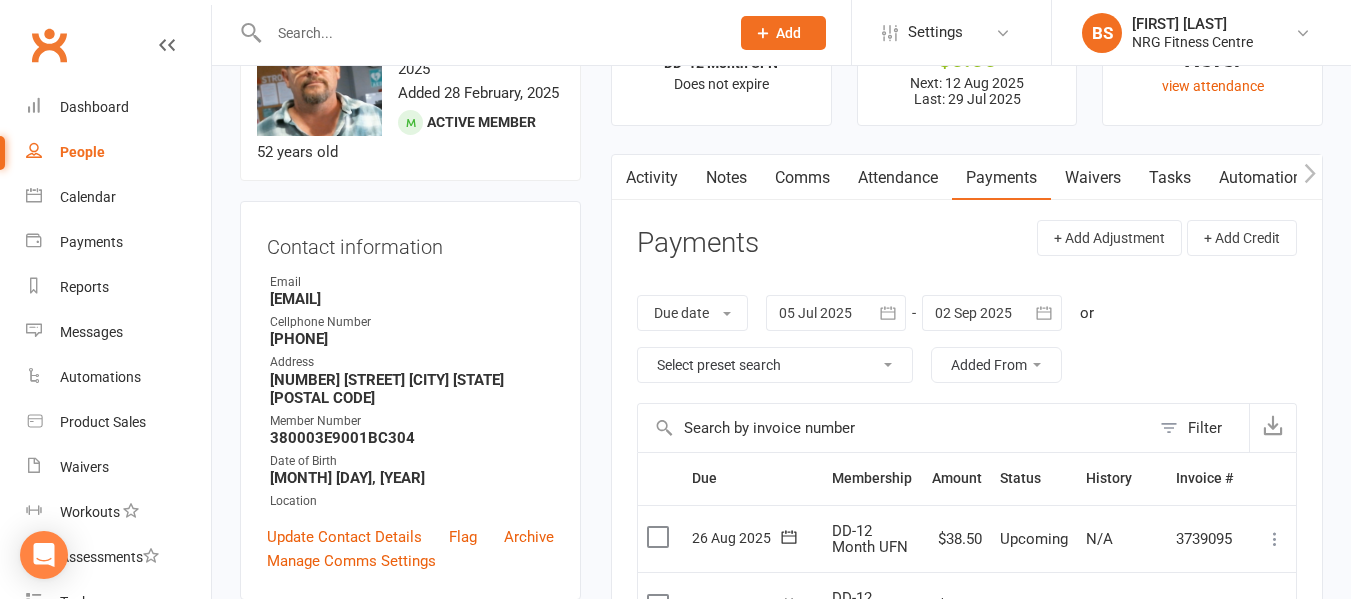 click at bounding box center (836, 313) 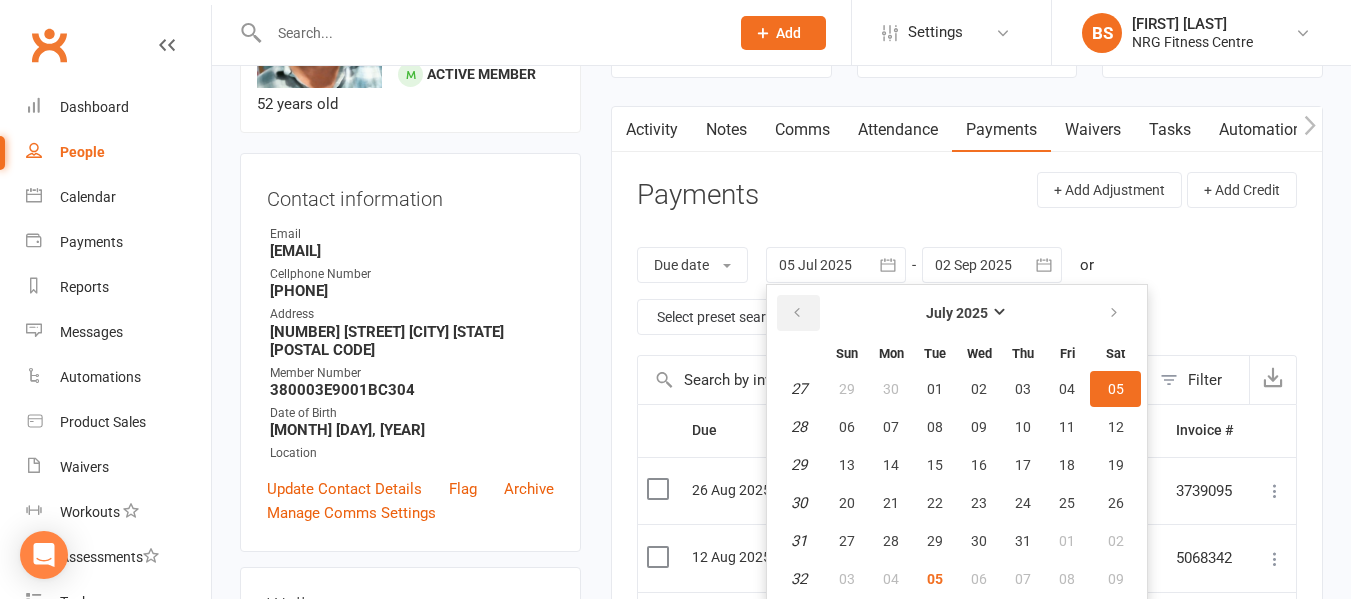 click at bounding box center [798, 313] 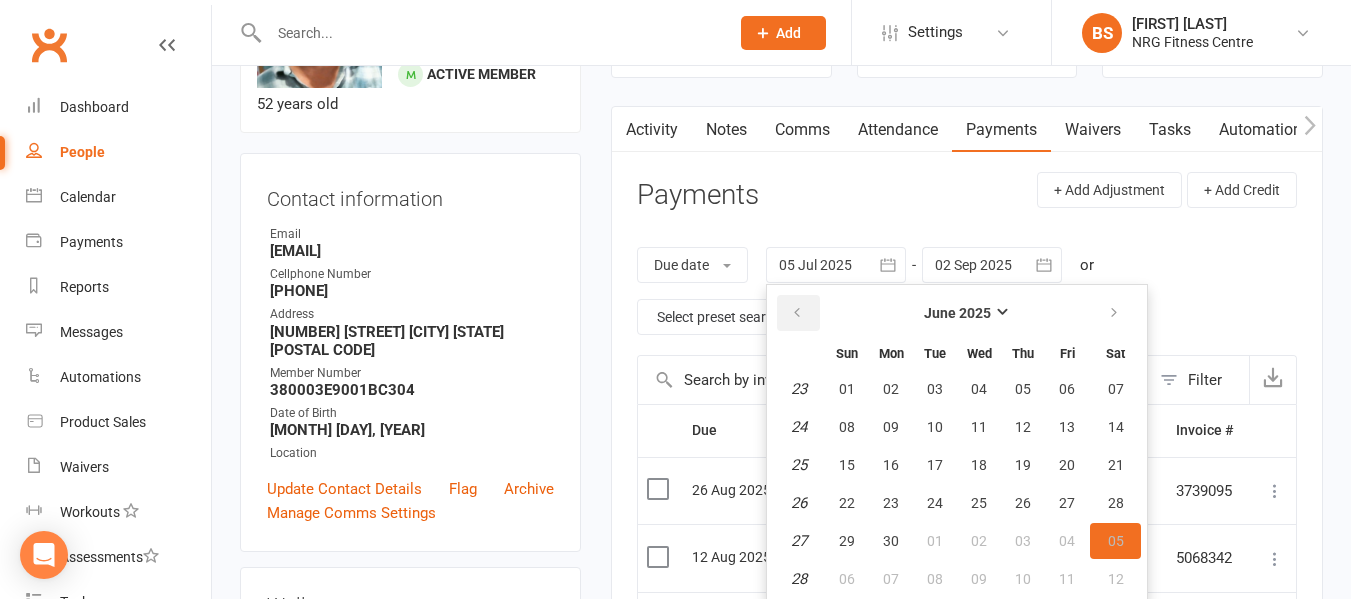click at bounding box center [798, 313] 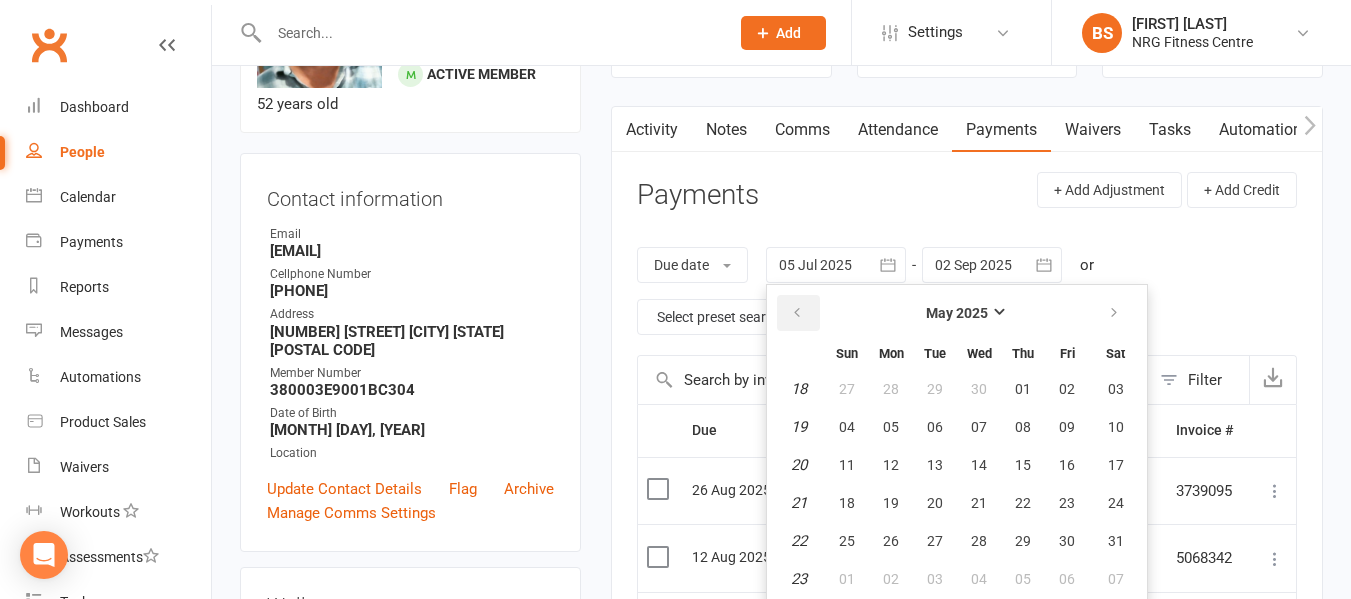 click at bounding box center (798, 313) 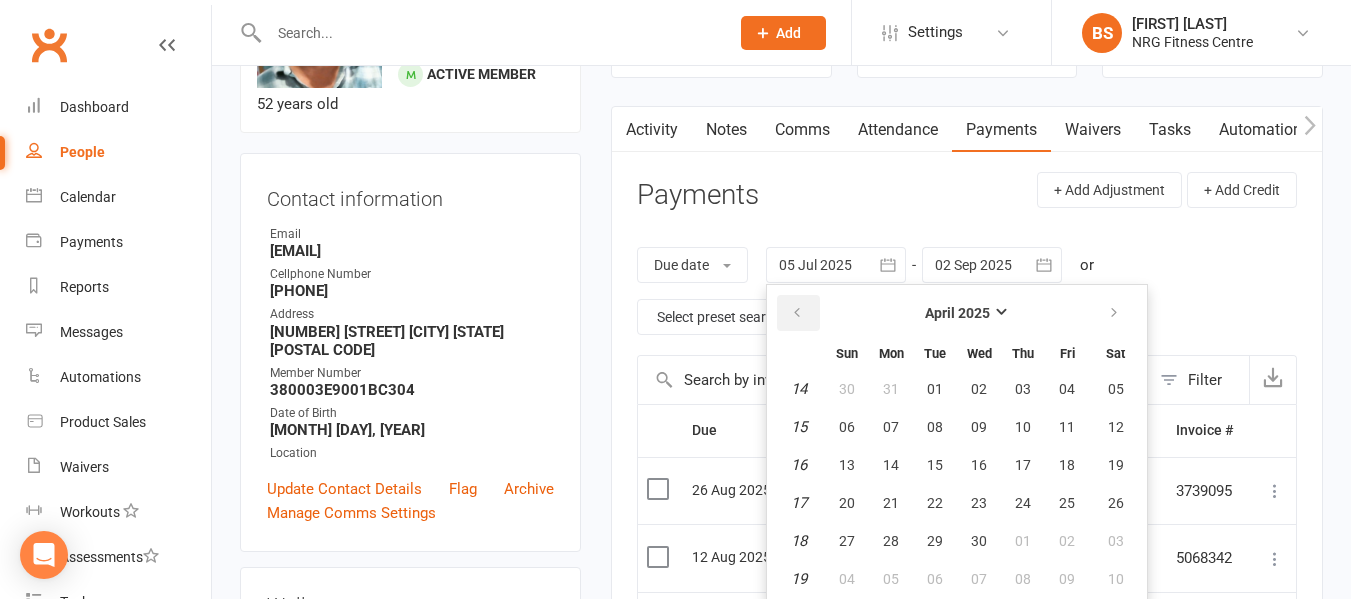 click at bounding box center (797, 313) 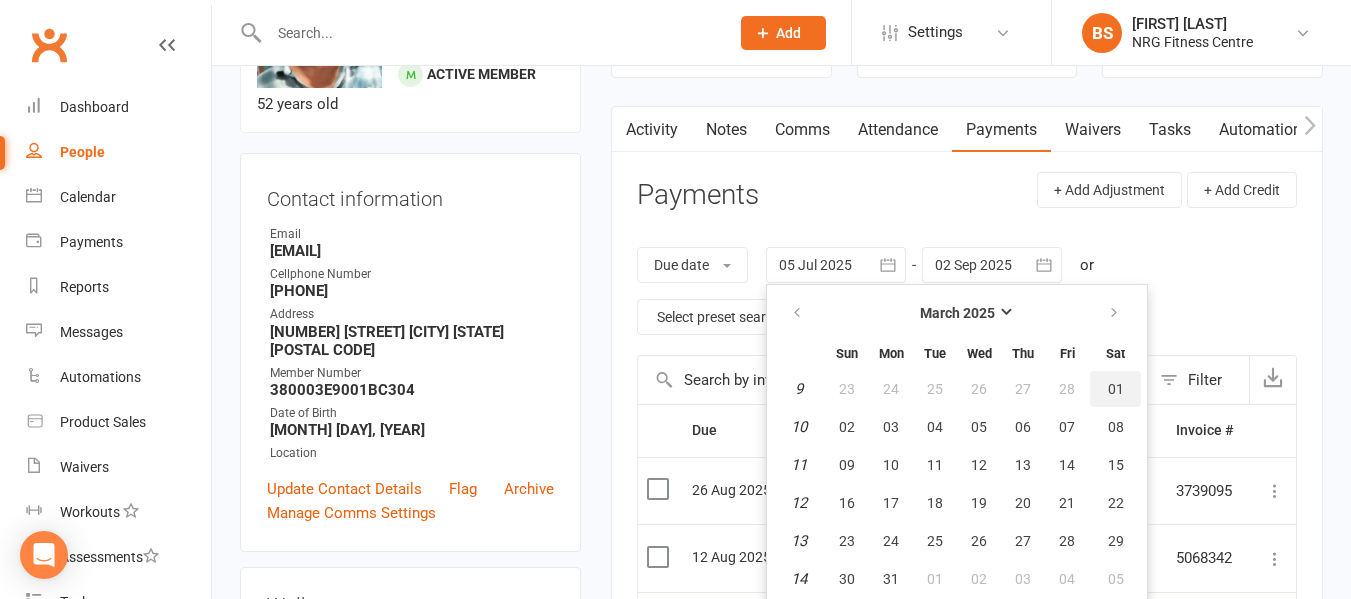 click on "01" at bounding box center (1116, 389) 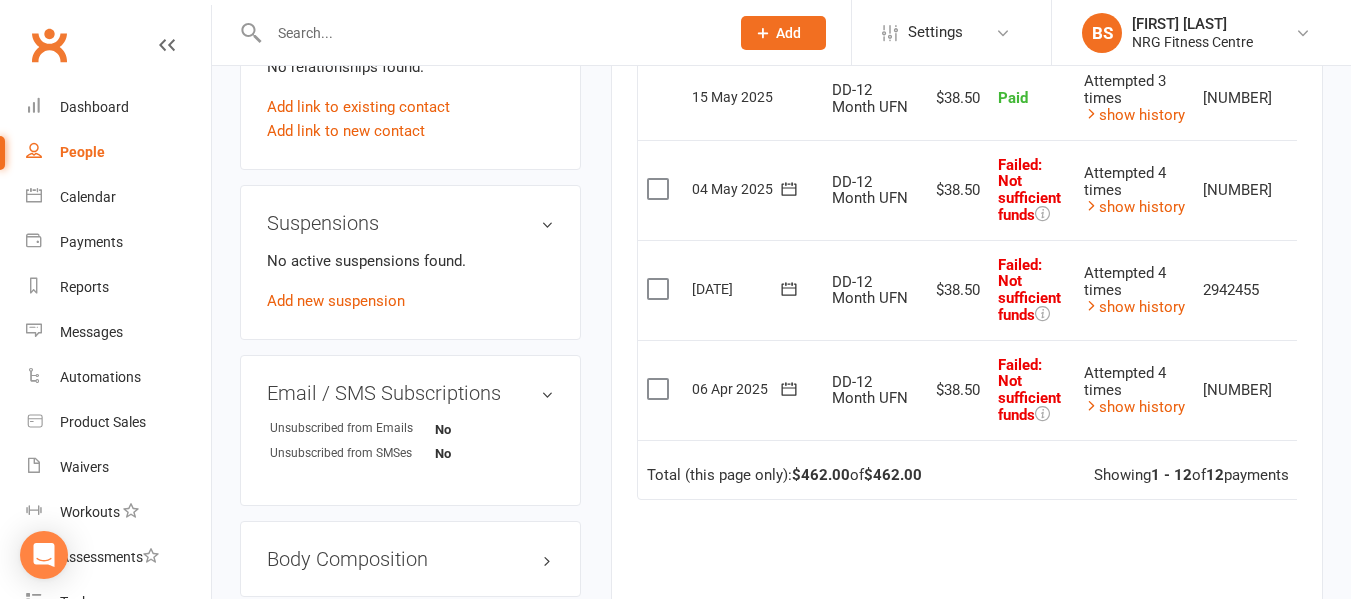 scroll, scrollTop: 1148, scrollLeft: 0, axis: vertical 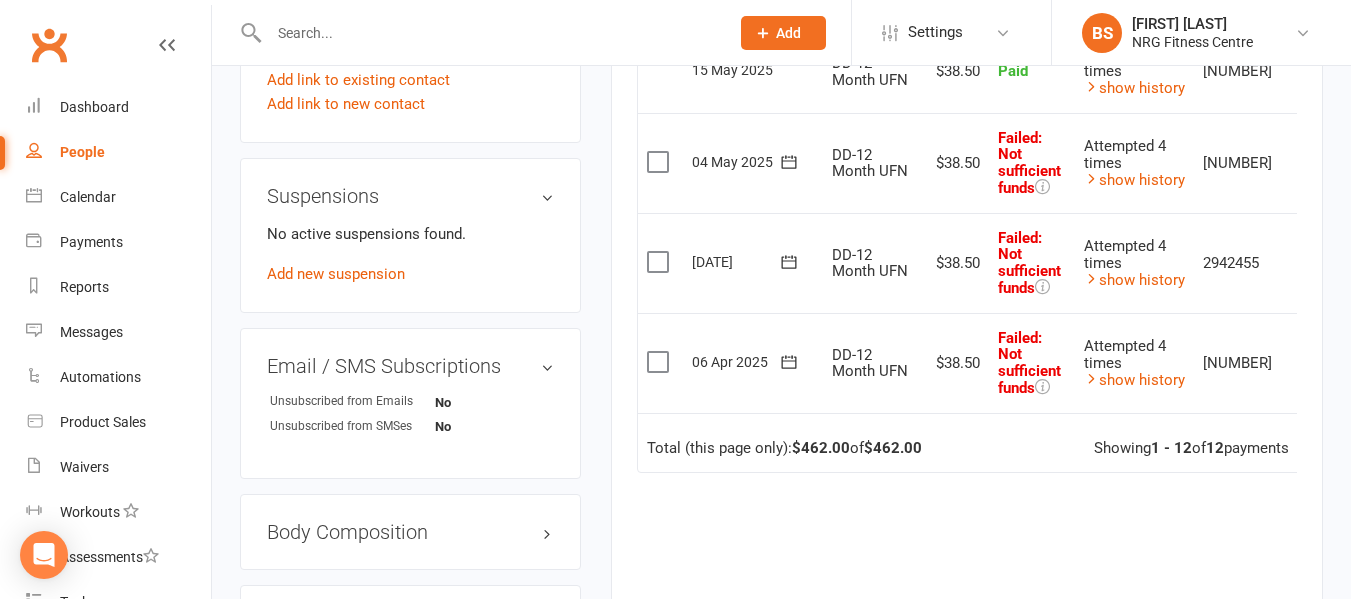 click at bounding box center [1302, 363] 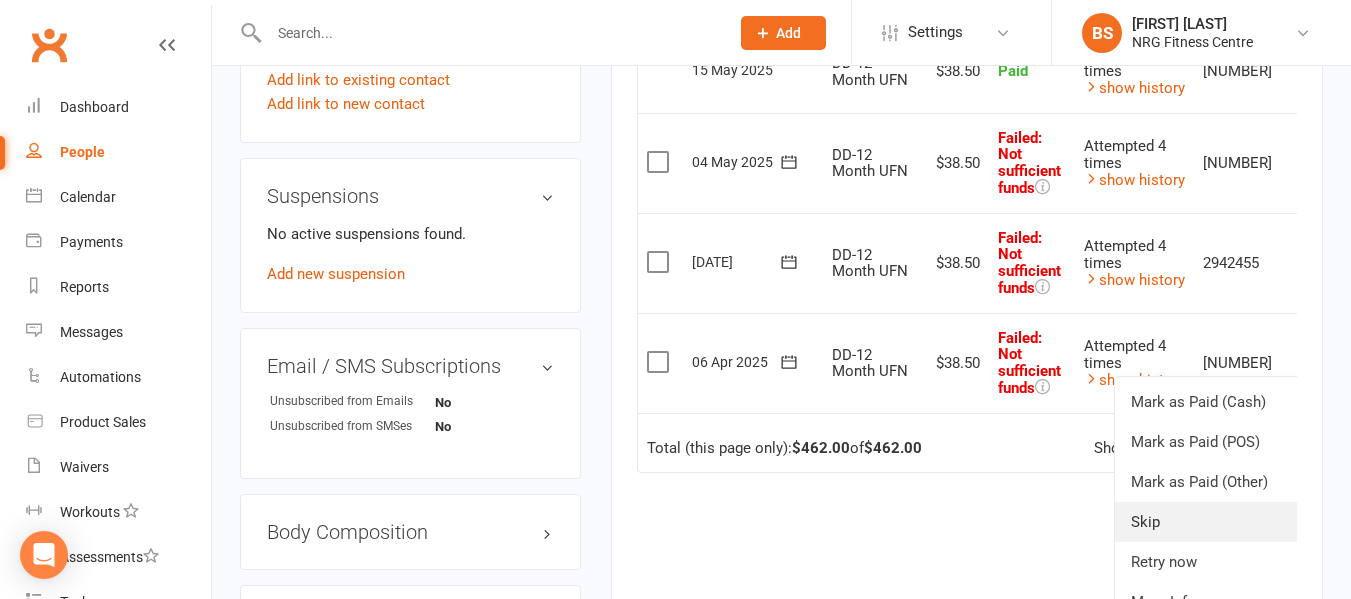 click on "Skip" at bounding box center (1214, 522) 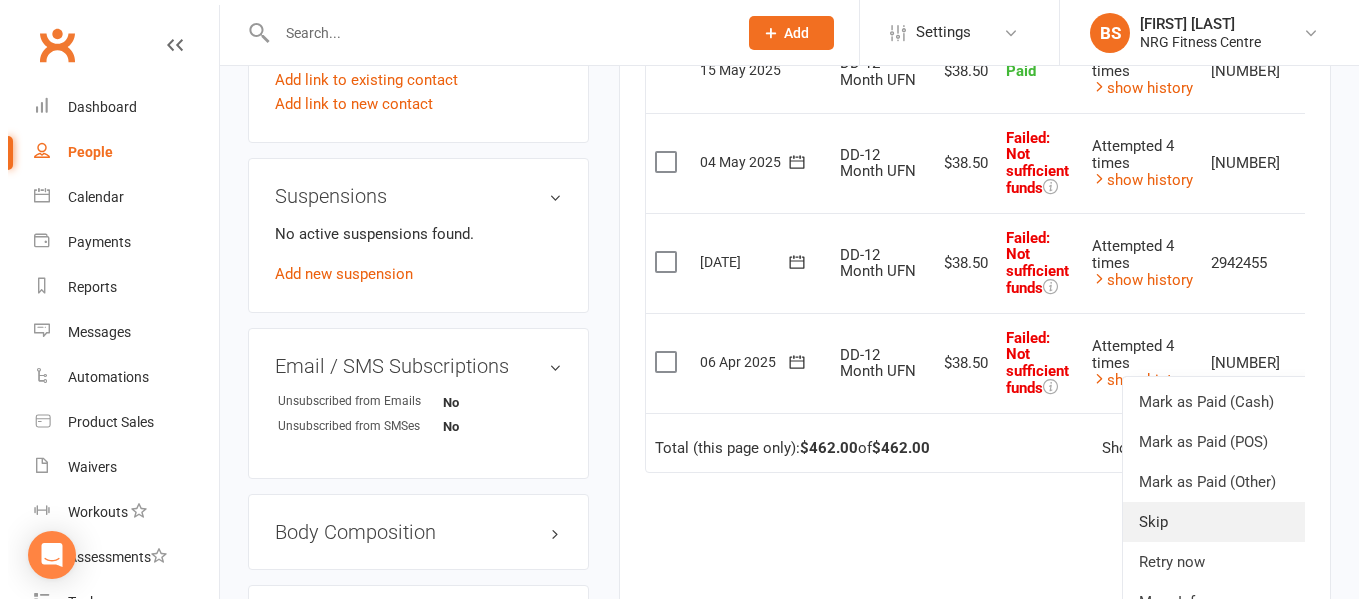 scroll, scrollTop: 1124, scrollLeft: 0, axis: vertical 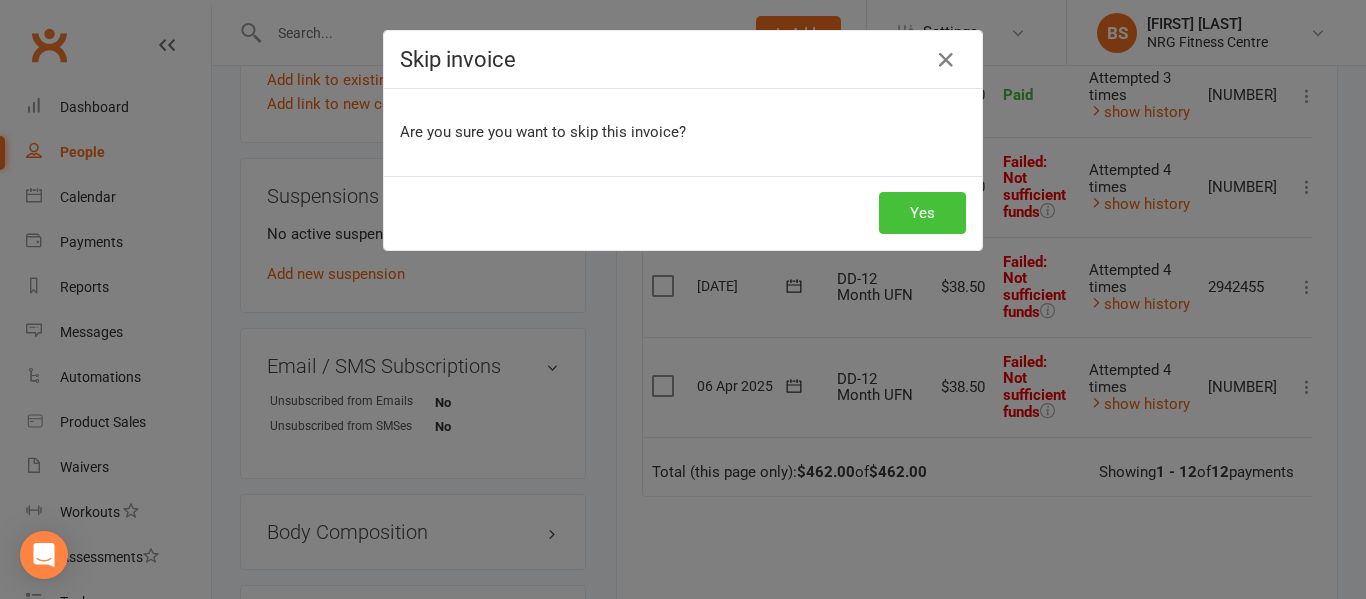 click on "Yes" at bounding box center (922, 213) 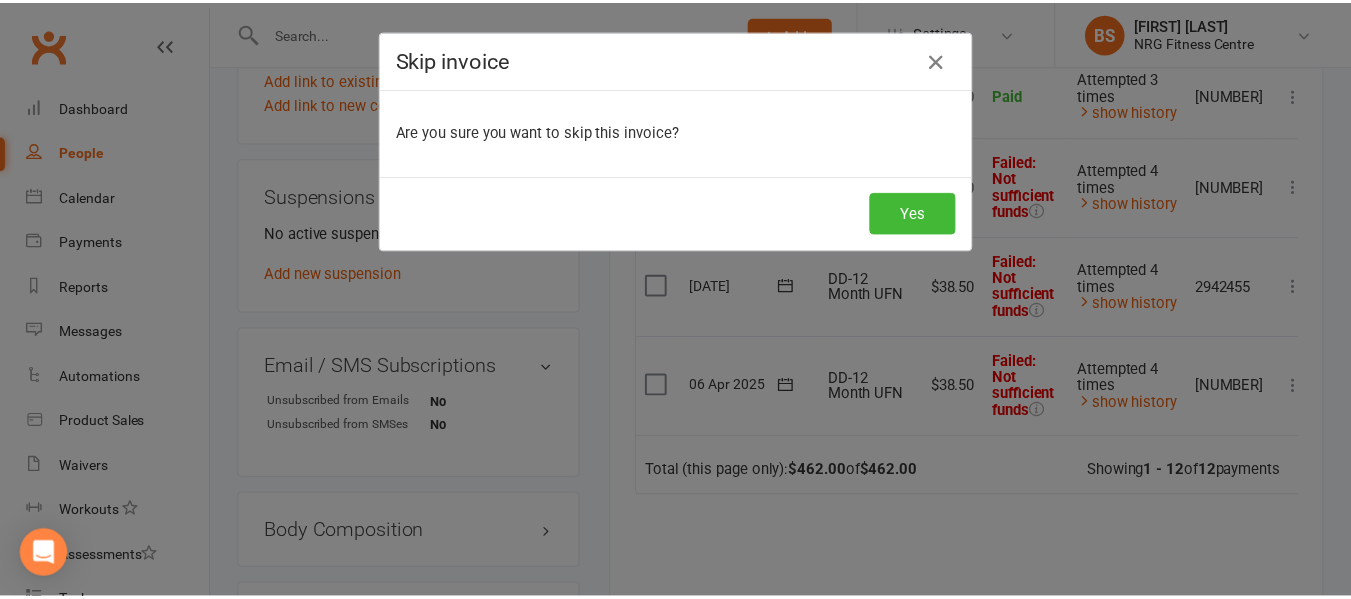 scroll, scrollTop: 1148, scrollLeft: 0, axis: vertical 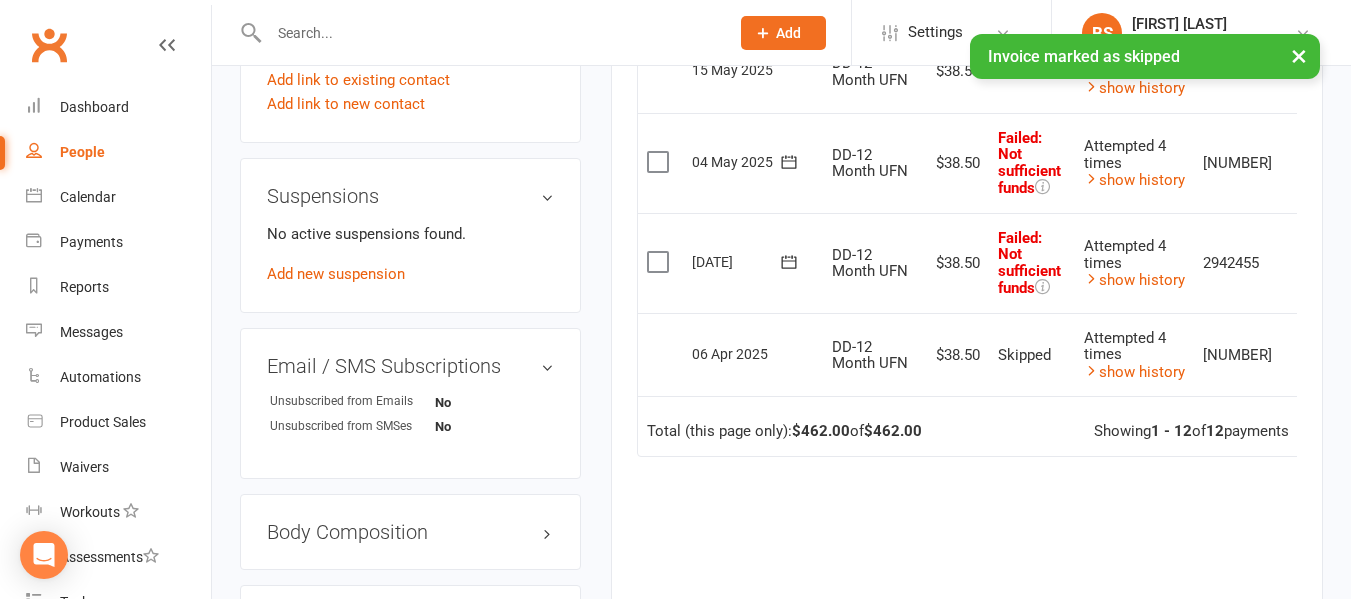 click at bounding box center (1302, 263) 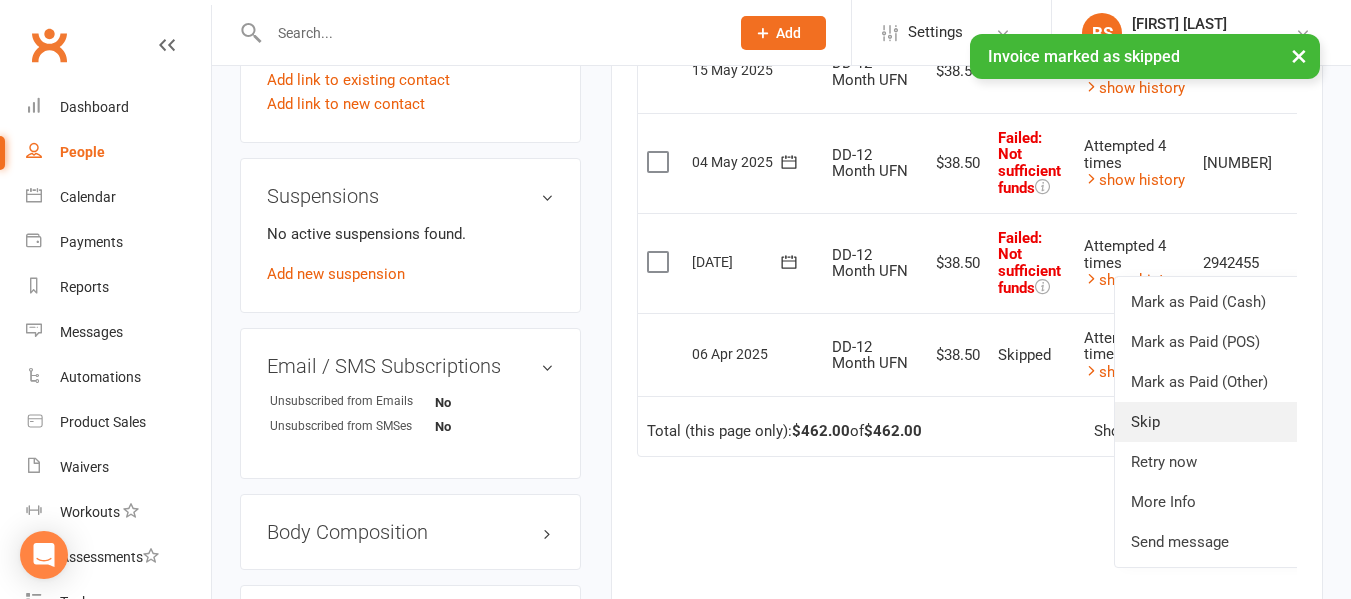 click on "Skip" at bounding box center (1214, 422) 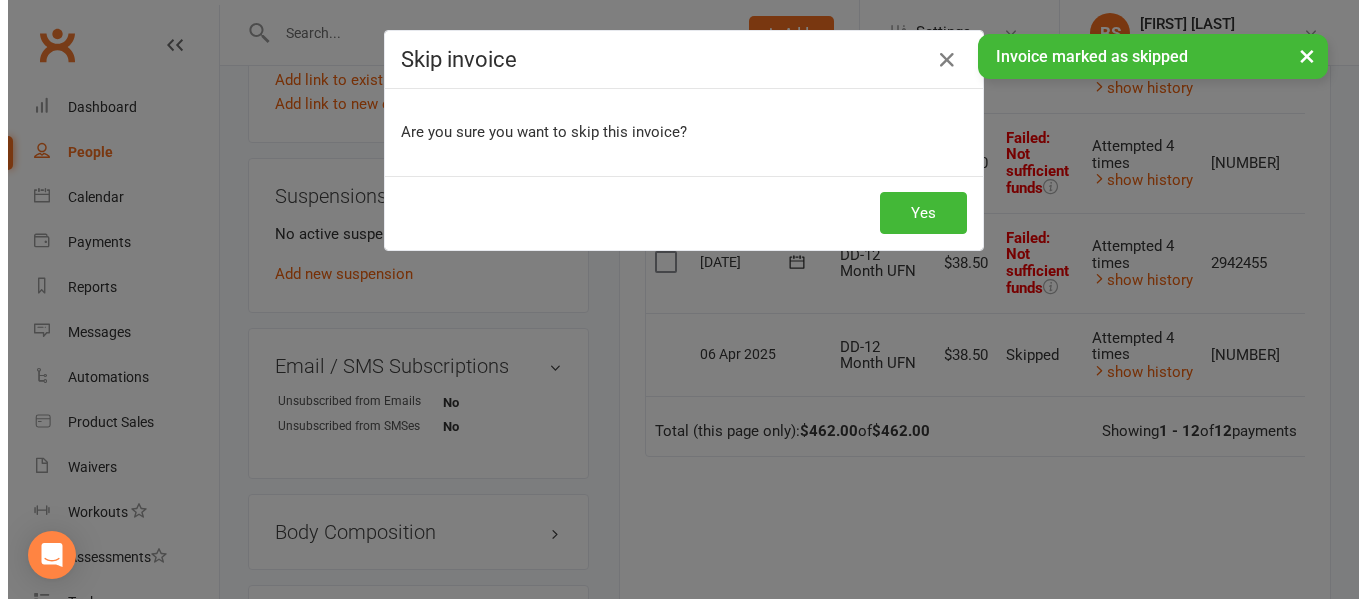 scroll, scrollTop: 1124, scrollLeft: 0, axis: vertical 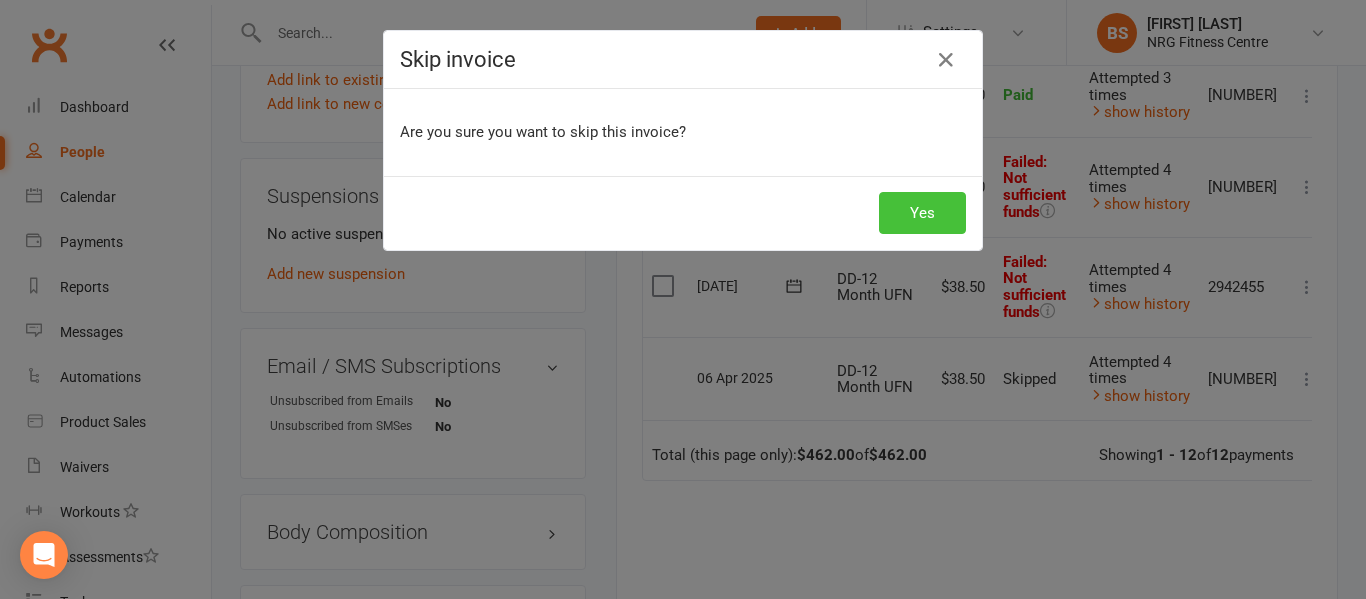 click on "Yes" at bounding box center (922, 213) 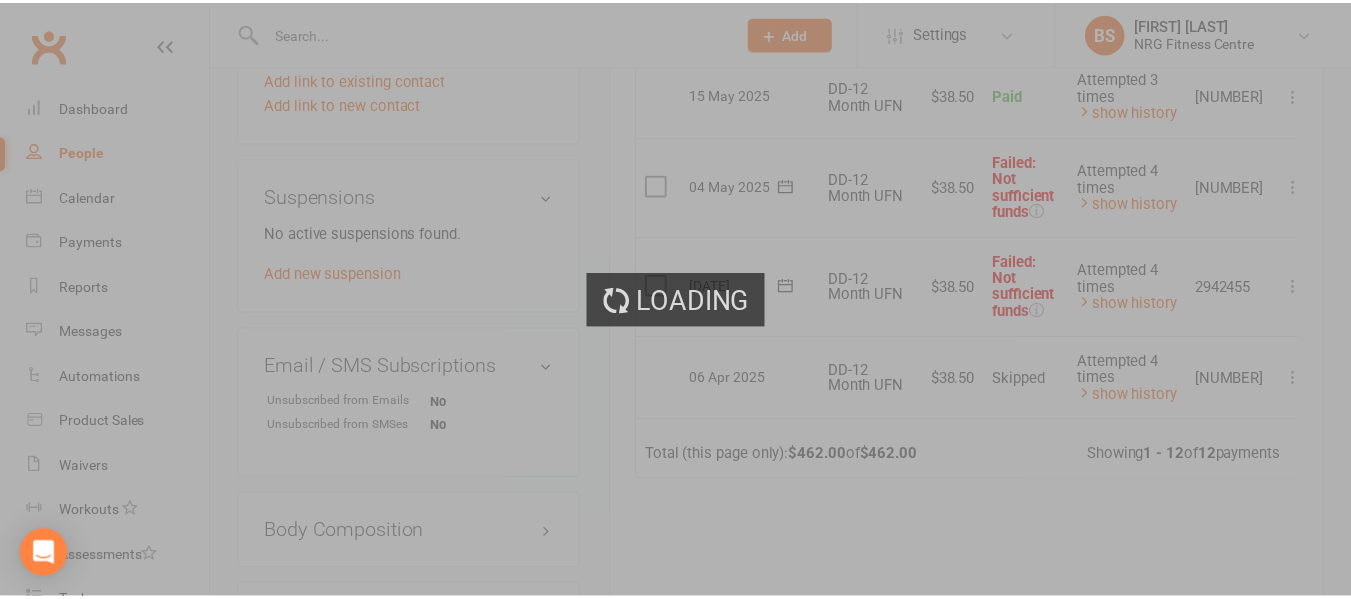 scroll, scrollTop: 1148, scrollLeft: 0, axis: vertical 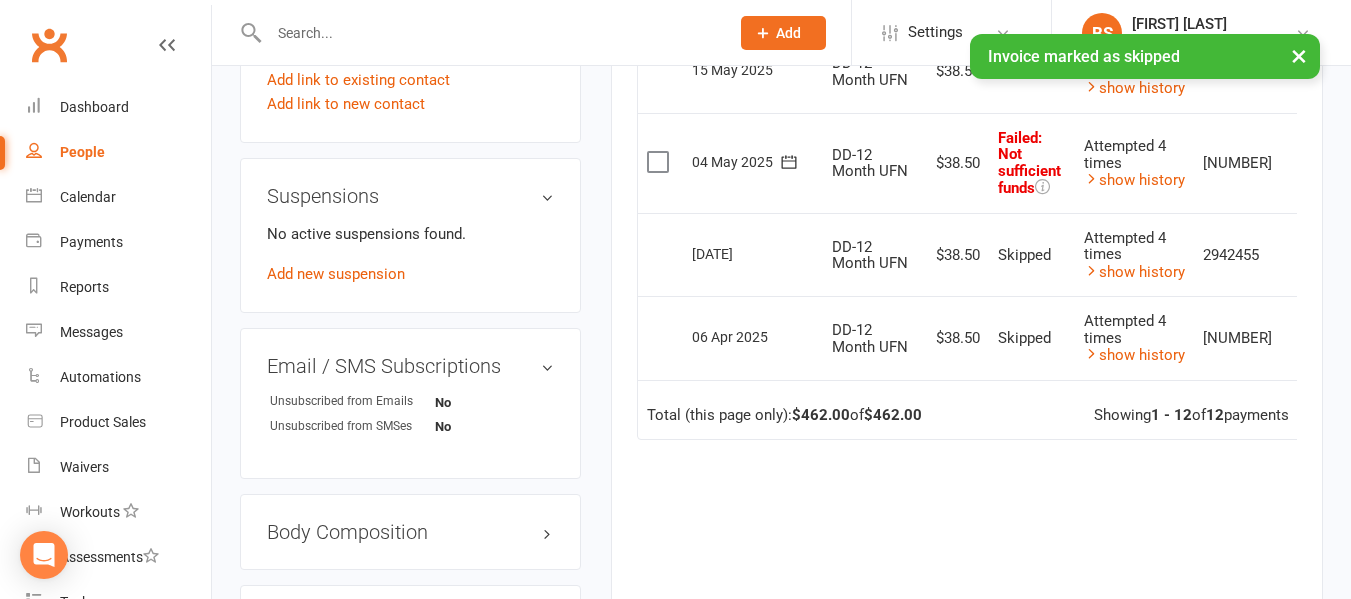click at bounding box center [1302, 163] 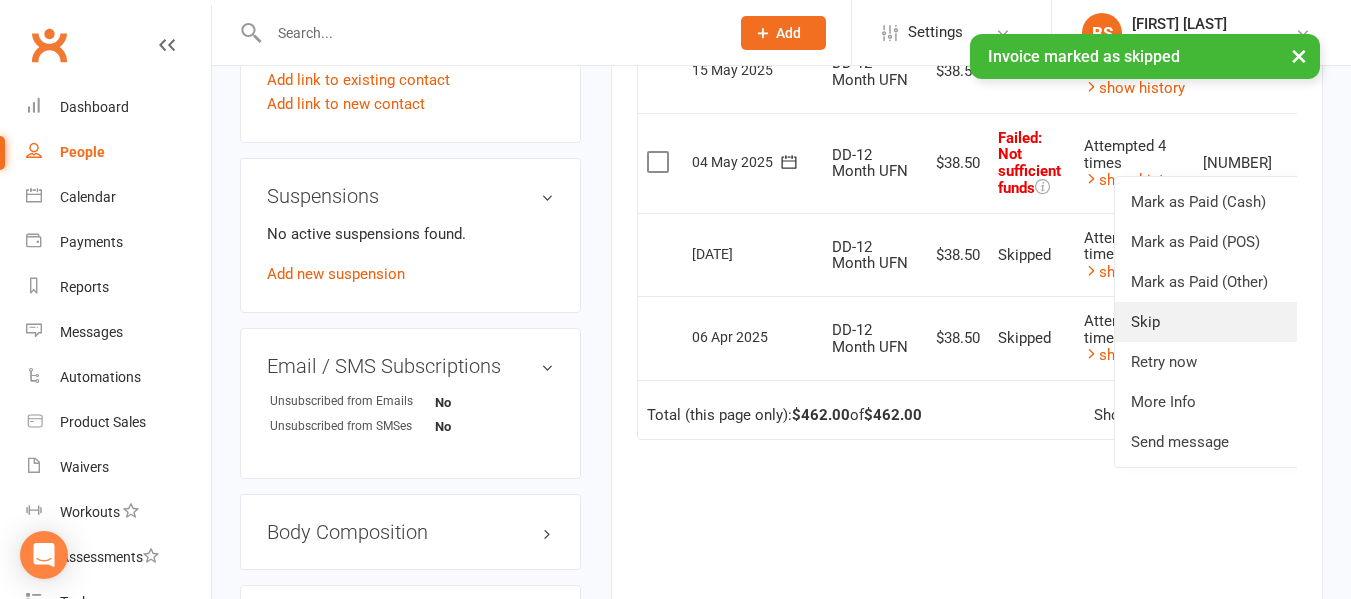 click on "Skip" at bounding box center (1214, 322) 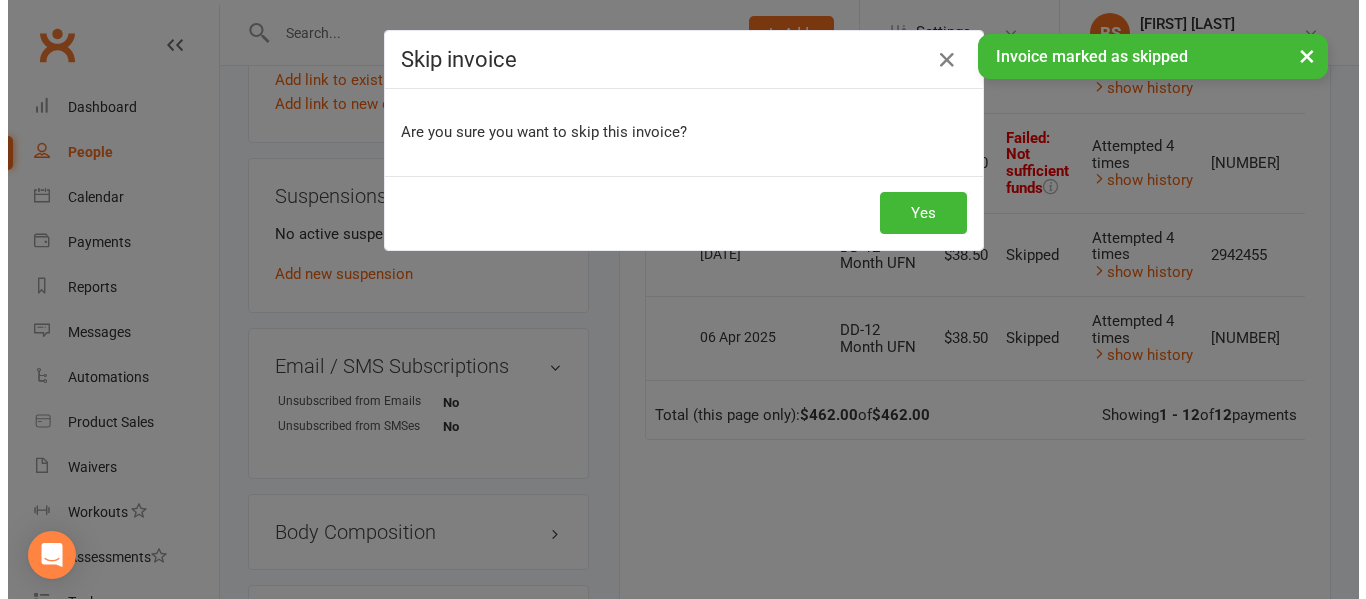 scroll, scrollTop: 1124, scrollLeft: 0, axis: vertical 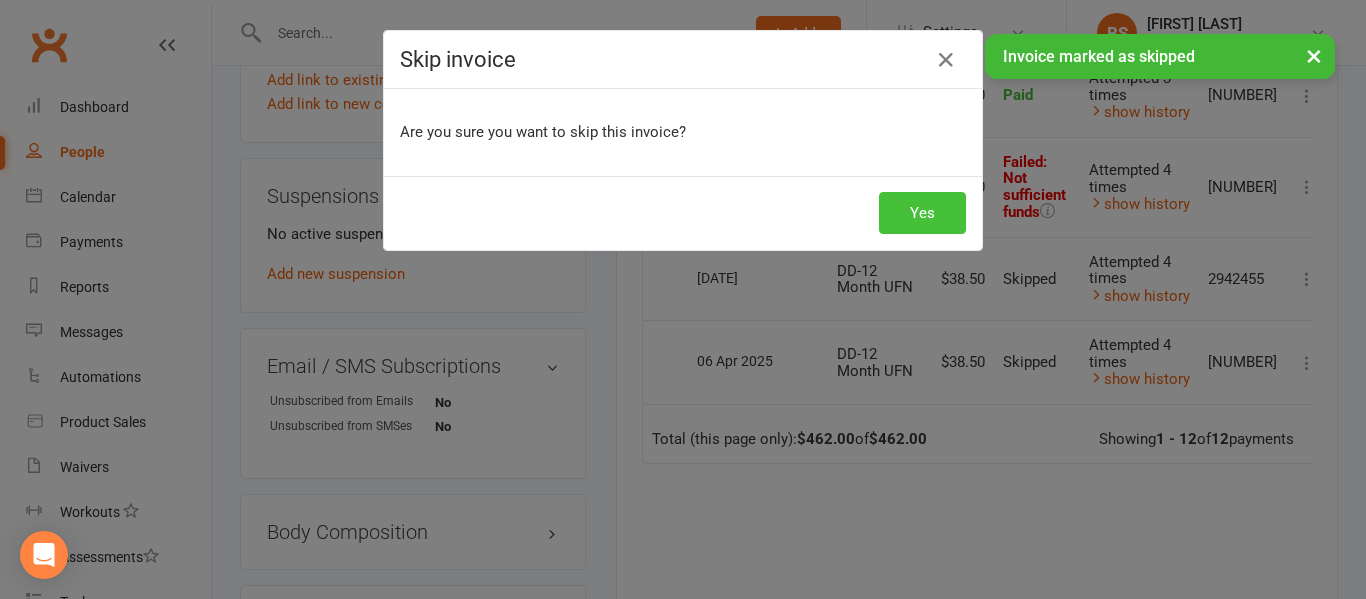 click on "Yes" at bounding box center [922, 213] 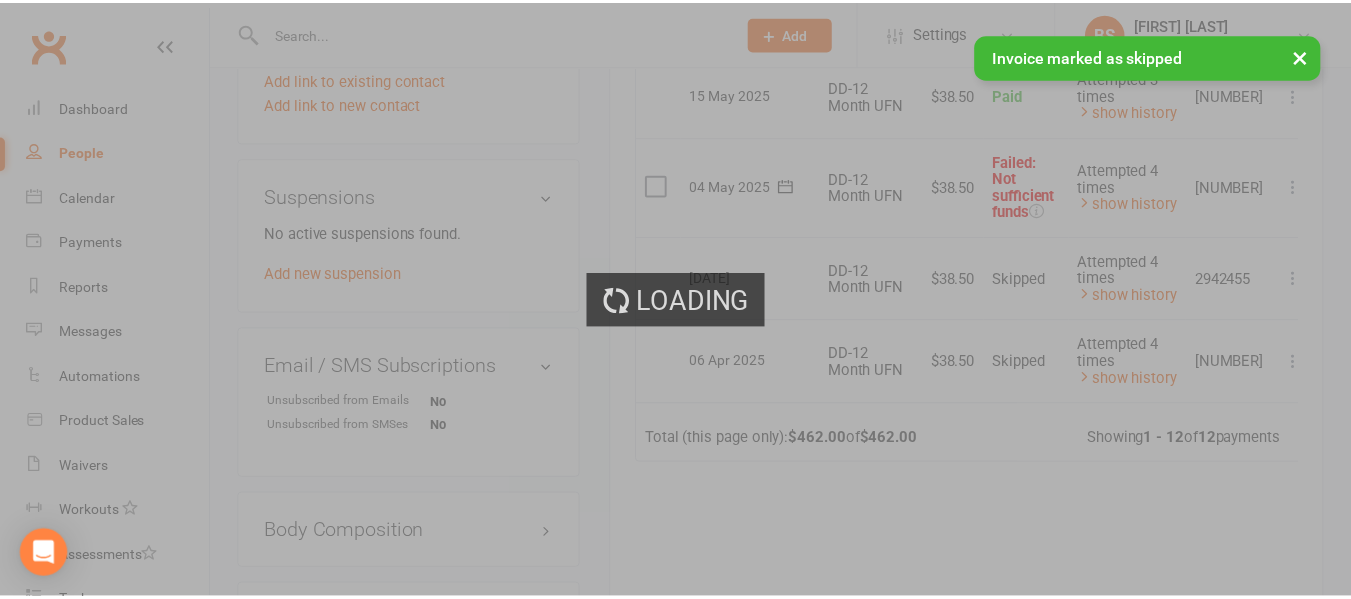 scroll, scrollTop: 1148, scrollLeft: 0, axis: vertical 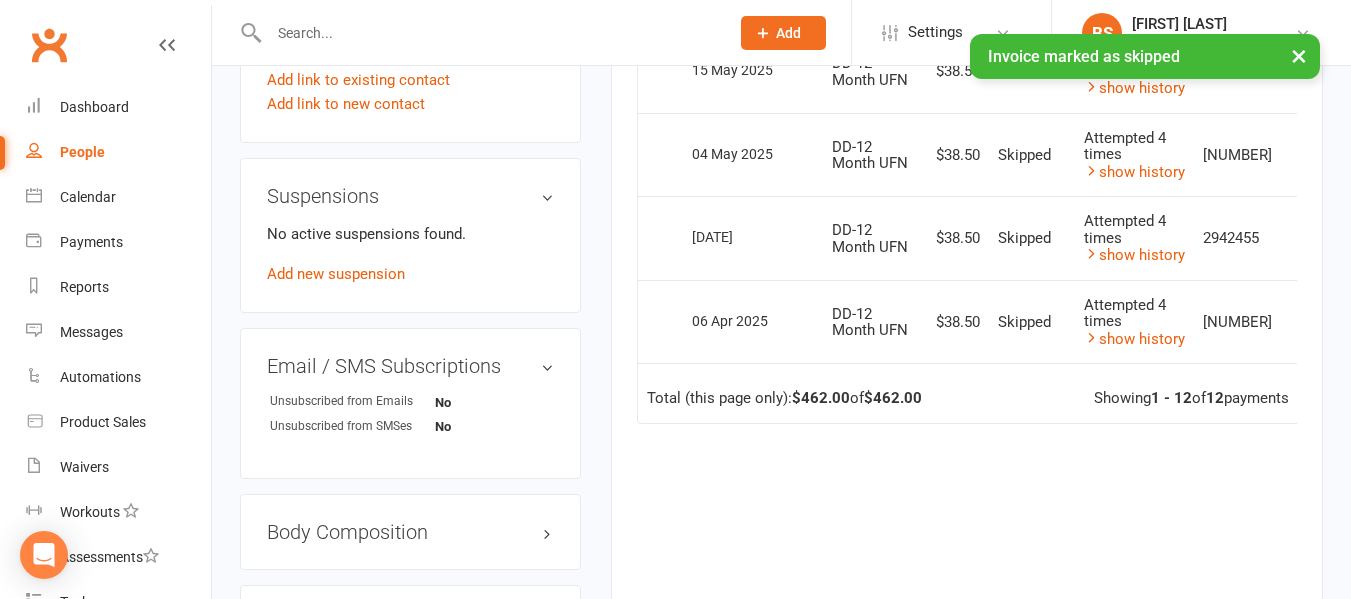 drag, startPoint x: 1349, startPoint y: 325, endPoint x: 1354, endPoint y: 265, distance: 60.207973 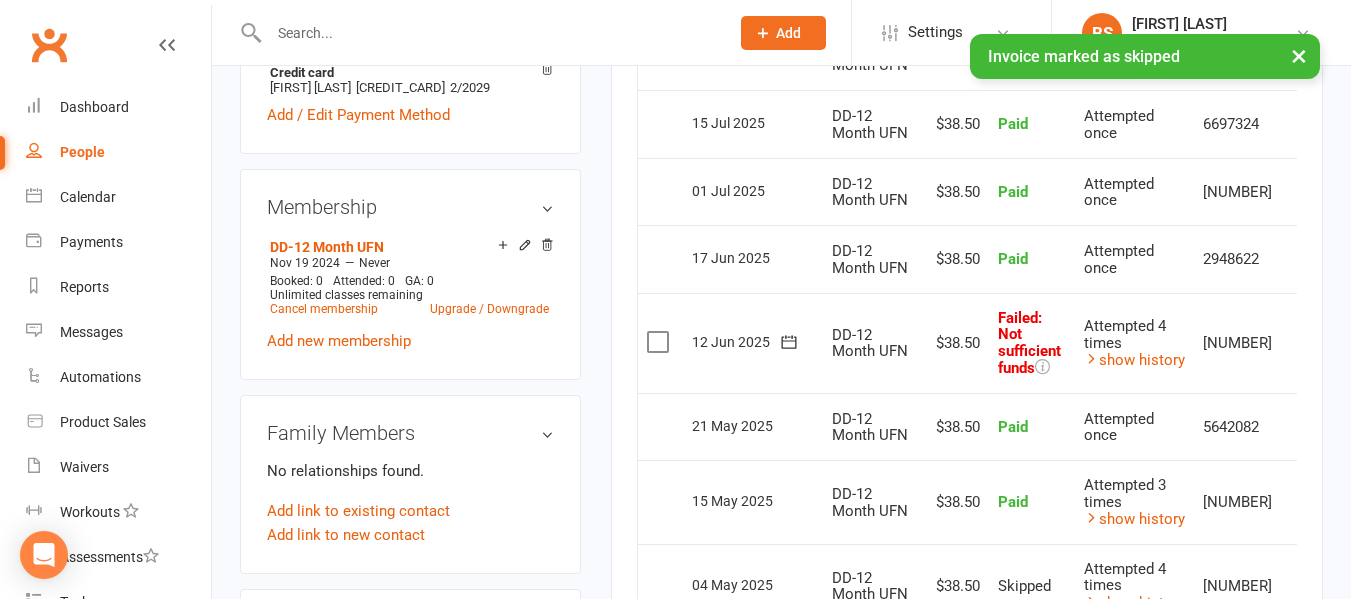 scroll, scrollTop: 712, scrollLeft: 0, axis: vertical 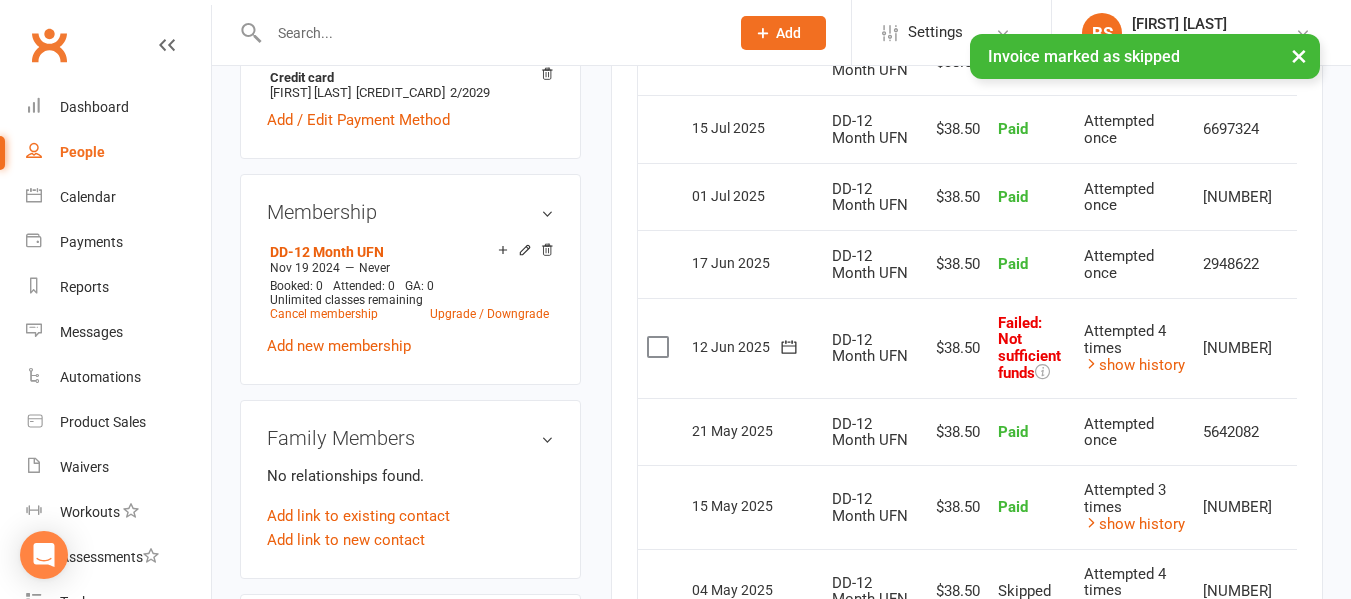 click at bounding box center [1302, 348] 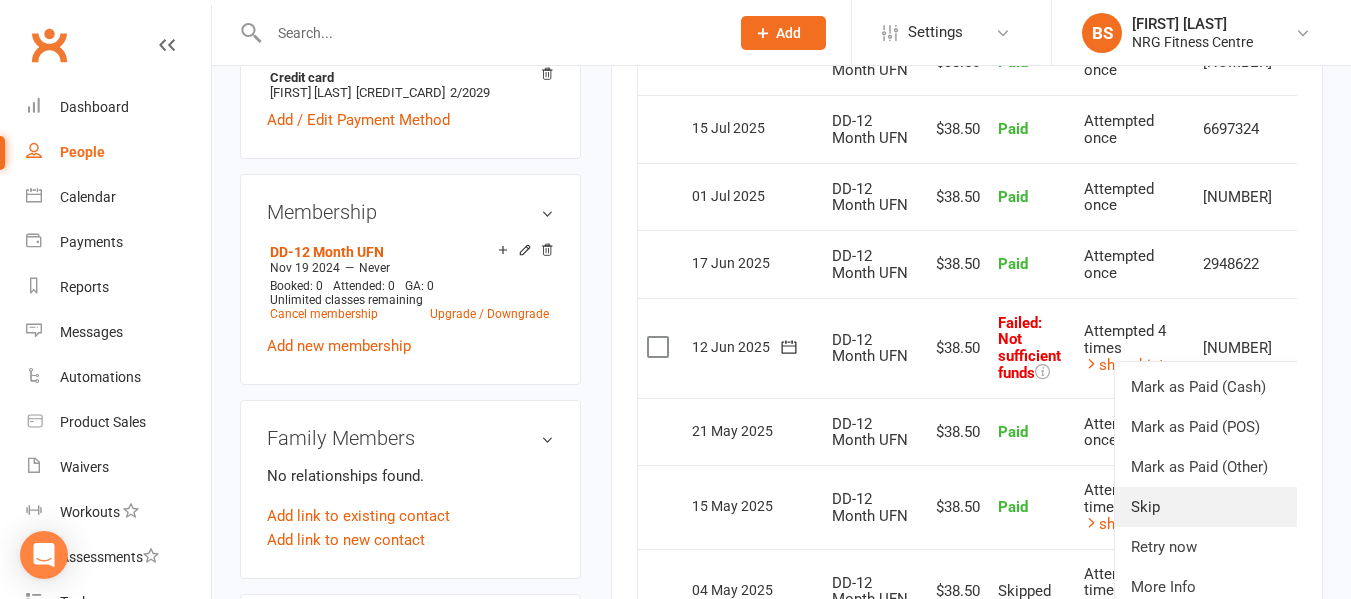 click on "Skip" at bounding box center [1214, 507] 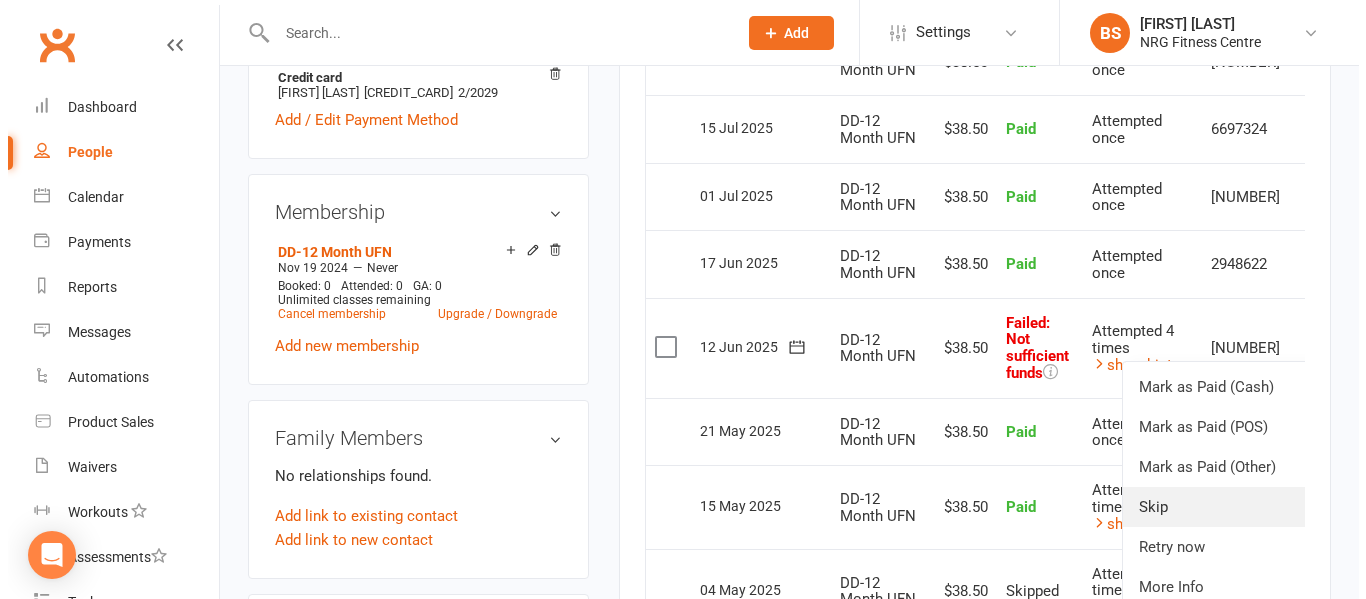 scroll, scrollTop: 688, scrollLeft: 0, axis: vertical 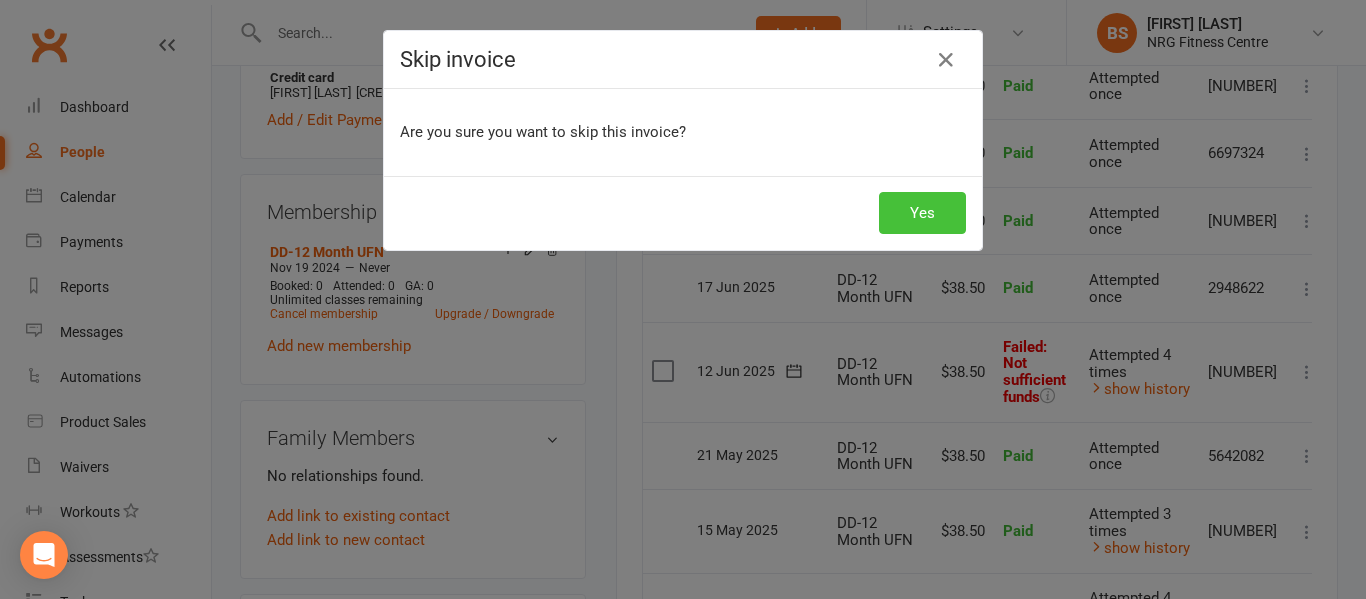 click on "Yes" at bounding box center (922, 213) 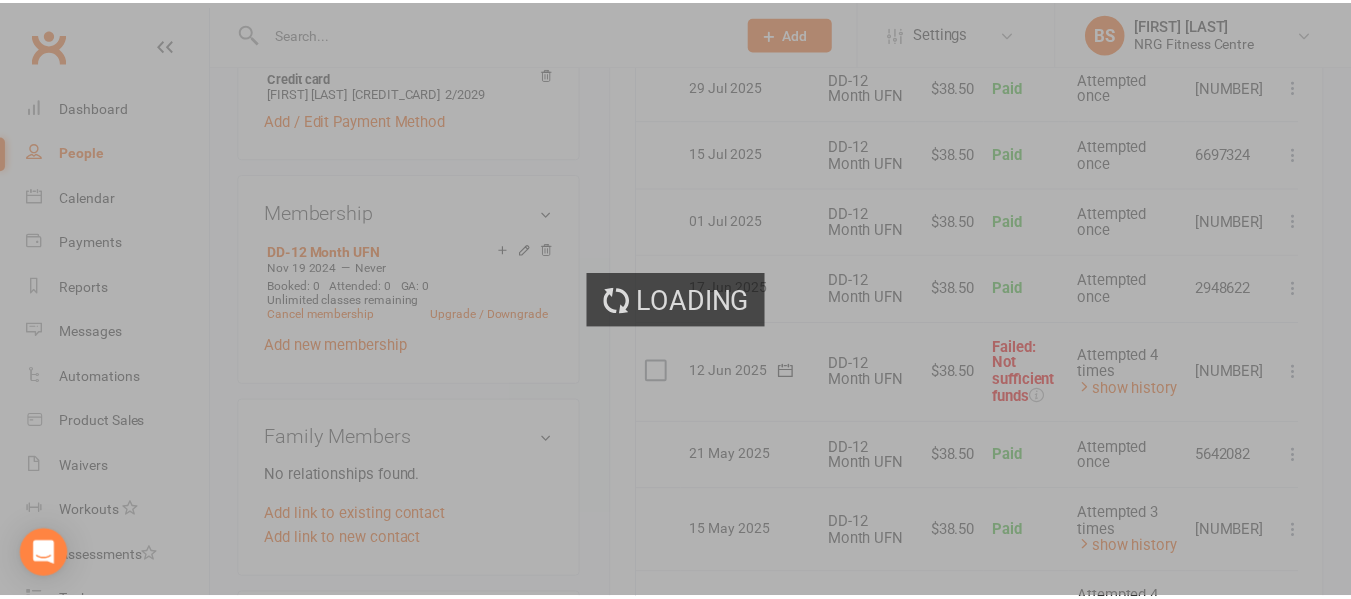 scroll, scrollTop: 712, scrollLeft: 0, axis: vertical 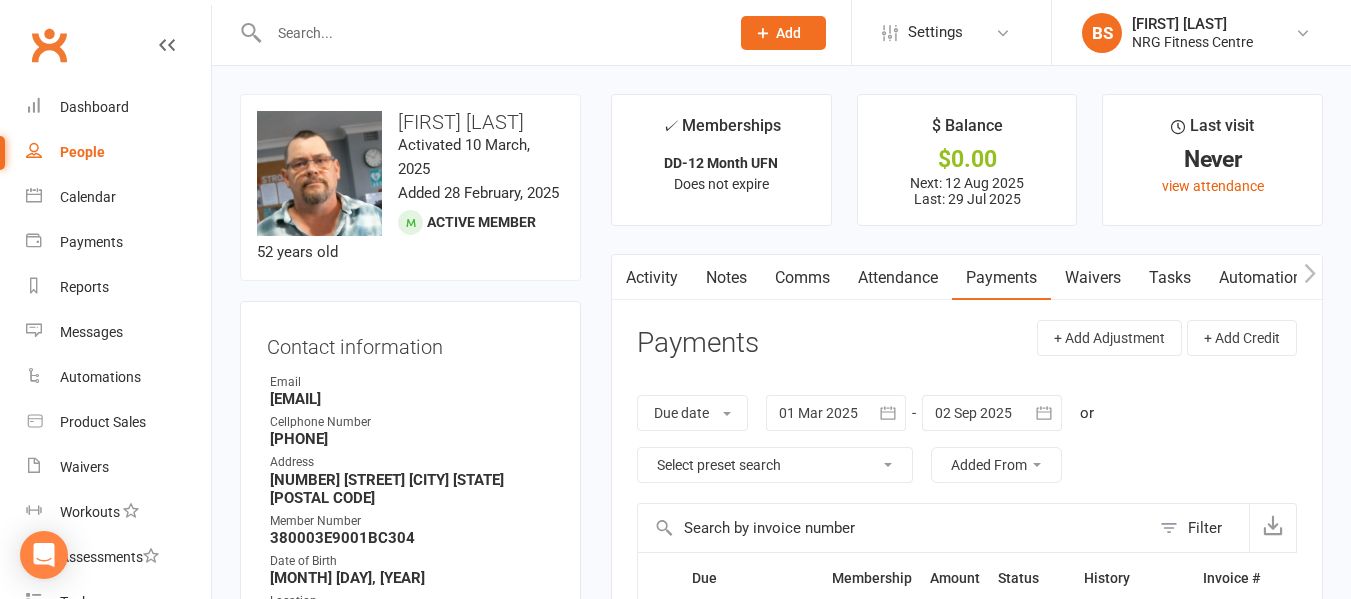 click on "Notes" at bounding box center (726, 278) 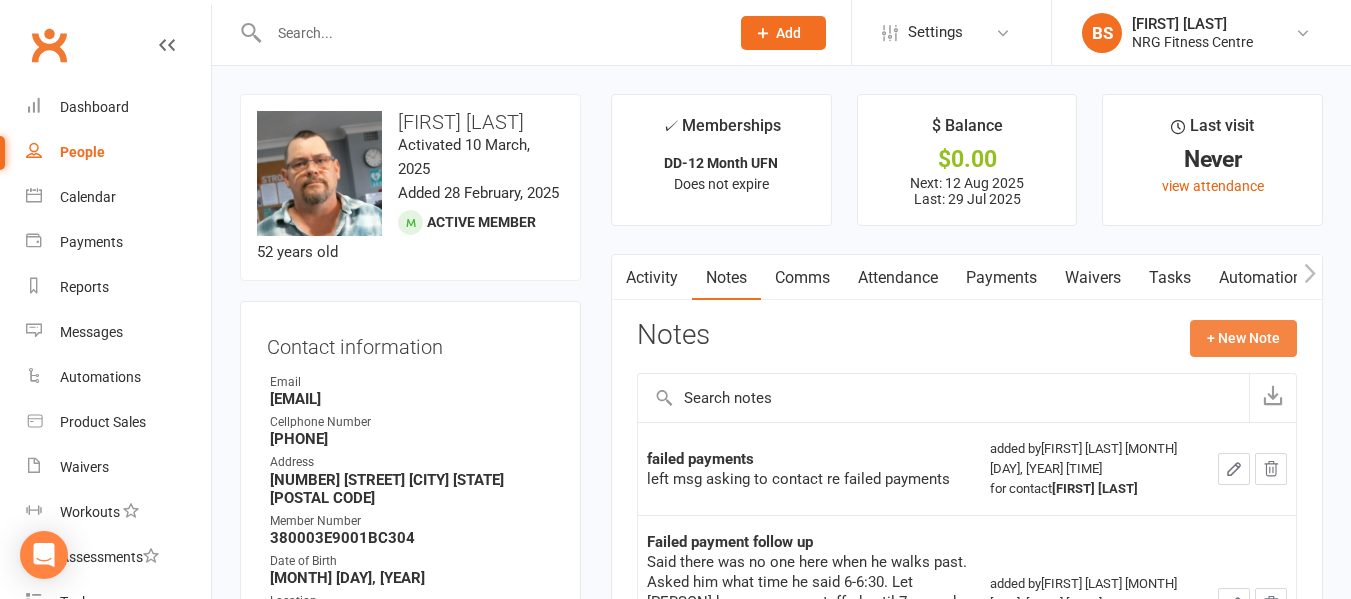 click on "+ New Note" 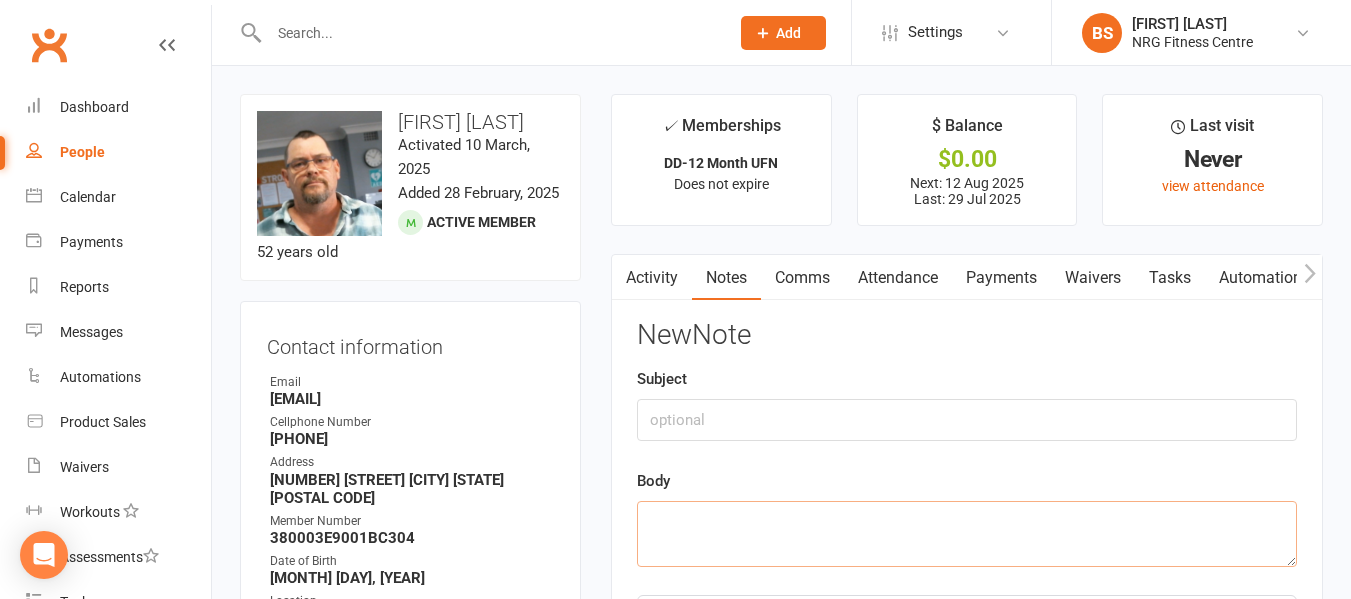 click 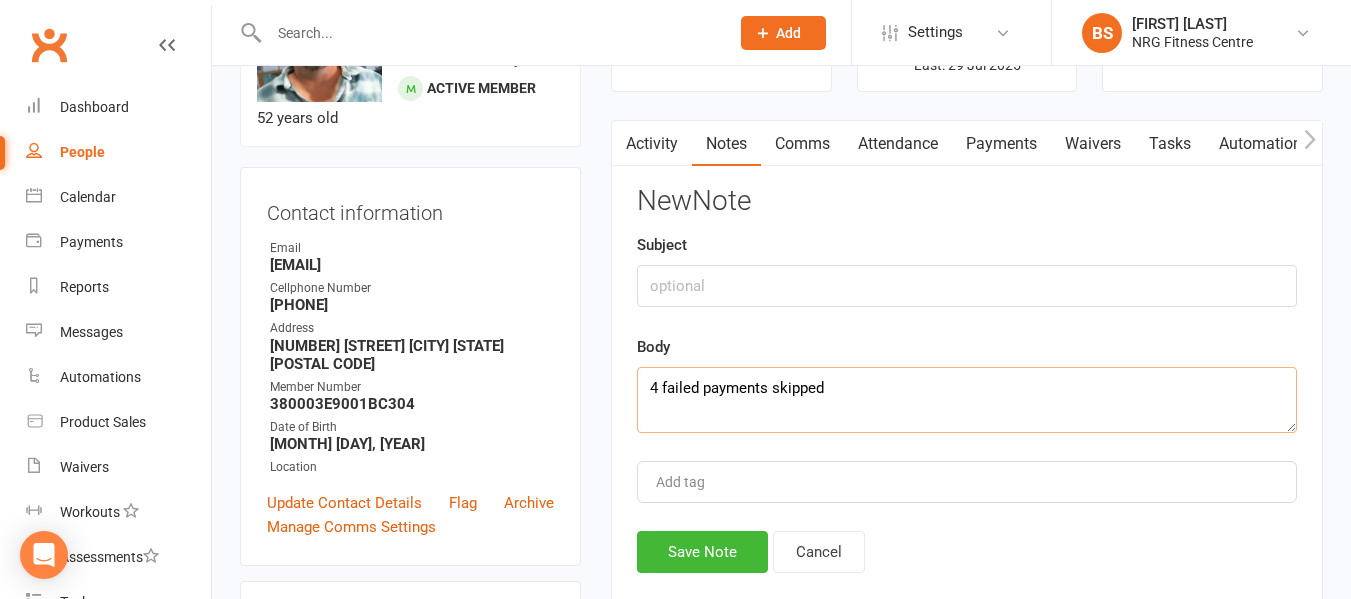 scroll, scrollTop: 200, scrollLeft: 0, axis: vertical 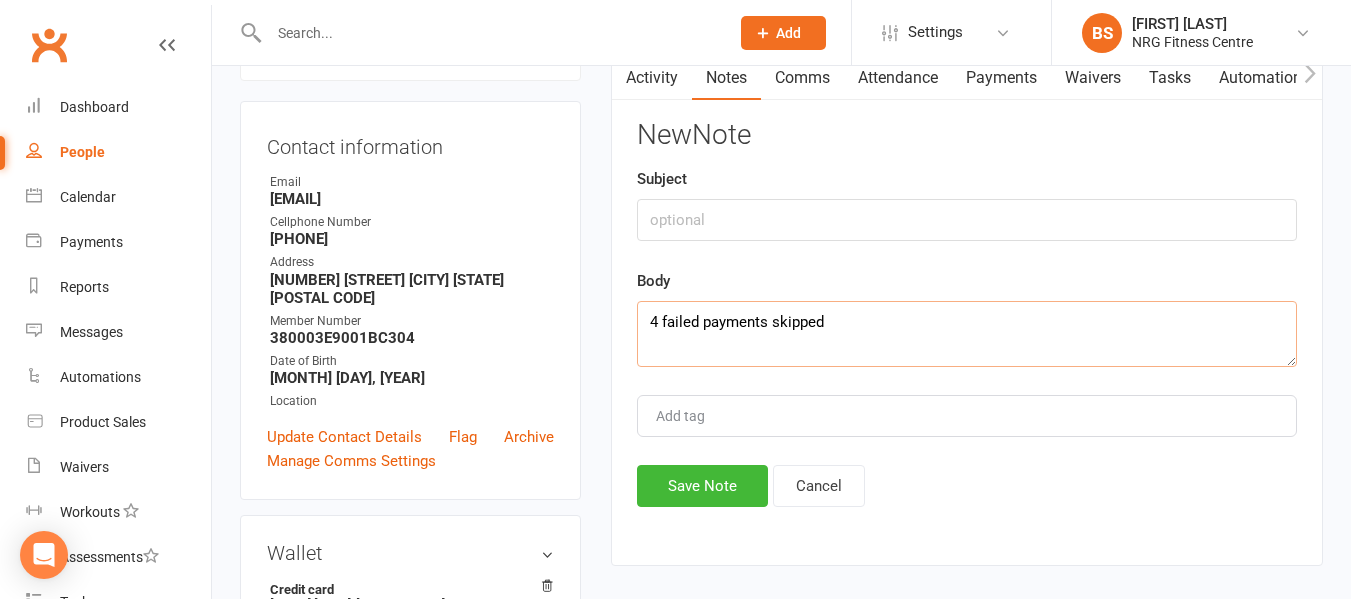 type on "4 failed payments skipped" 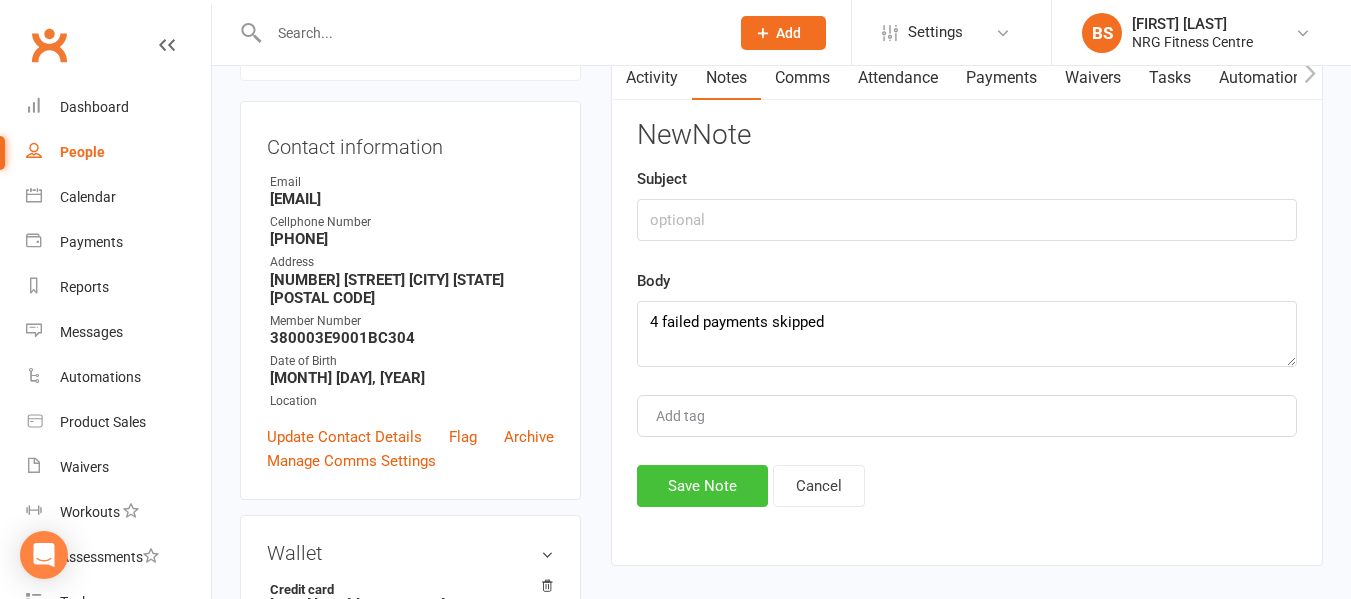 click on "Save Note" 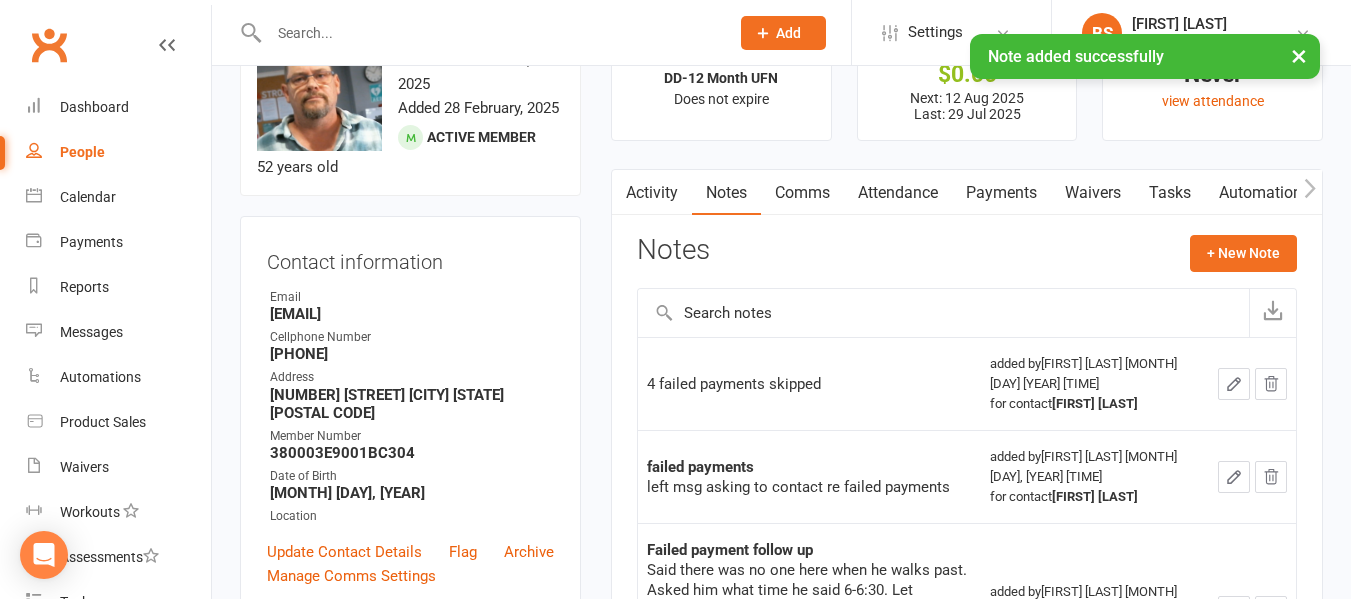 scroll, scrollTop: 0, scrollLeft: 0, axis: both 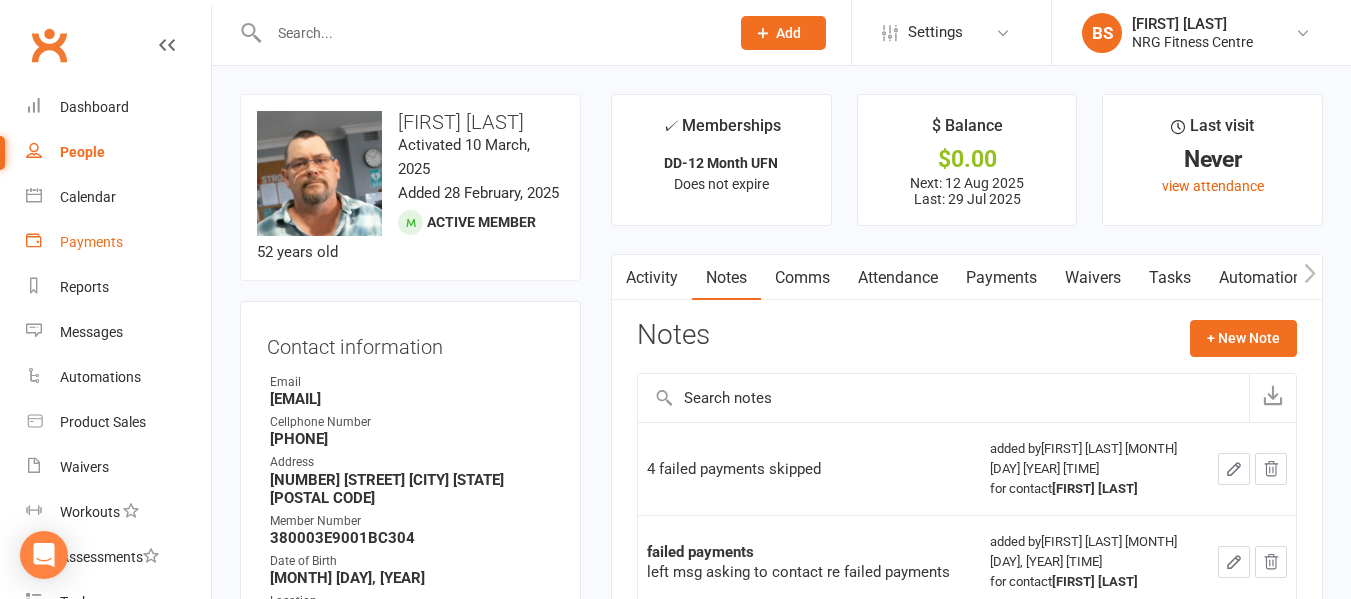 click on "Payments" at bounding box center (91, 242) 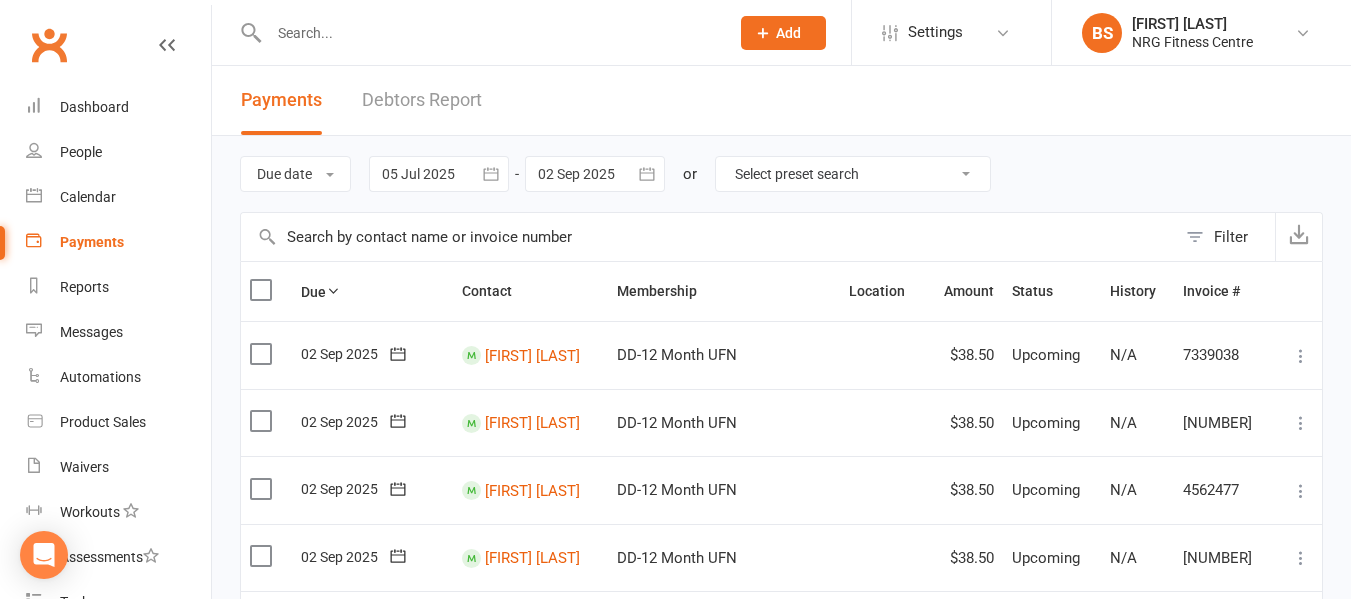 click on "Debtors Report" at bounding box center (422, 100) 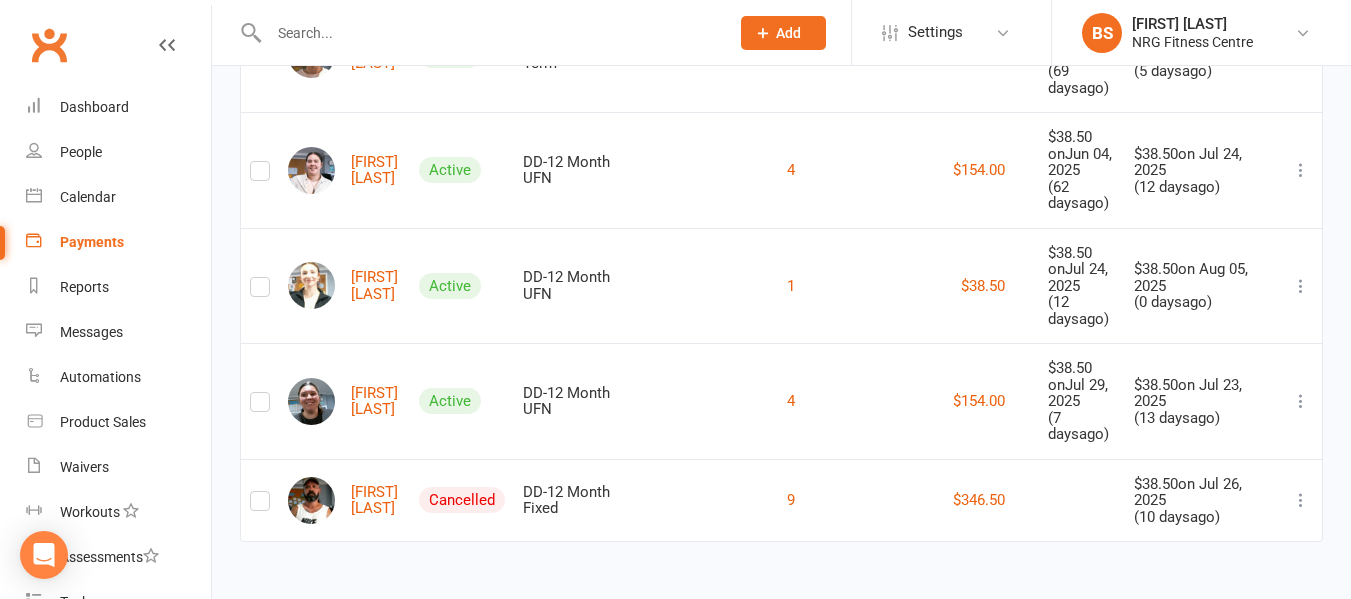 scroll, scrollTop: 3499, scrollLeft: 0, axis: vertical 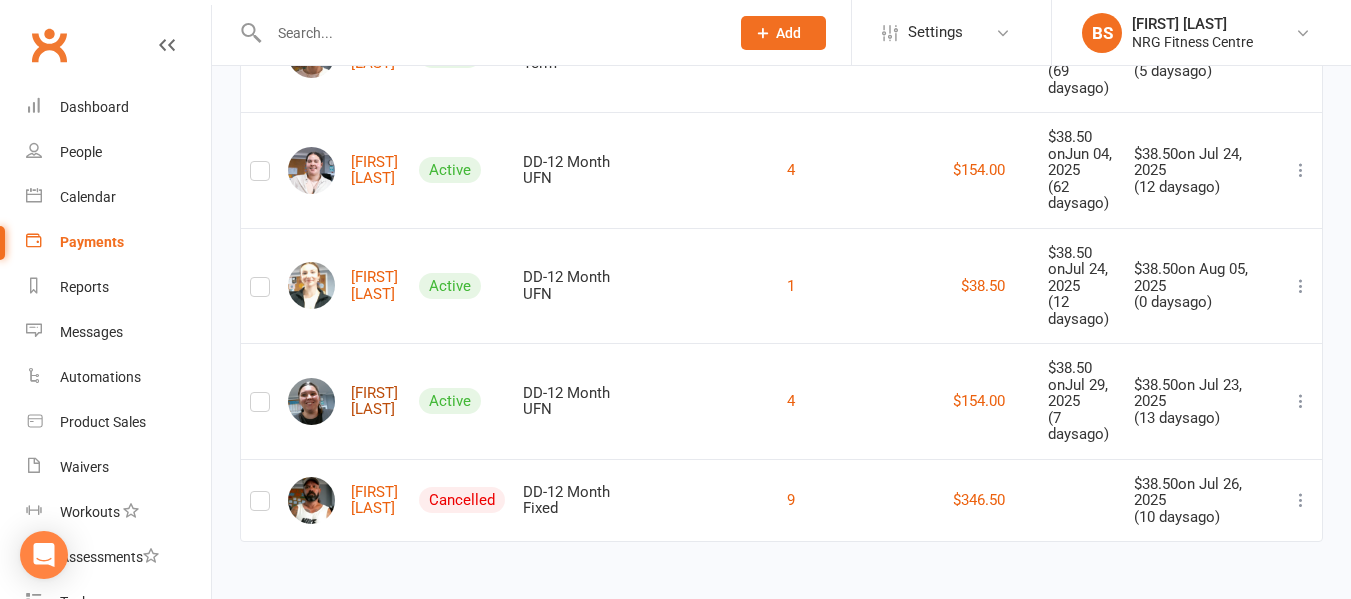 click on "[FIRST] [LAST]" at bounding box center [344, 401] 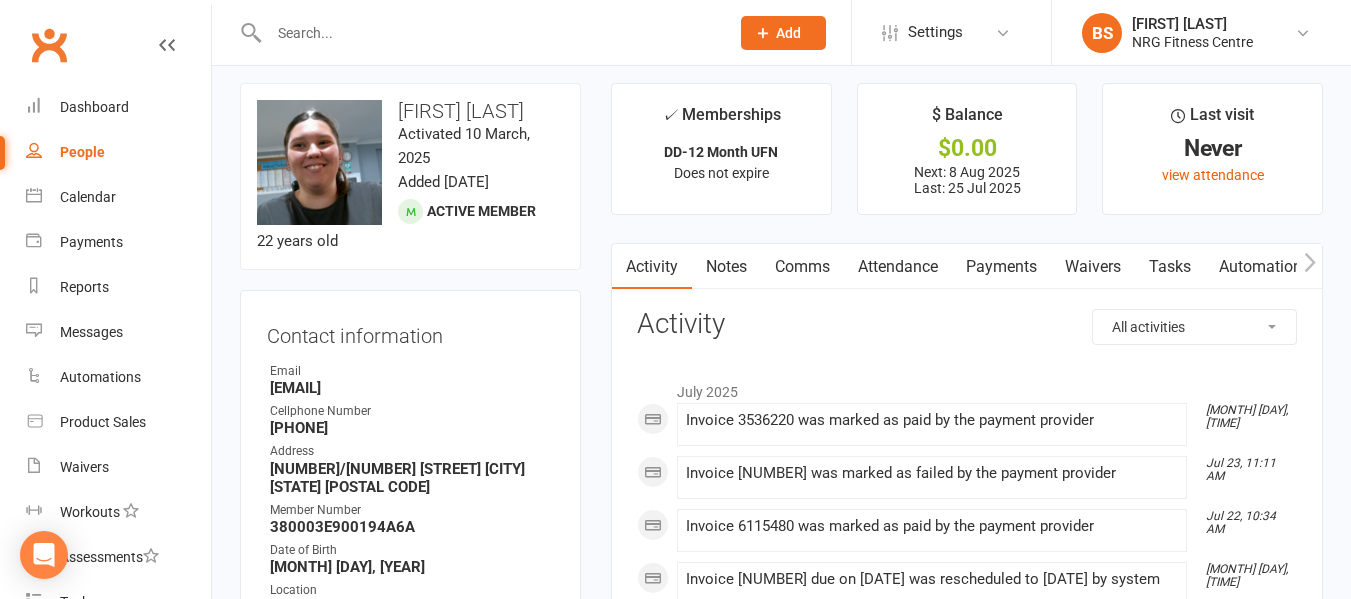 scroll, scrollTop: 0, scrollLeft: 0, axis: both 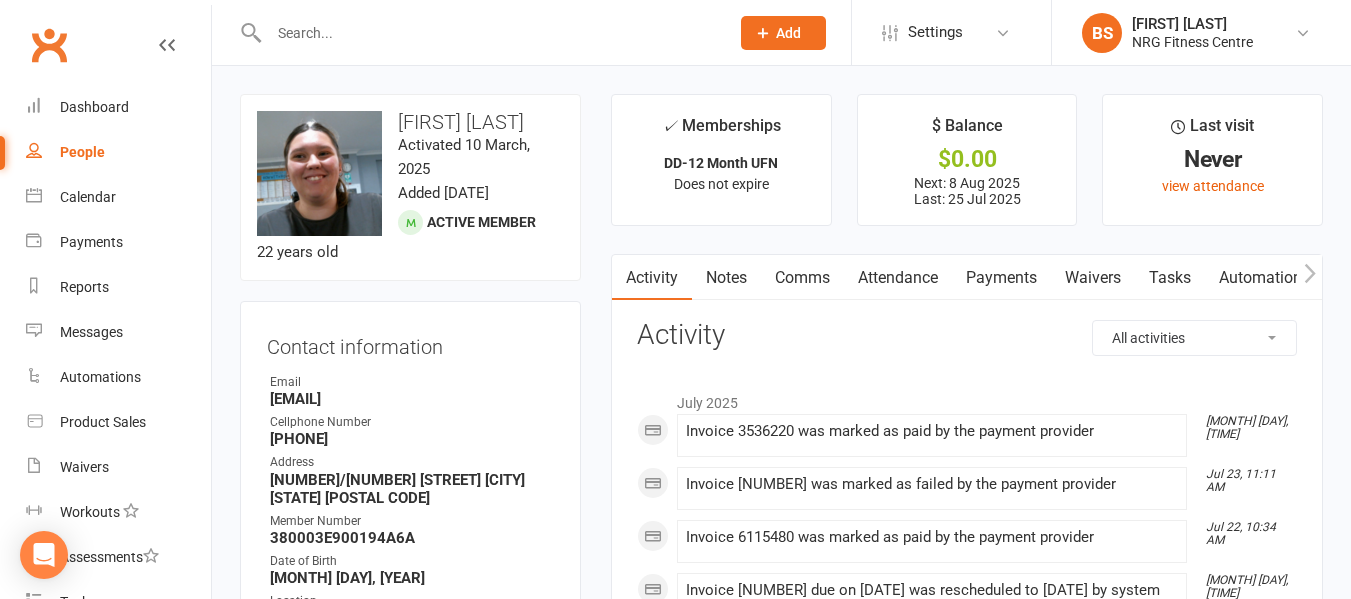 click on "Payments" at bounding box center (1001, 278) 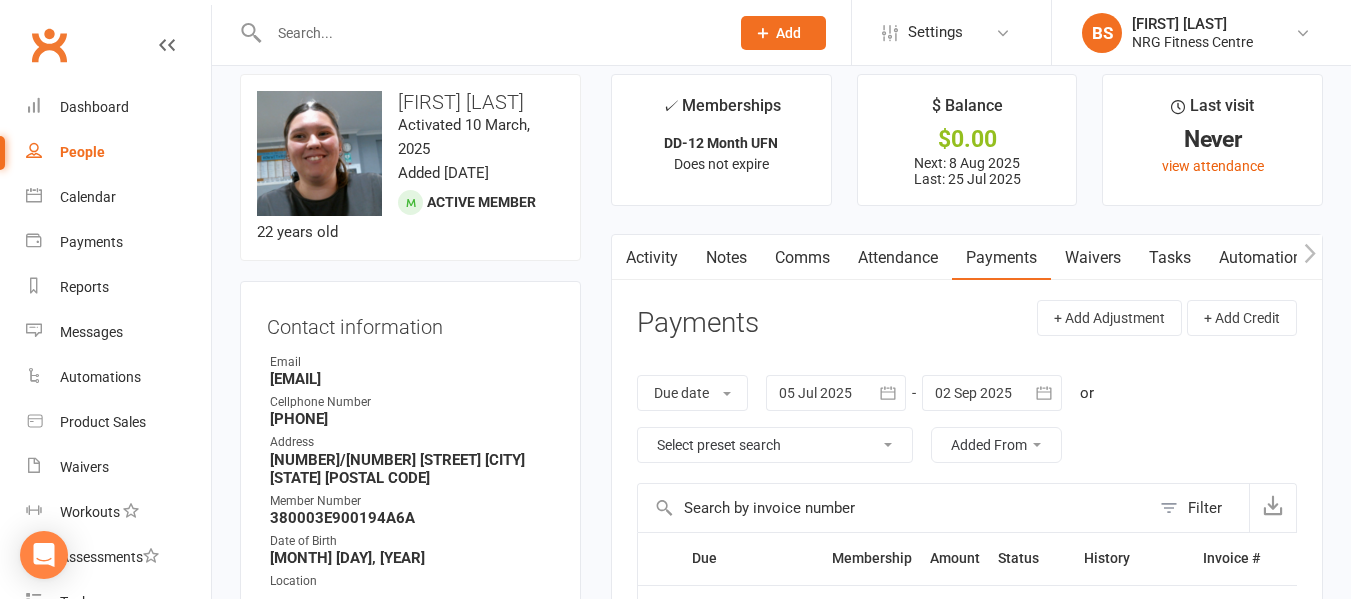 scroll, scrollTop: 0, scrollLeft: 0, axis: both 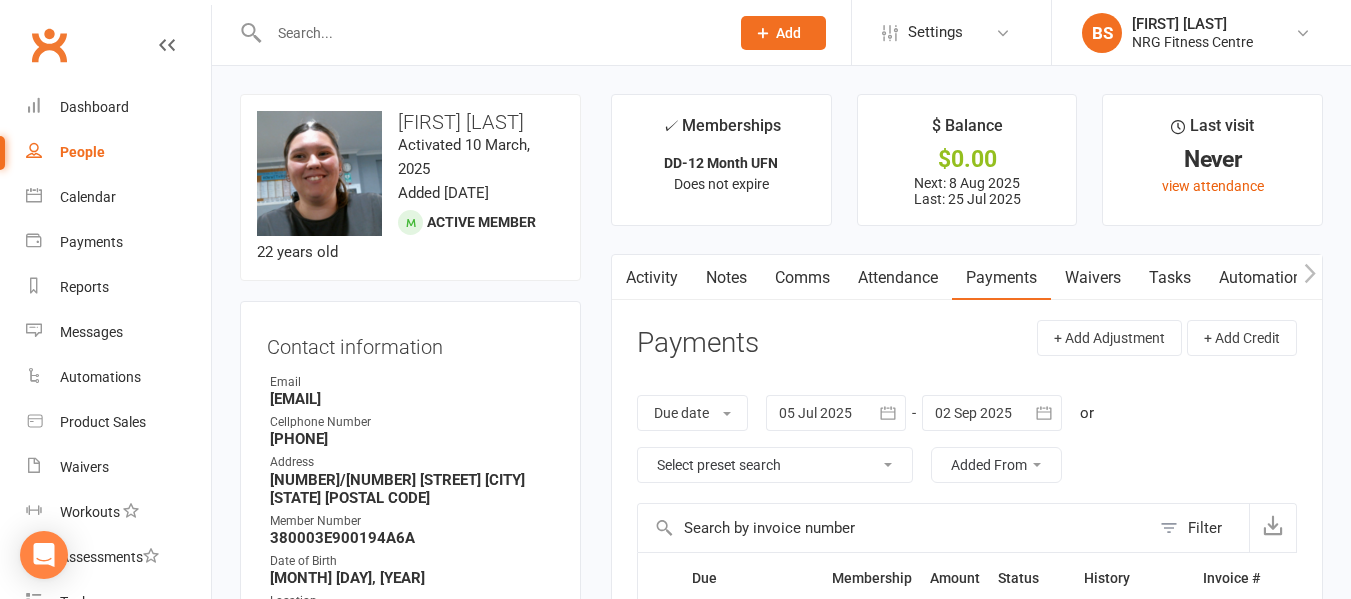 click at bounding box center (836, 413) 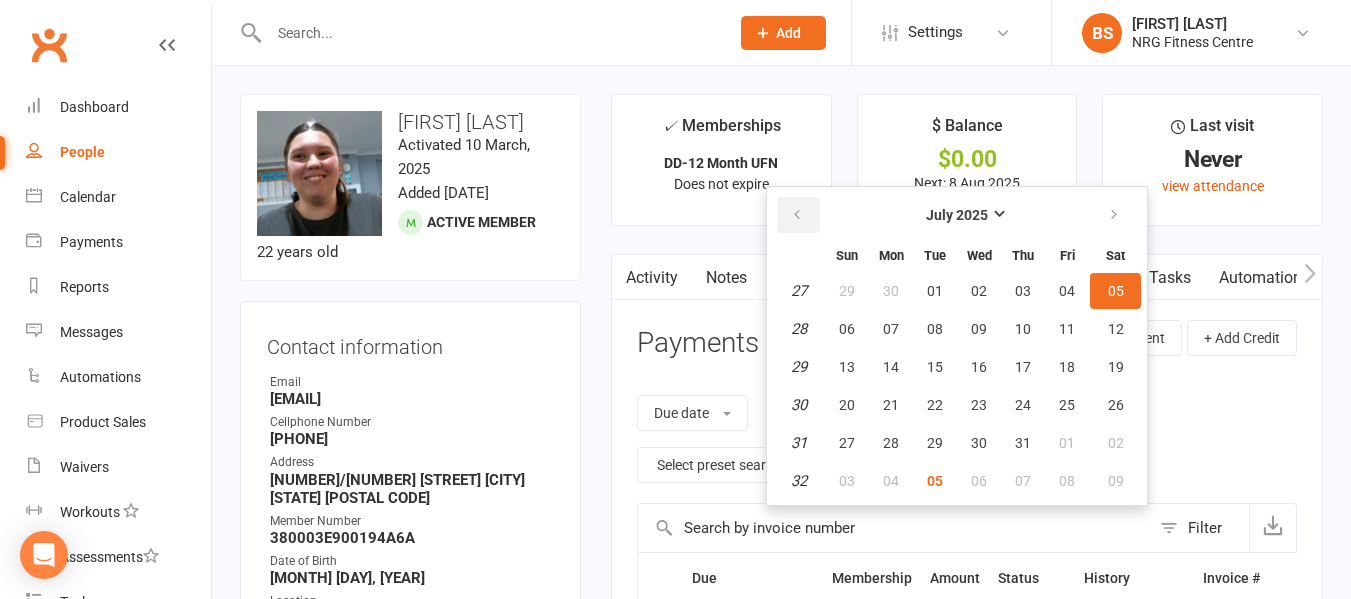 click at bounding box center [797, 215] 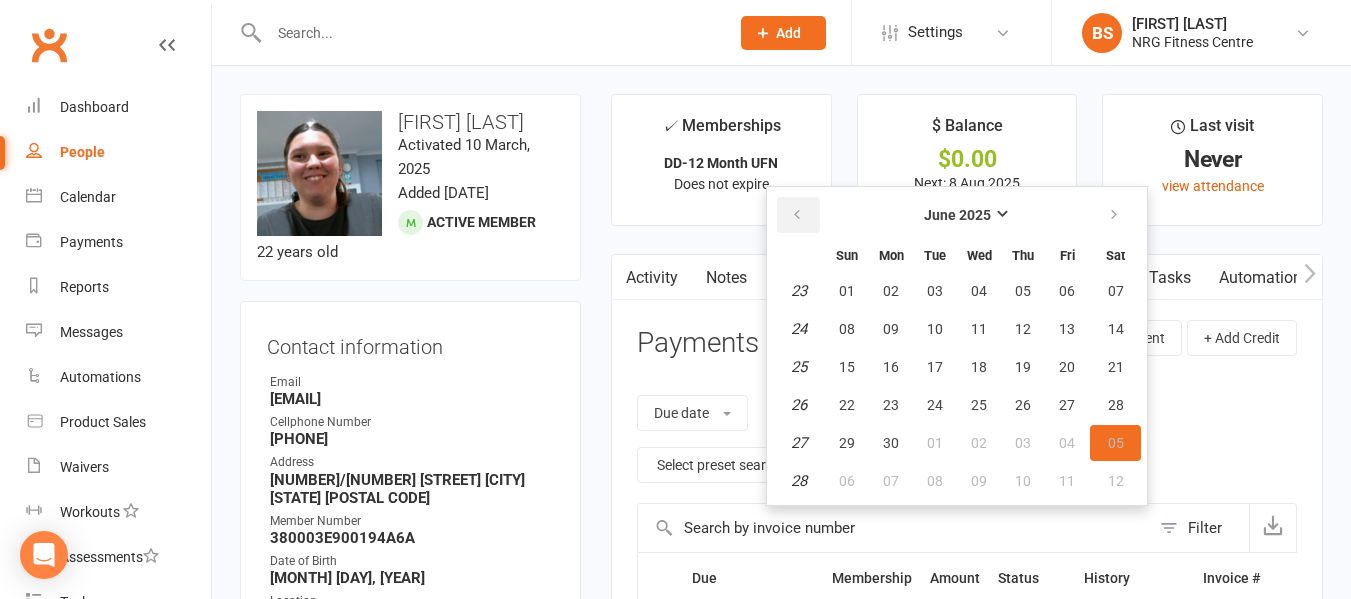 click at bounding box center [797, 215] 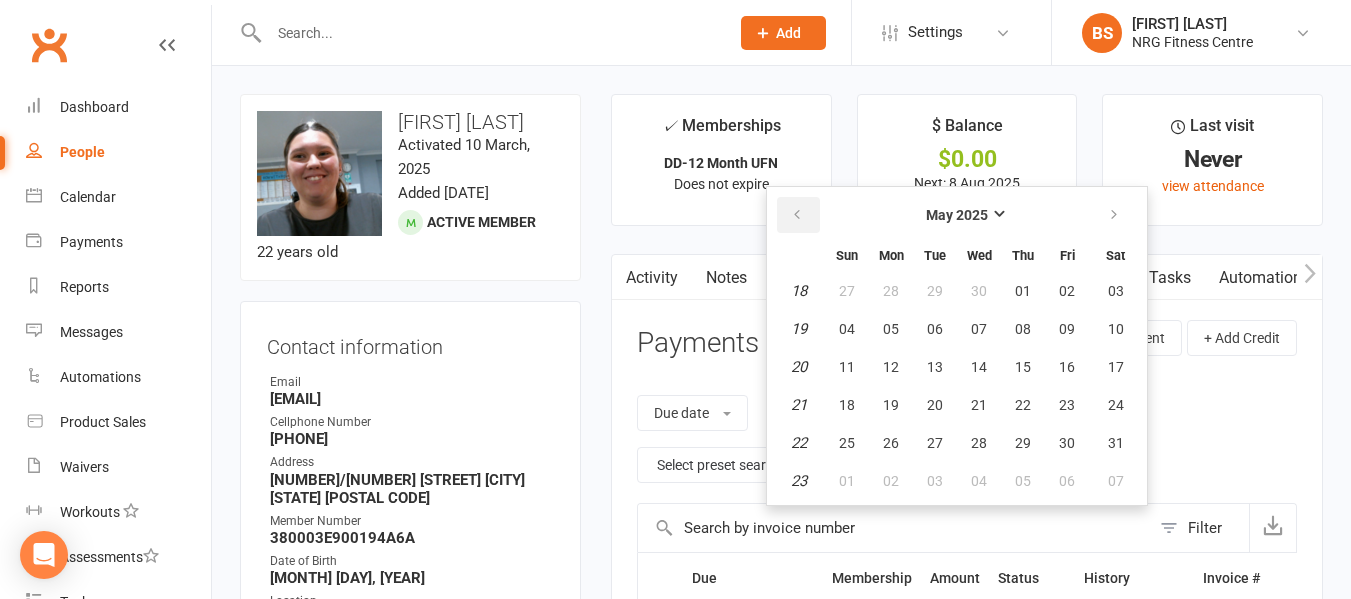 click at bounding box center [797, 215] 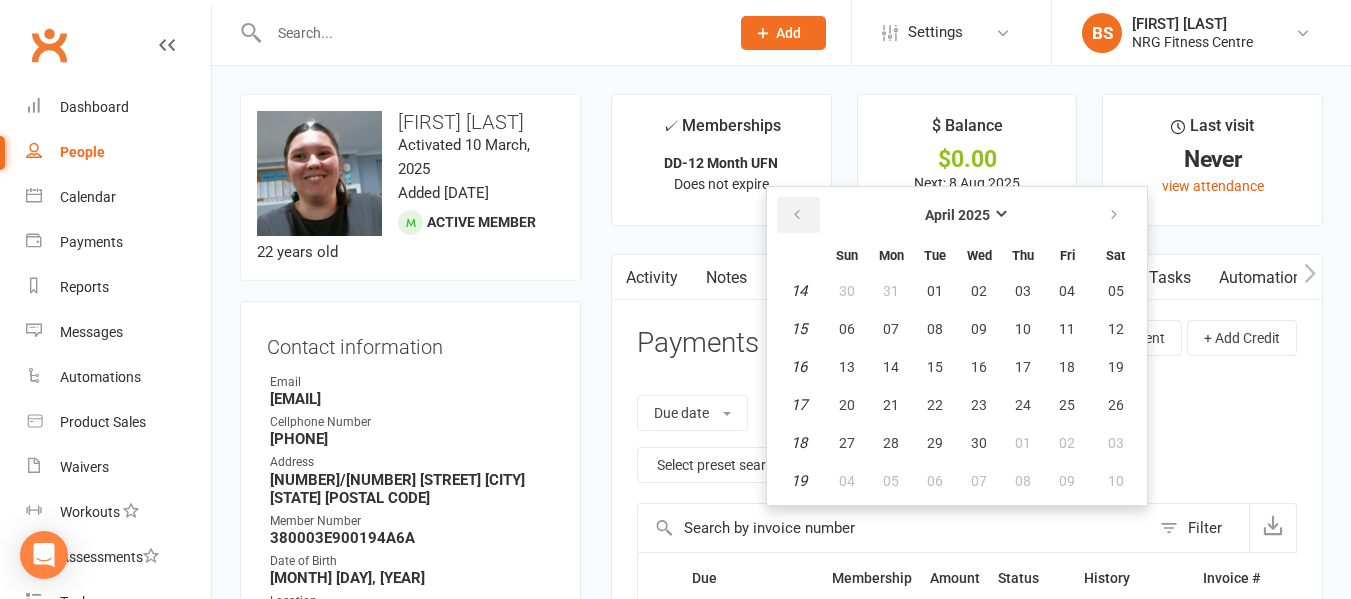click at bounding box center (797, 215) 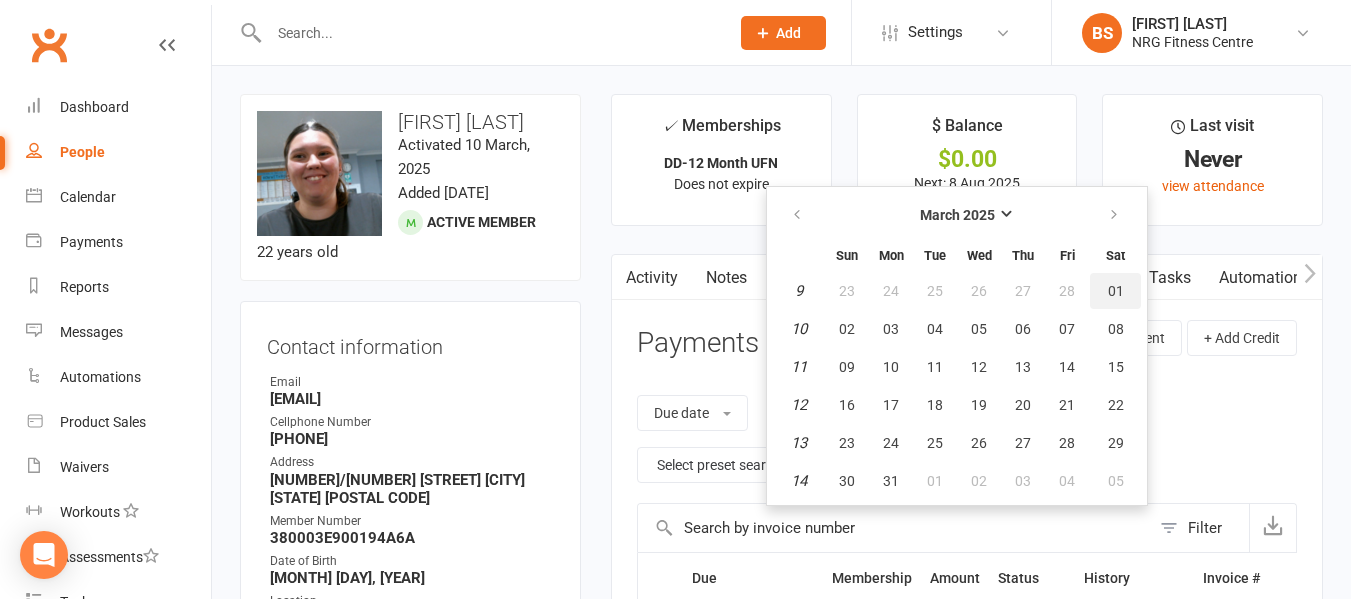 click on "01" at bounding box center (1116, 291) 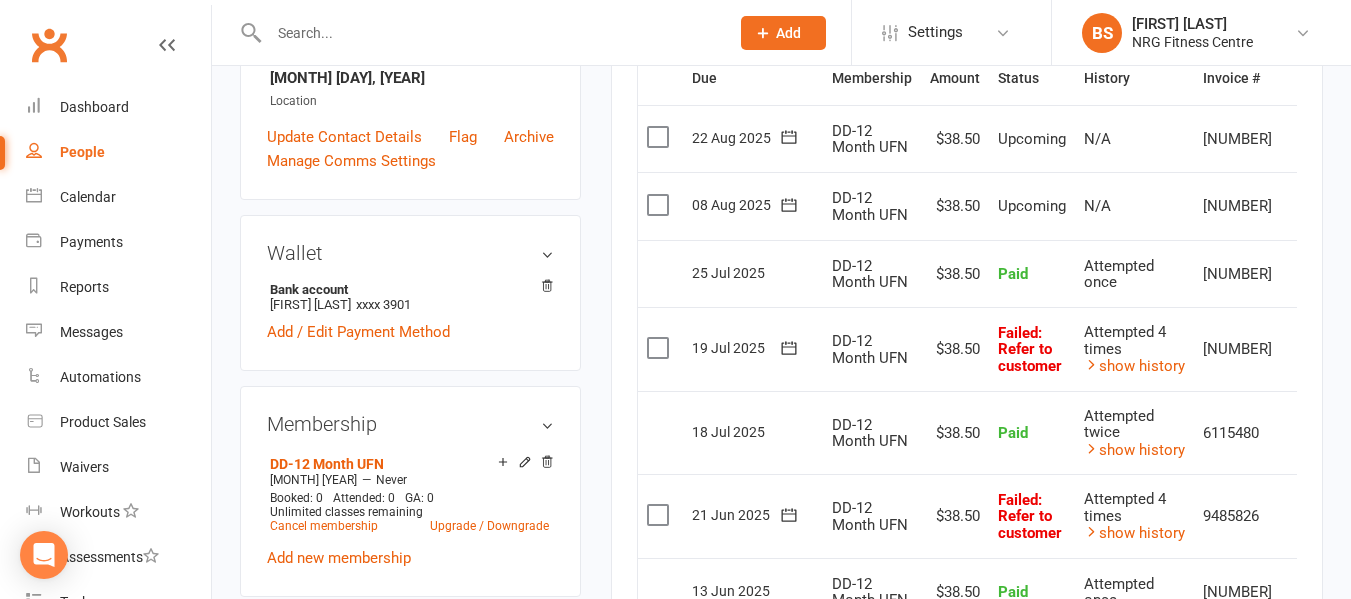 scroll, scrollTop: 300, scrollLeft: 0, axis: vertical 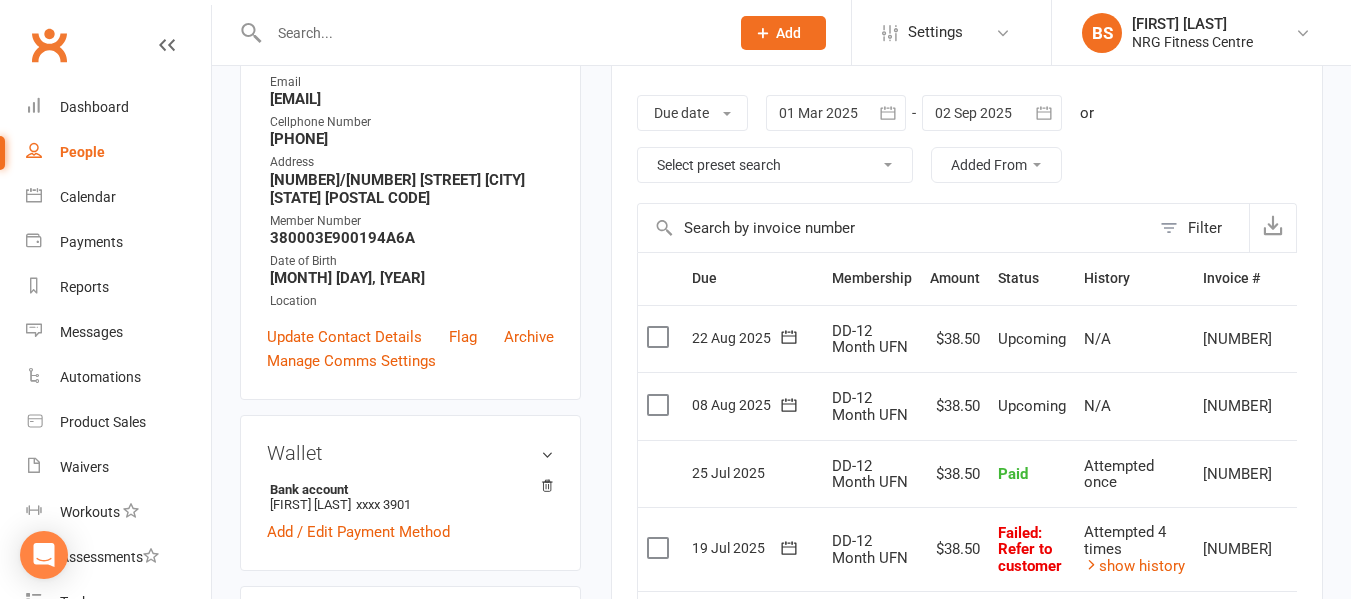 click at bounding box center [489, 33] 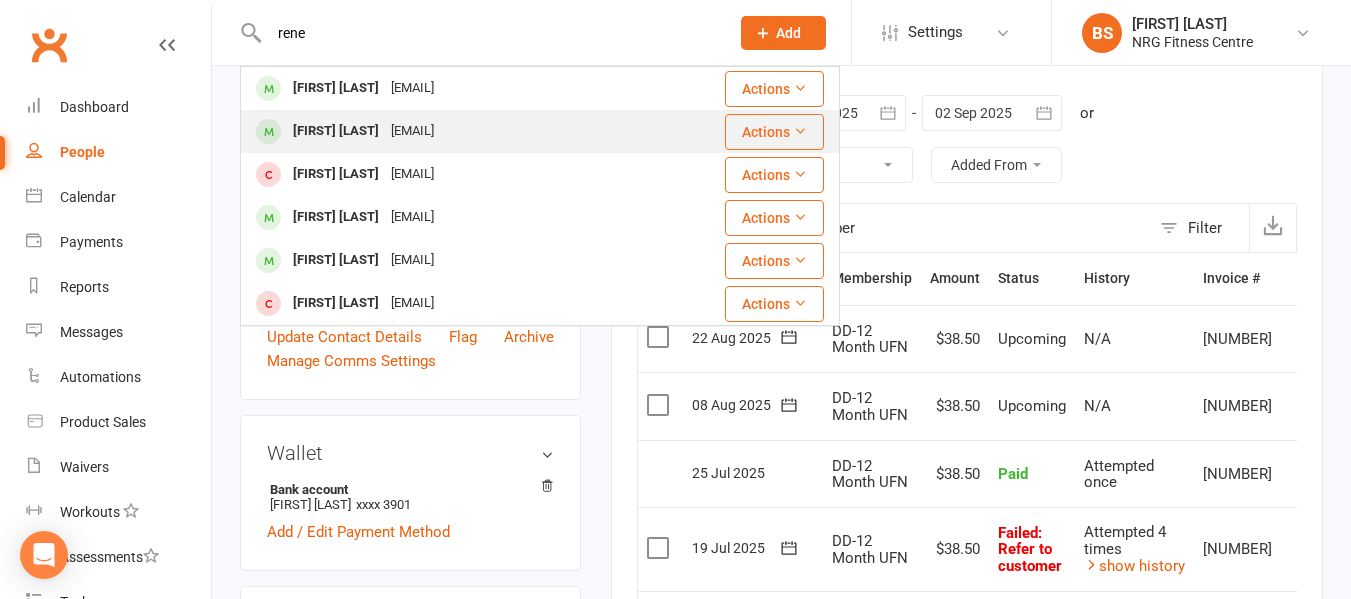 type on "rene" 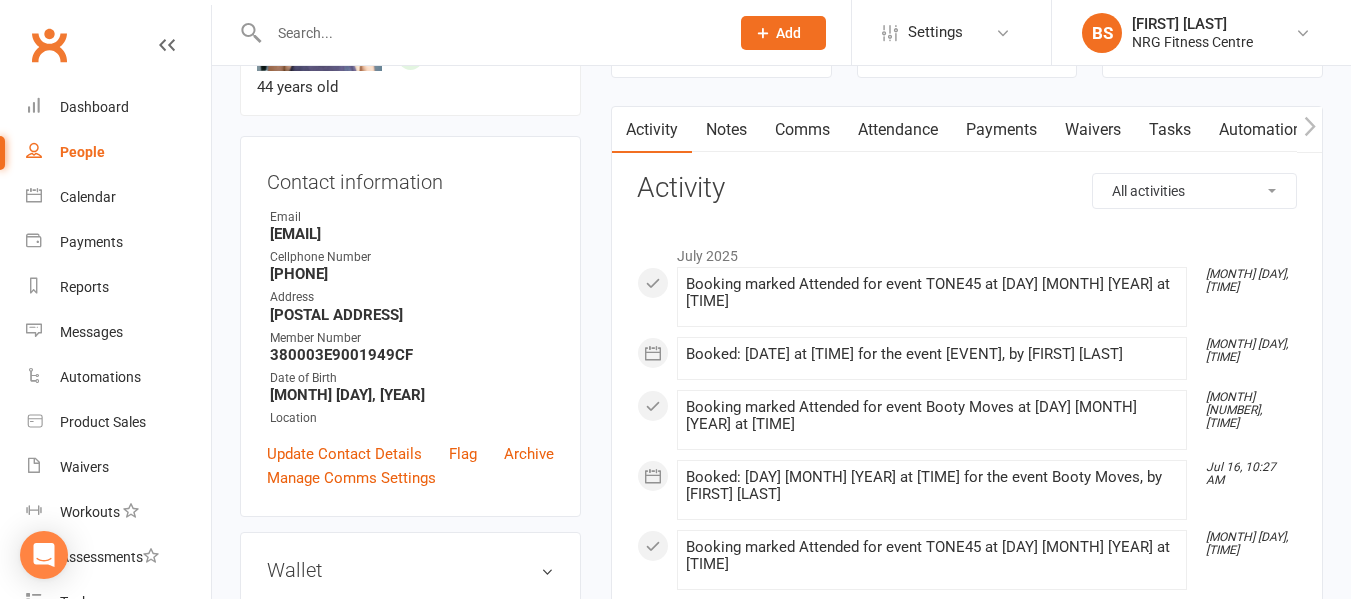 scroll, scrollTop: 200, scrollLeft: 0, axis: vertical 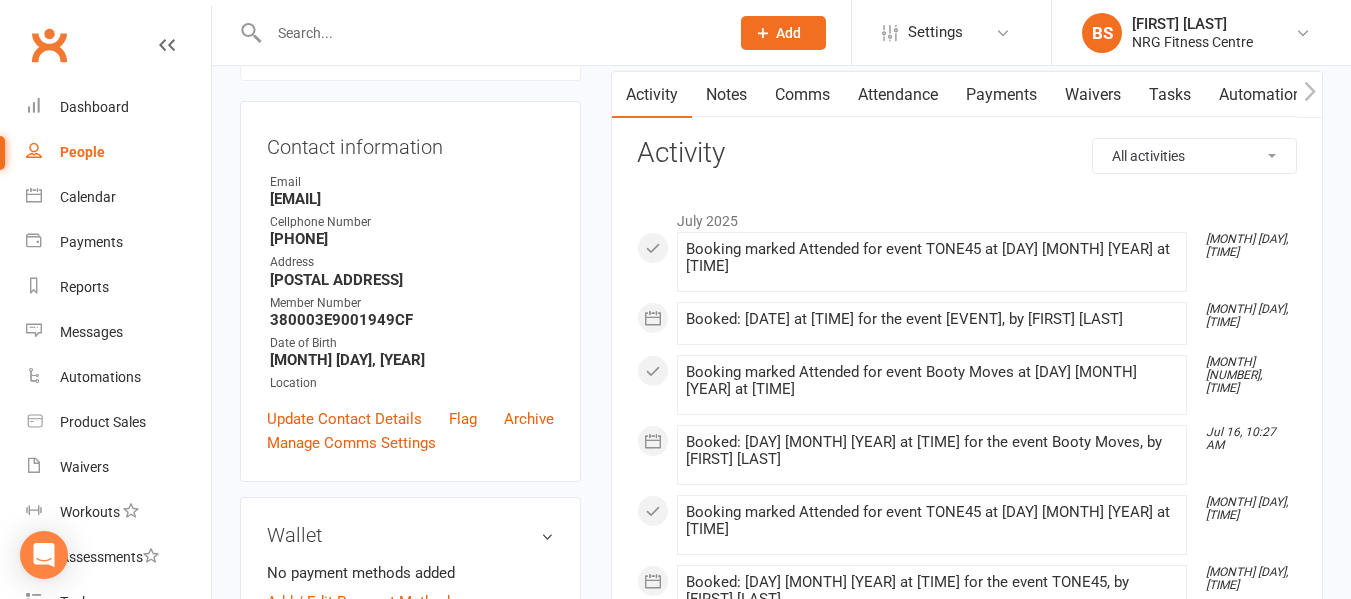 click at bounding box center [489, 33] 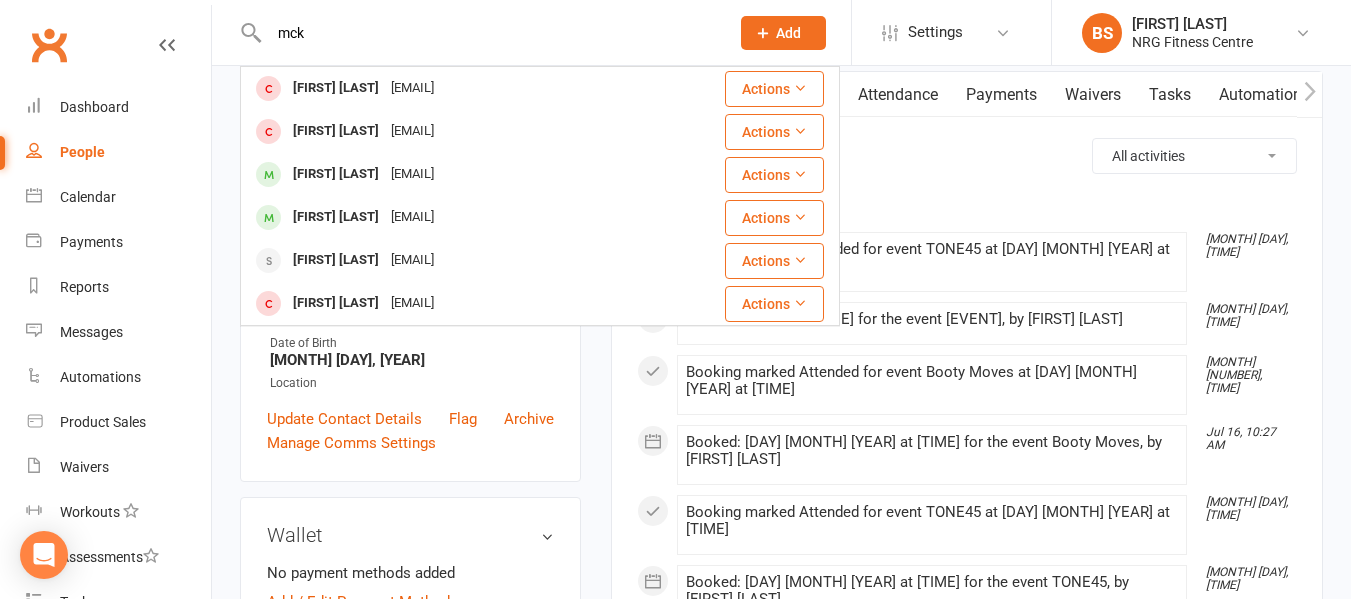 drag, startPoint x: 363, startPoint y: 33, endPoint x: 89, endPoint y: 32, distance: 274.00183 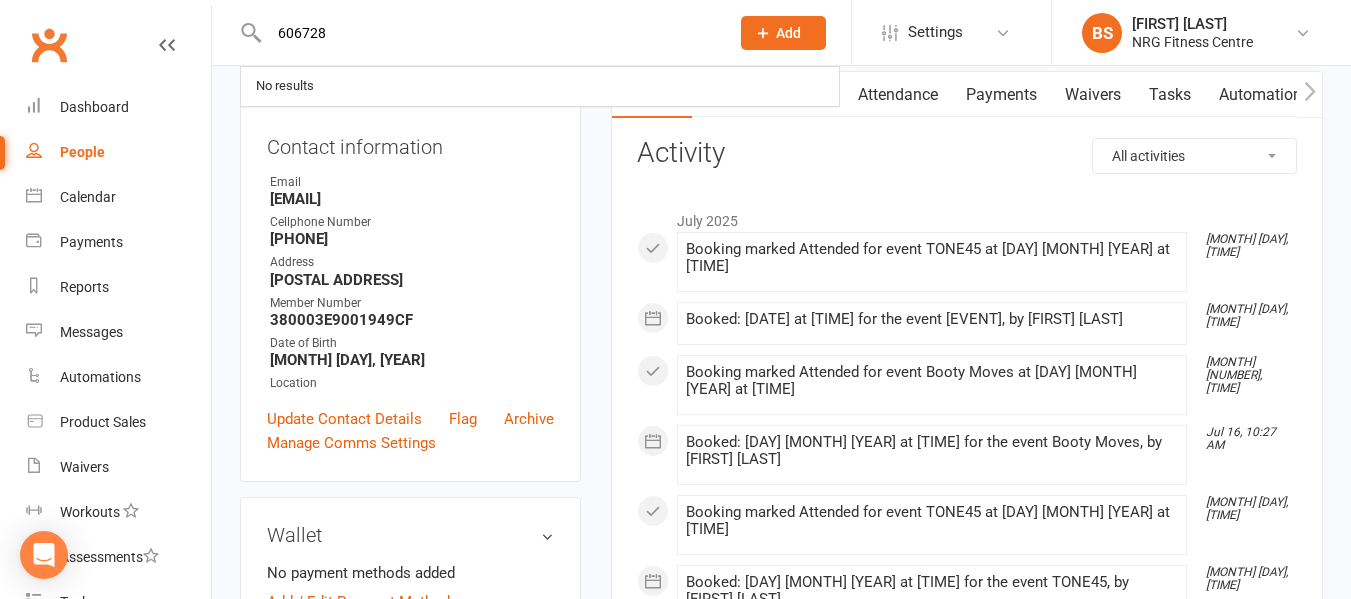 drag, startPoint x: 412, startPoint y: 33, endPoint x: 83, endPoint y: 45, distance: 329.21878 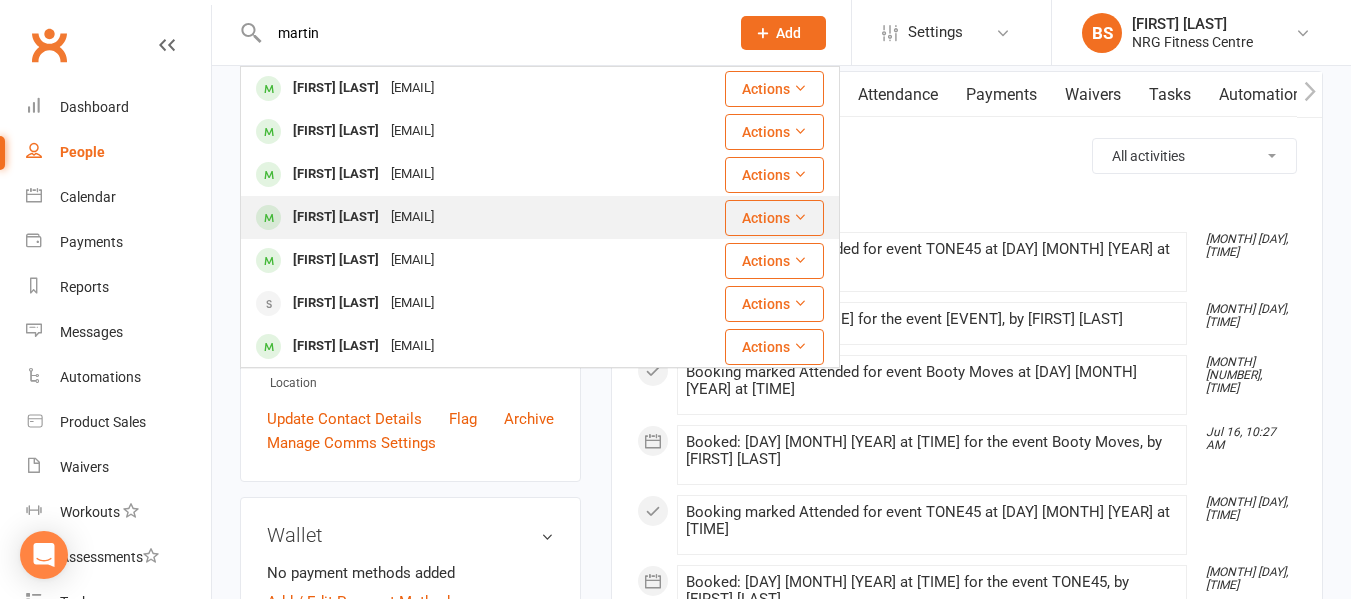 type on "martin" 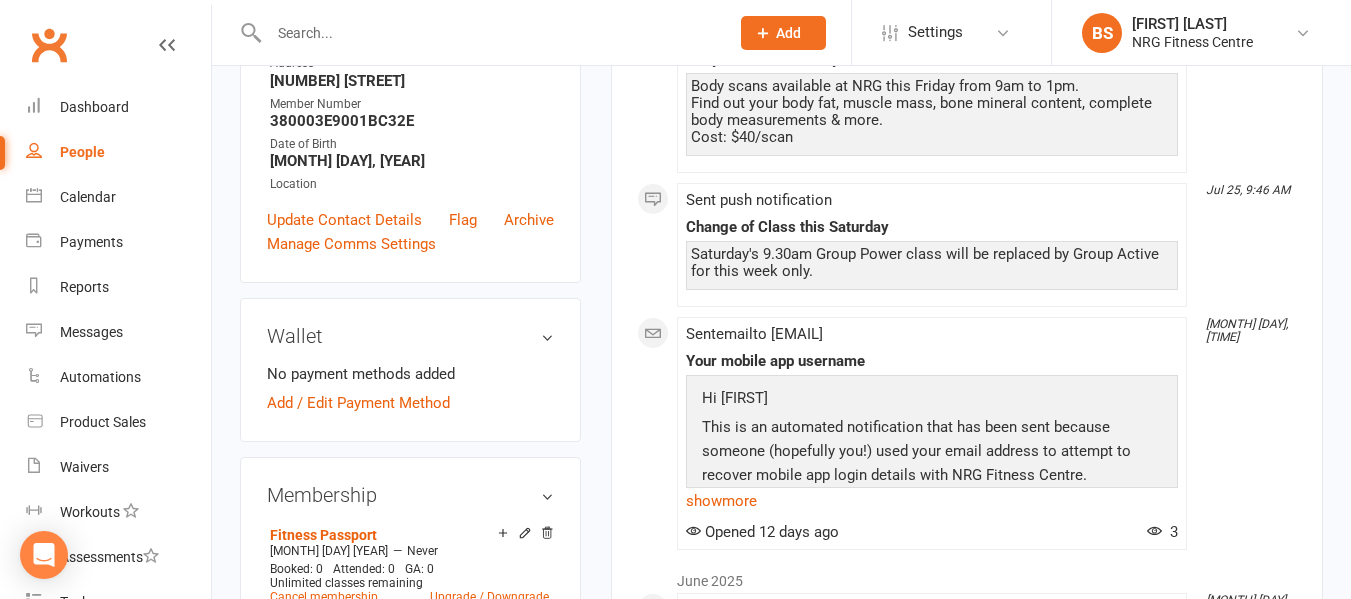 scroll, scrollTop: 500, scrollLeft: 0, axis: vertical 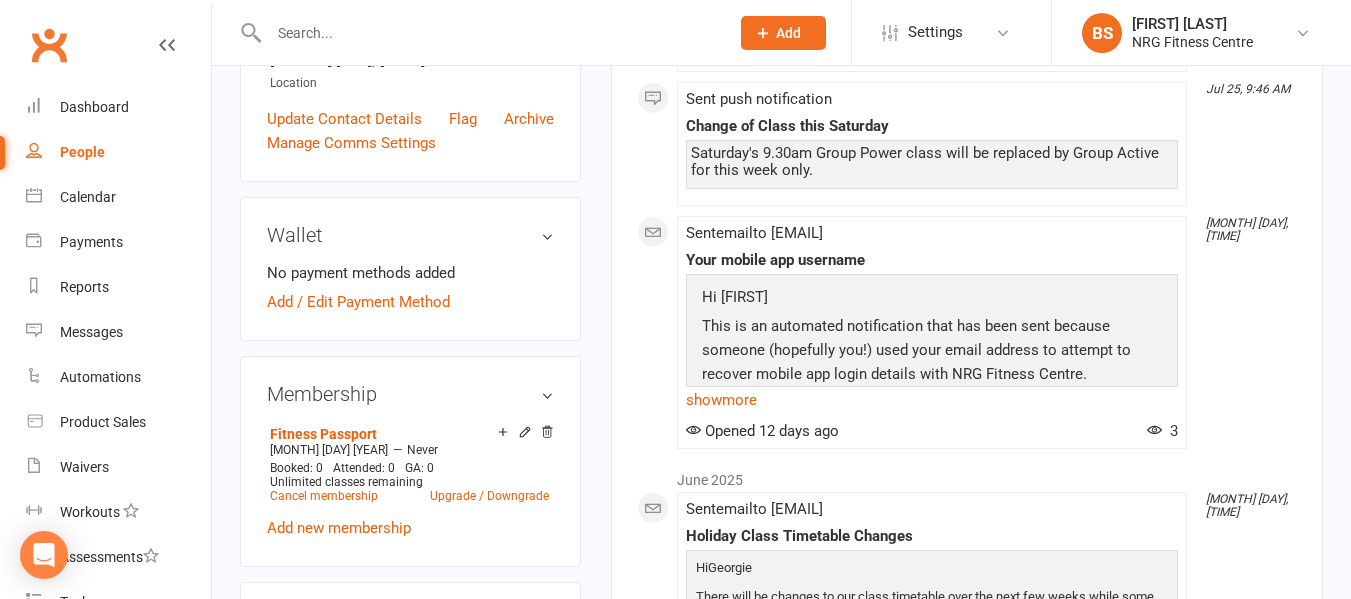 click at bounding box center (489, 33) 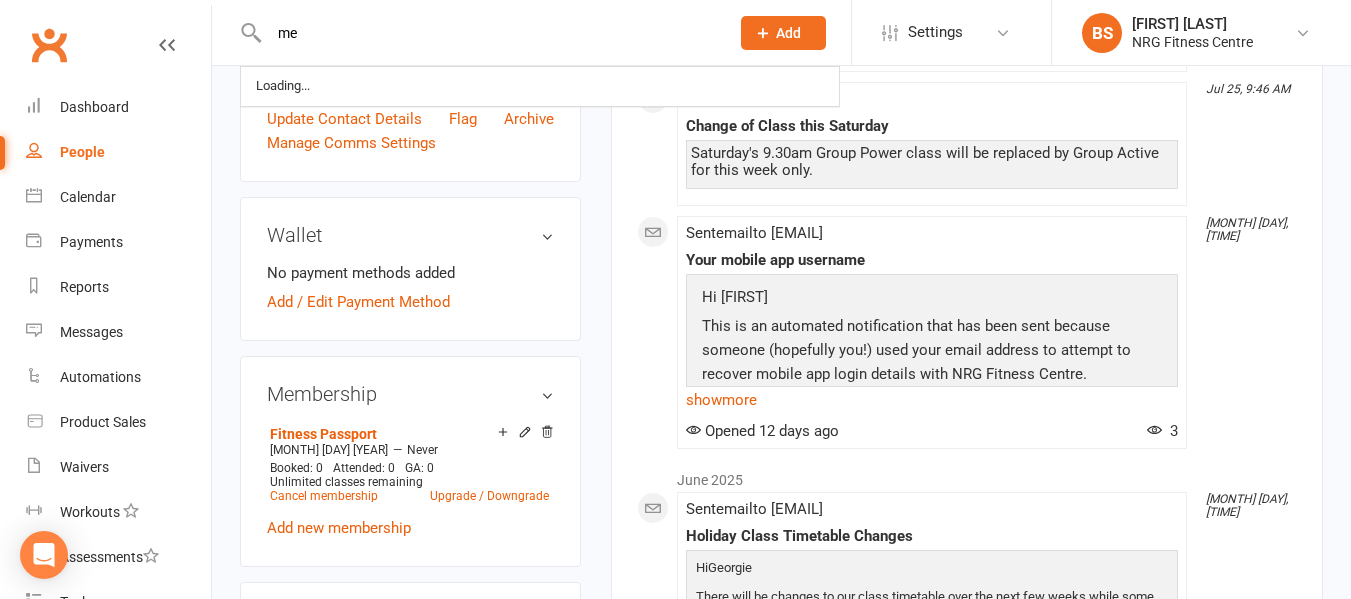 type on "m" 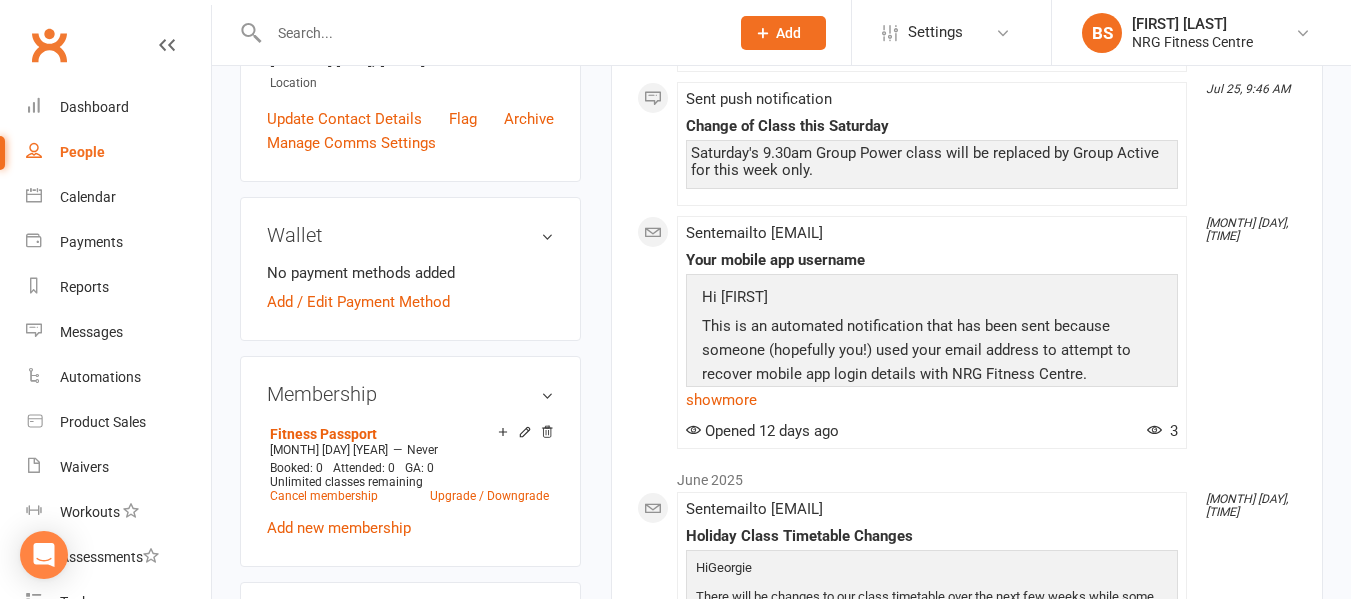 click at bounding box center [489, 33] 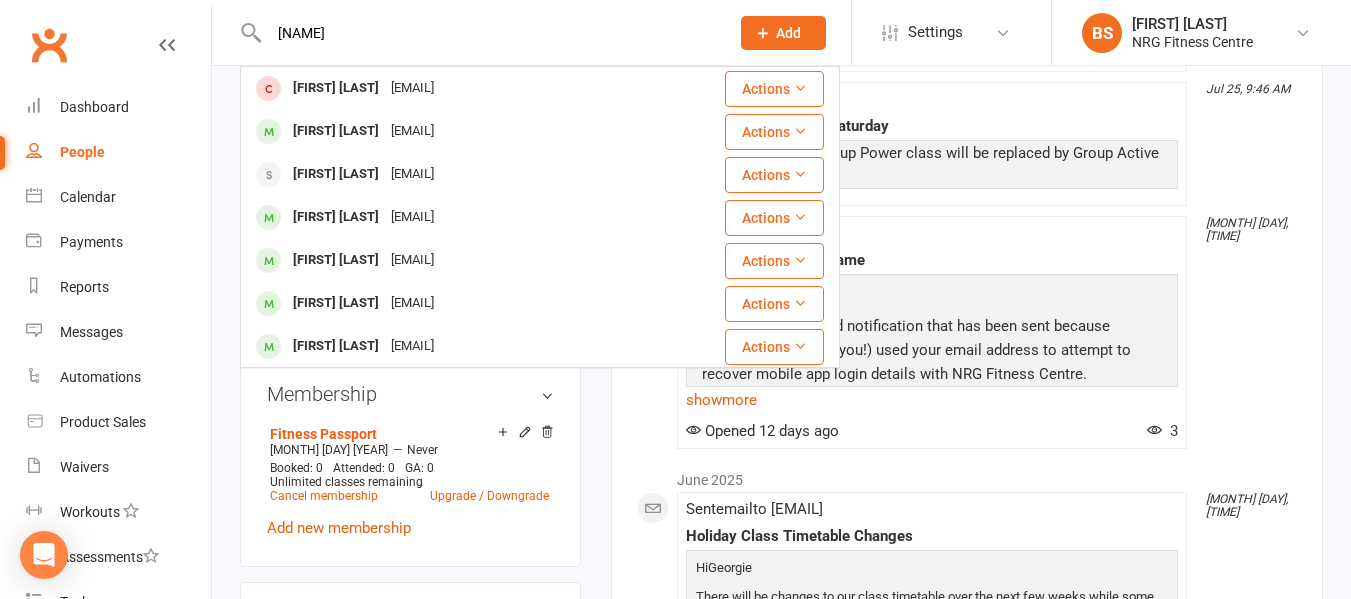 type on "[LAST]" 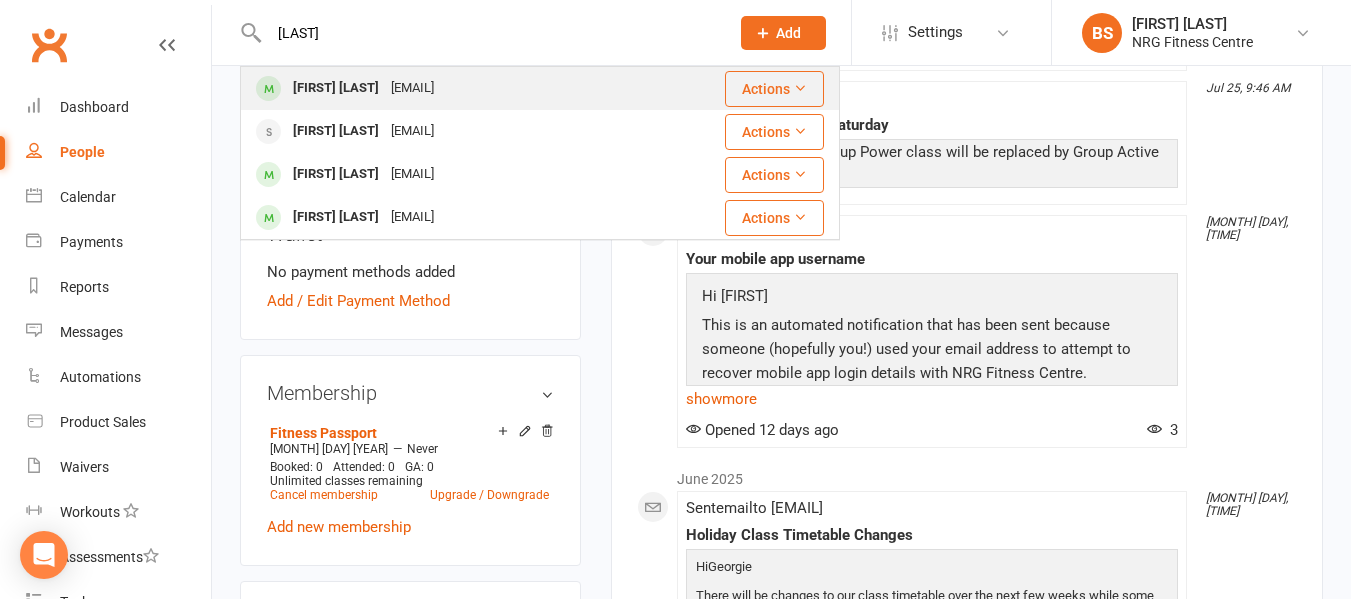 scroll, scrollTop: 500, scrollLeft: 0, axis: vertical 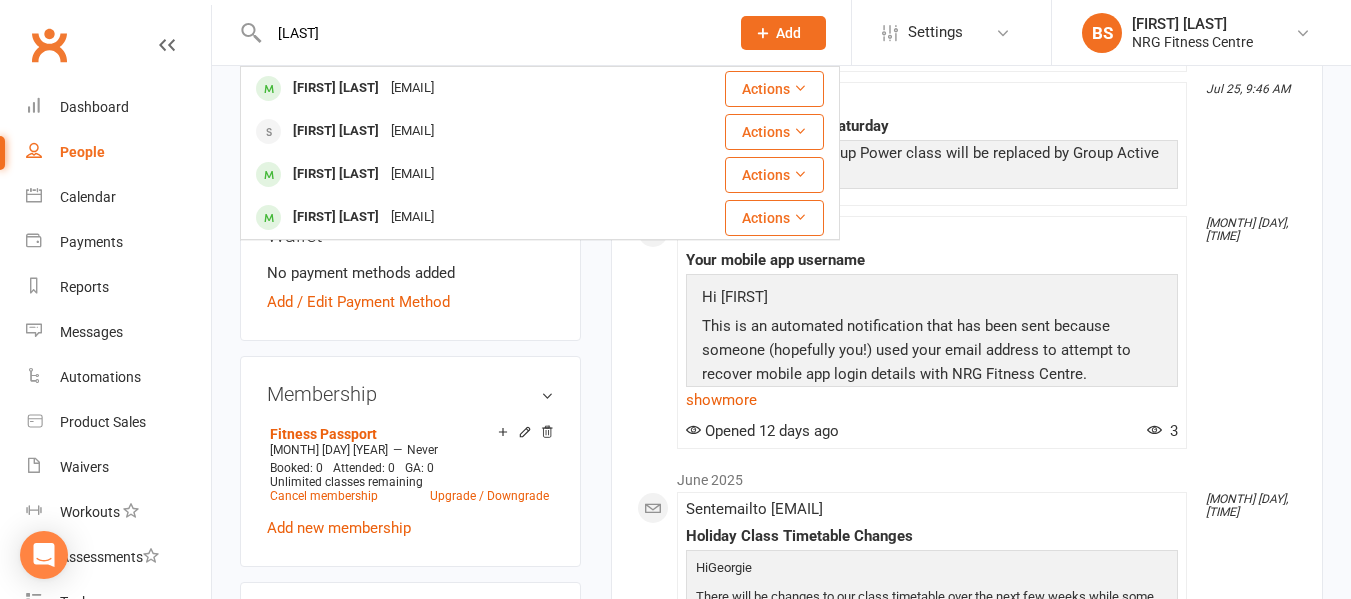drag, startPoint x: 373, startPoint y: 22, endPoint x: 6, endPoint y: 55, distance: 368.48065 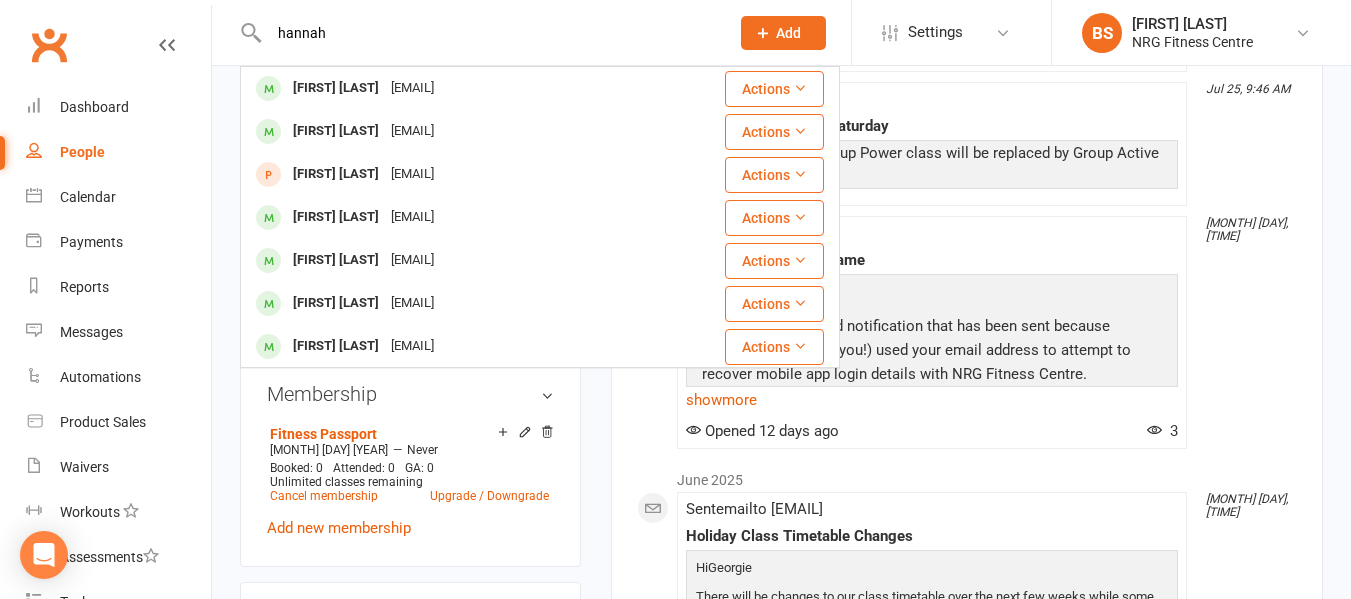 drag, startPoint x: 391, startPoint y: 34, endPoint x: 130, endPoint y: 35, distance: 261.00192 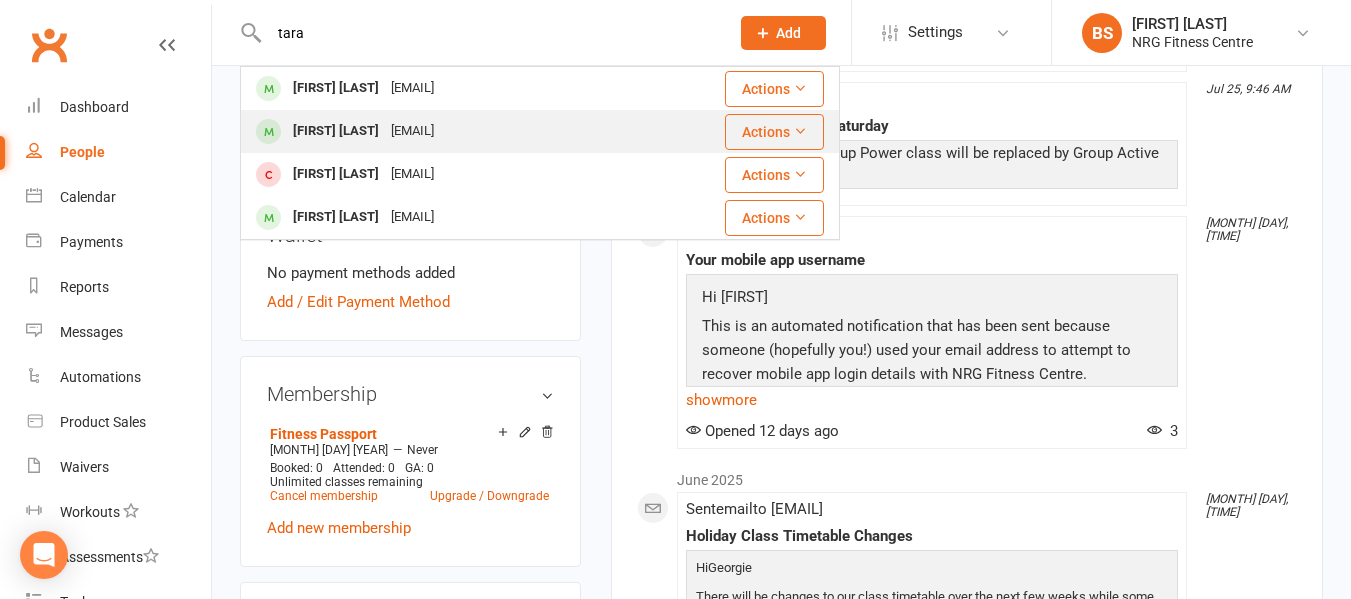 type on "tara" 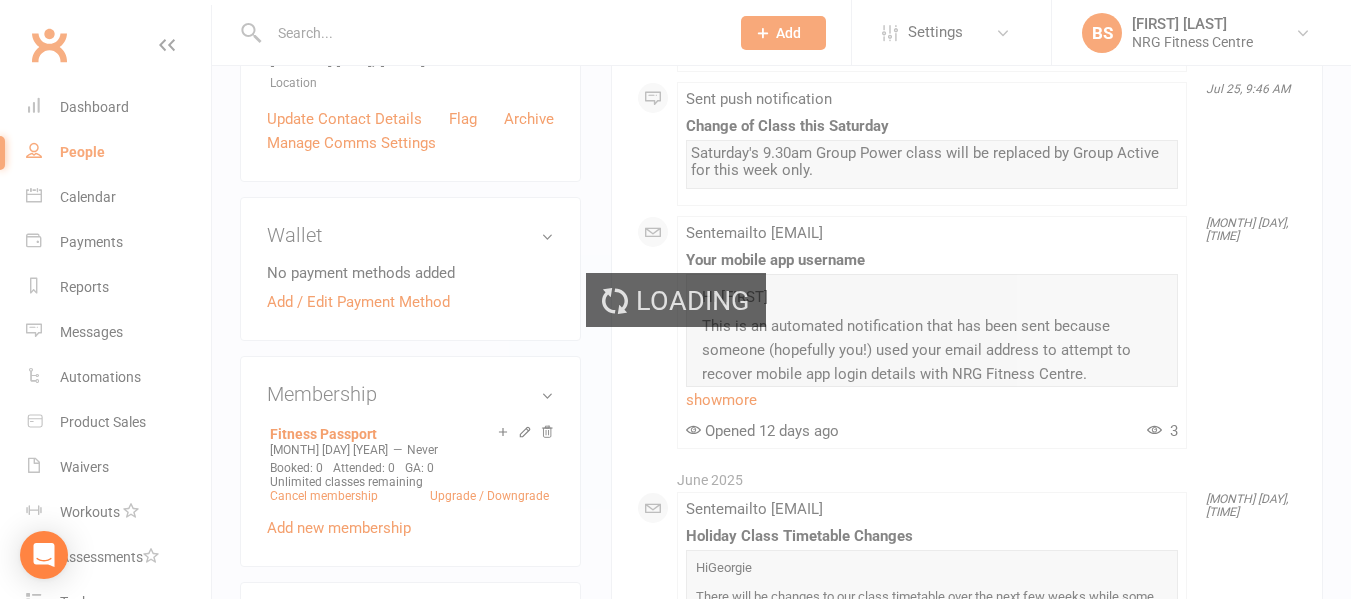 scroll, scrollTop: 0, scrollLeft: 0, axis: both 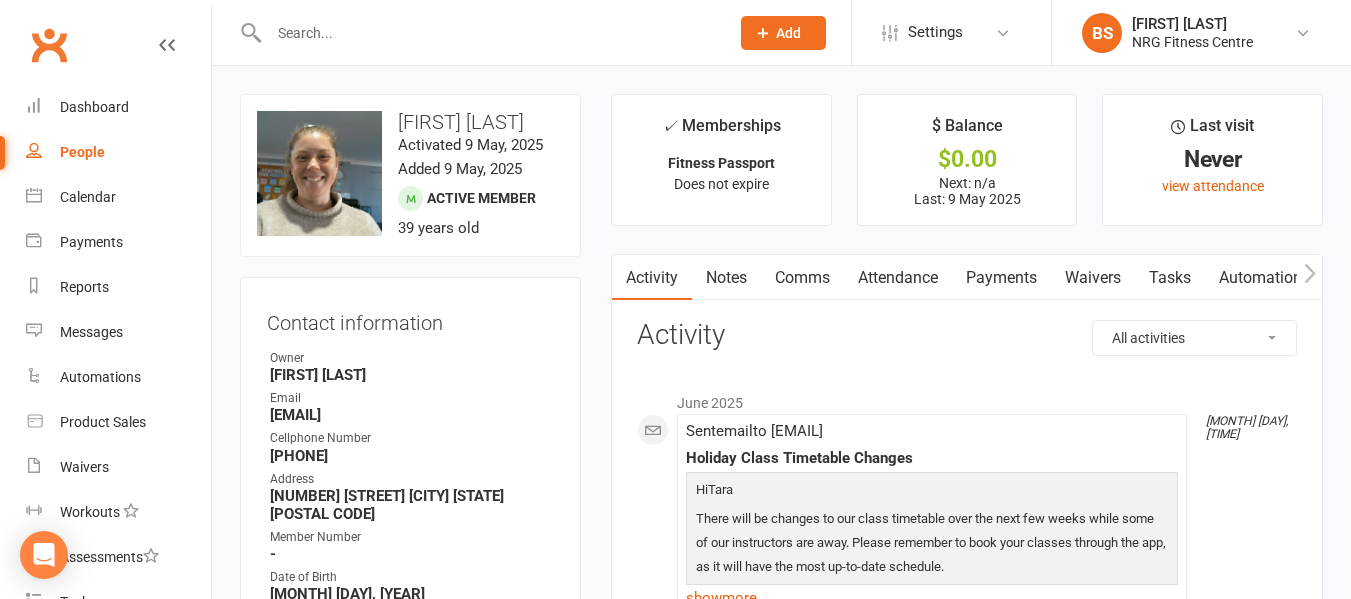 click at bounding box center [489, 33] 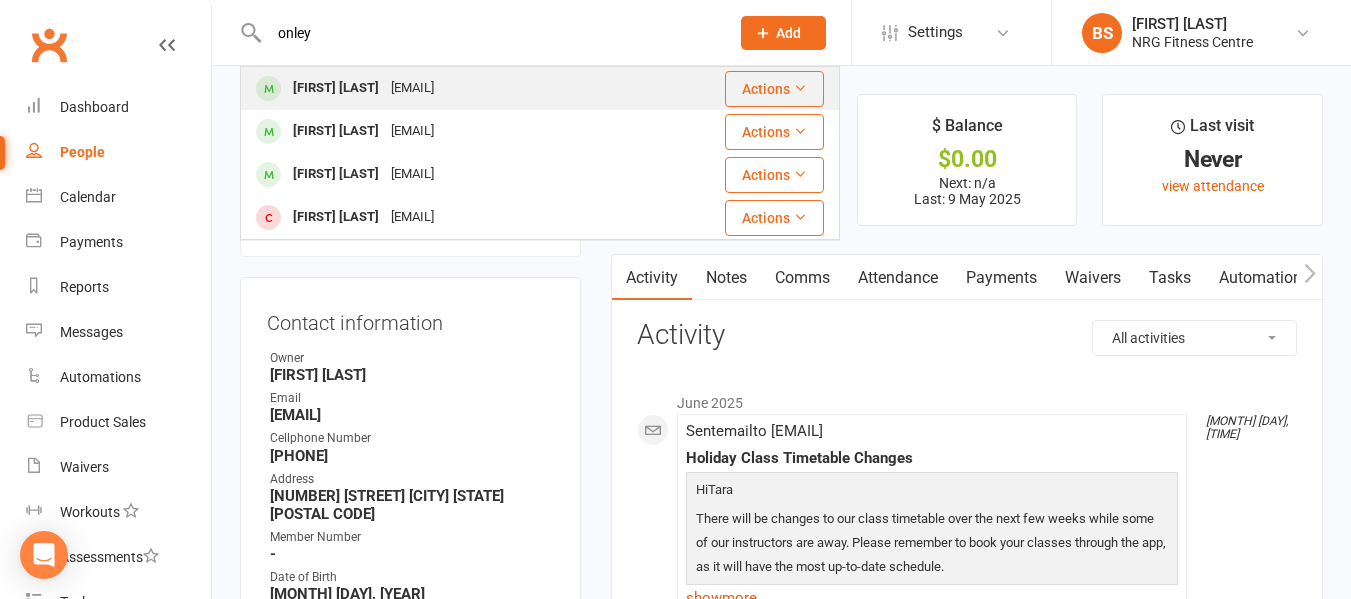 type on "onley" 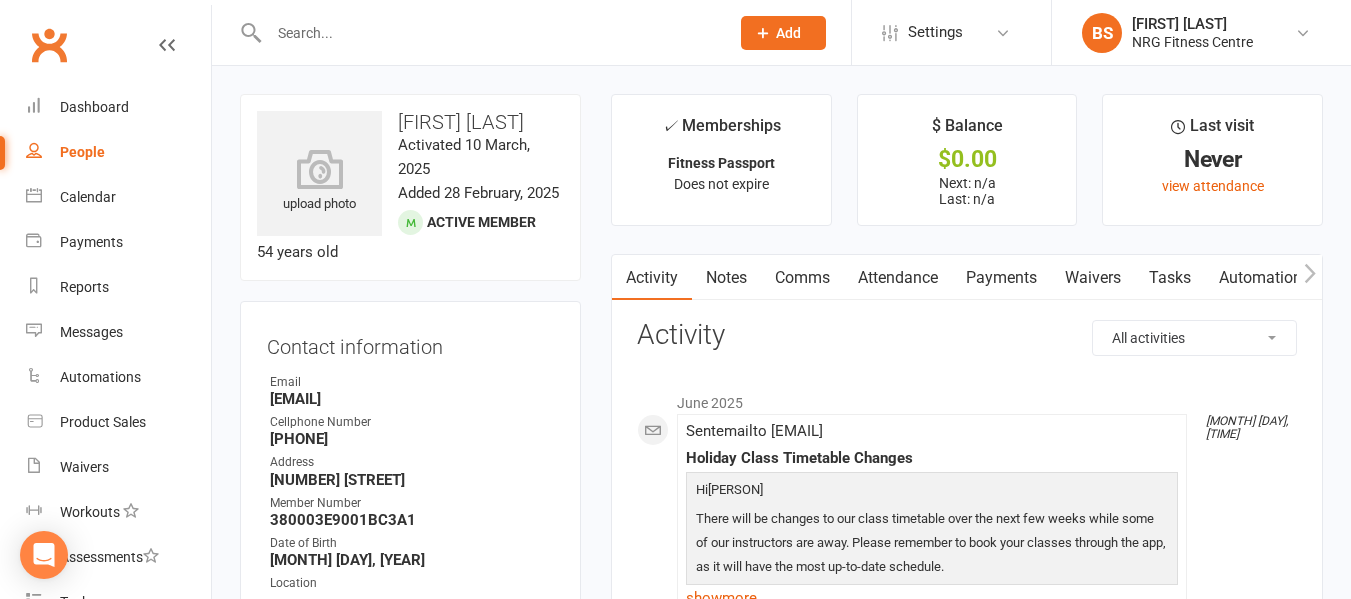 click 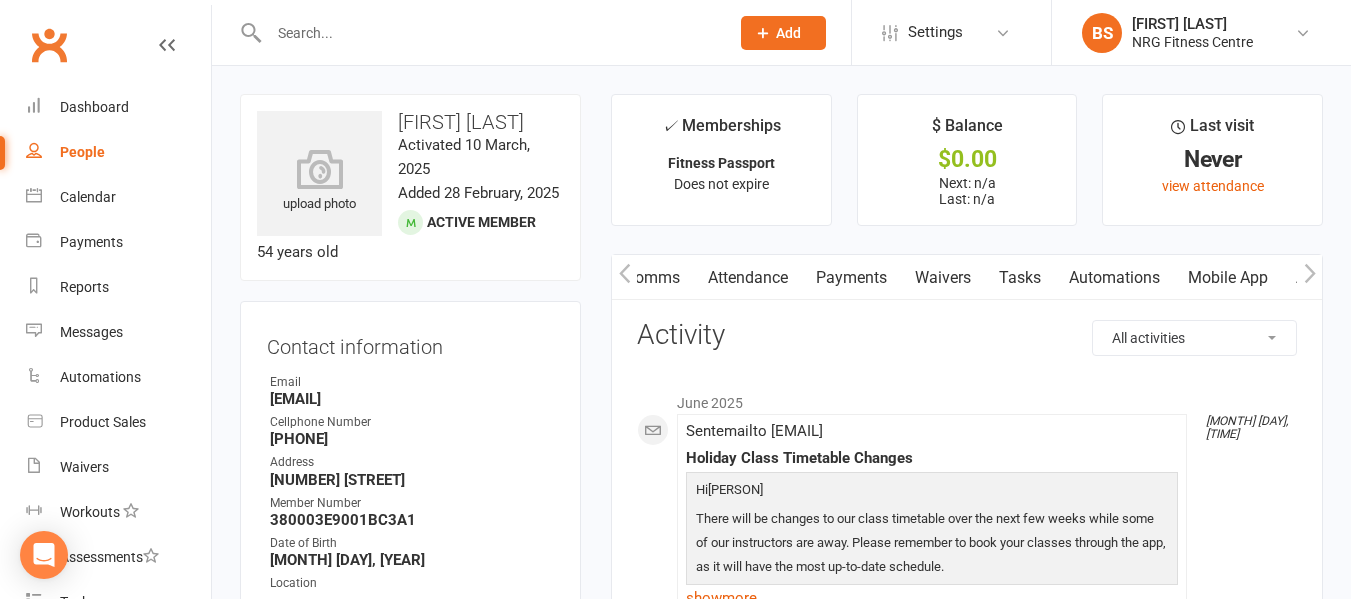 click 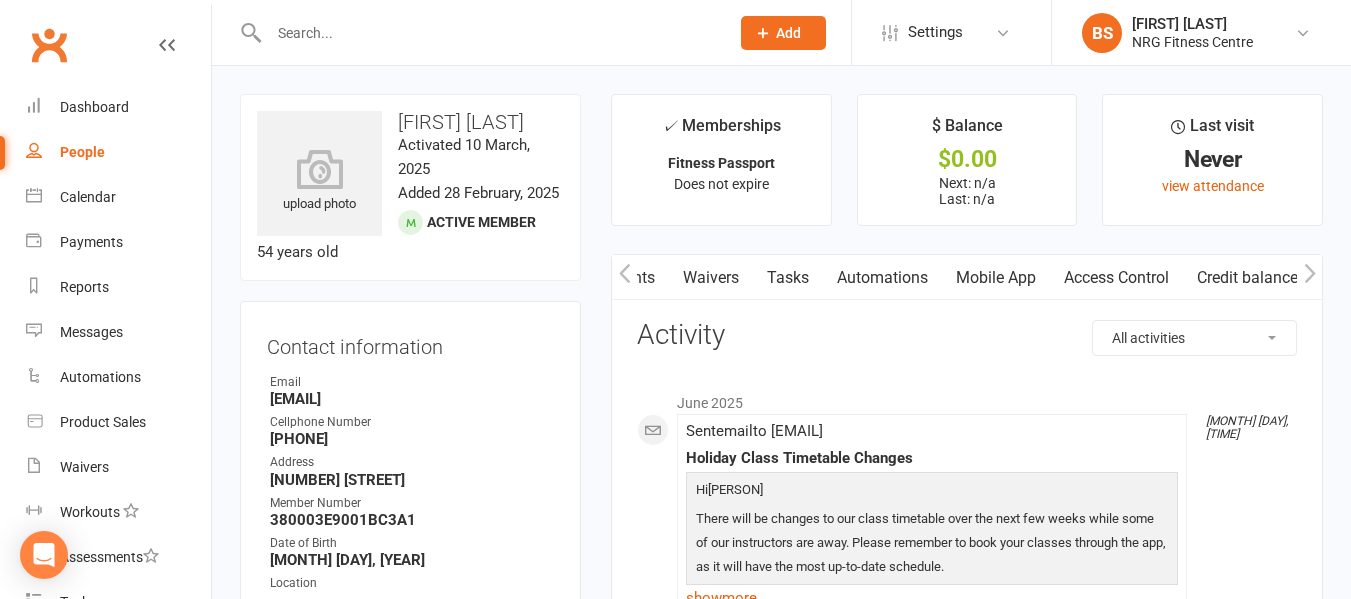 scroll, scrollTop: 0, scrollLeft: 382, axis: horizontal 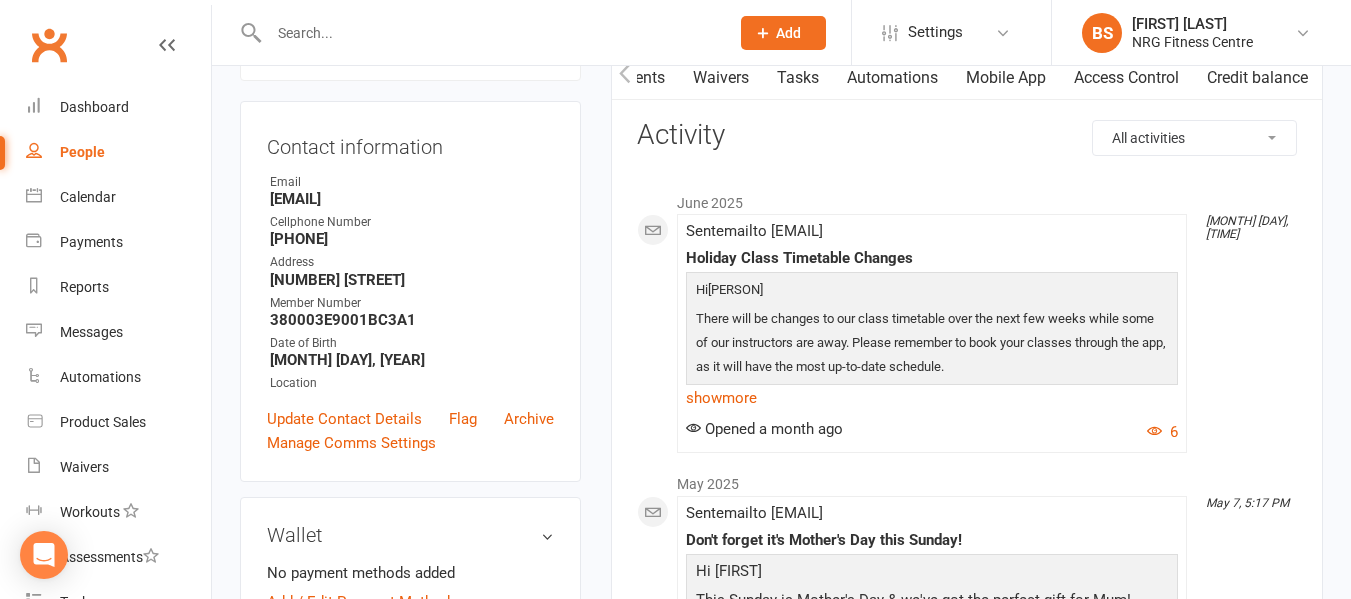 click at bounding box center [489, 33] 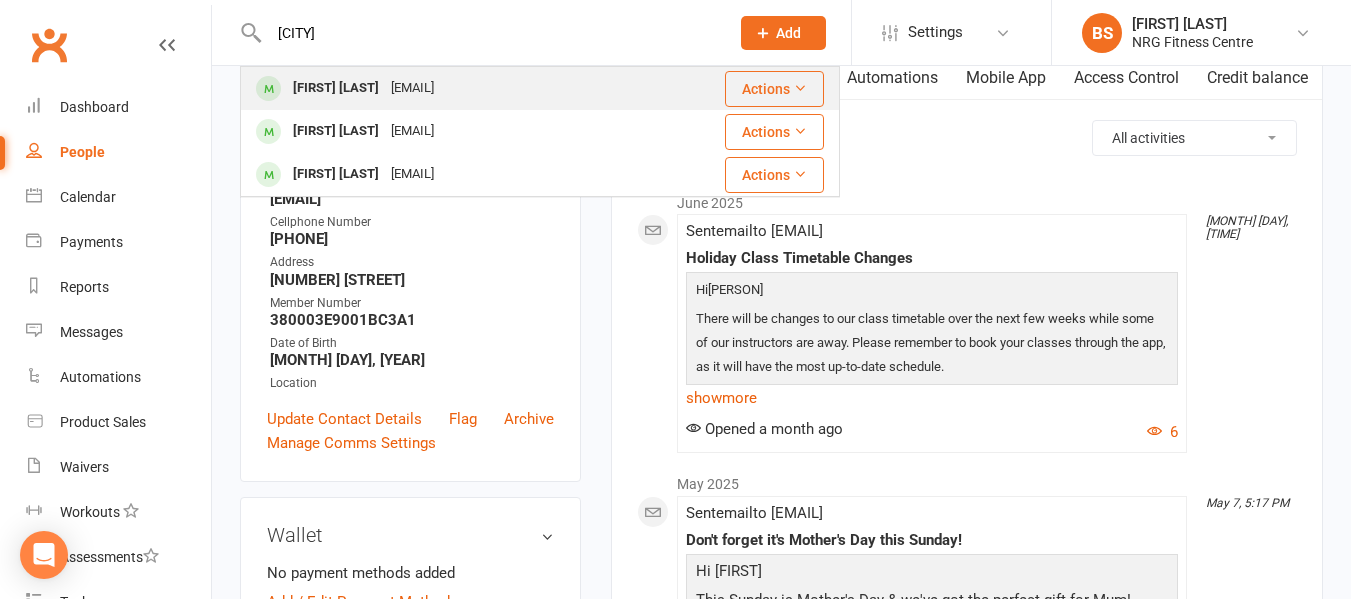 type on "[CITY]" 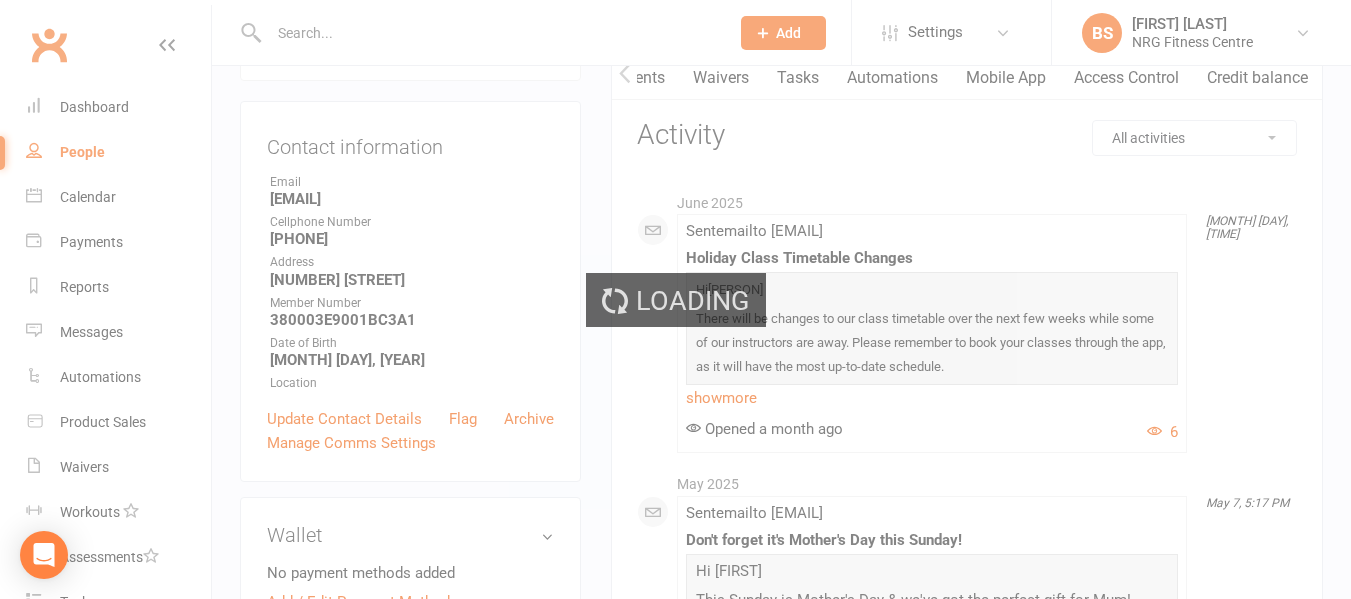 scroll, scrollTop: 0, scrollLeft: 0, axis: both 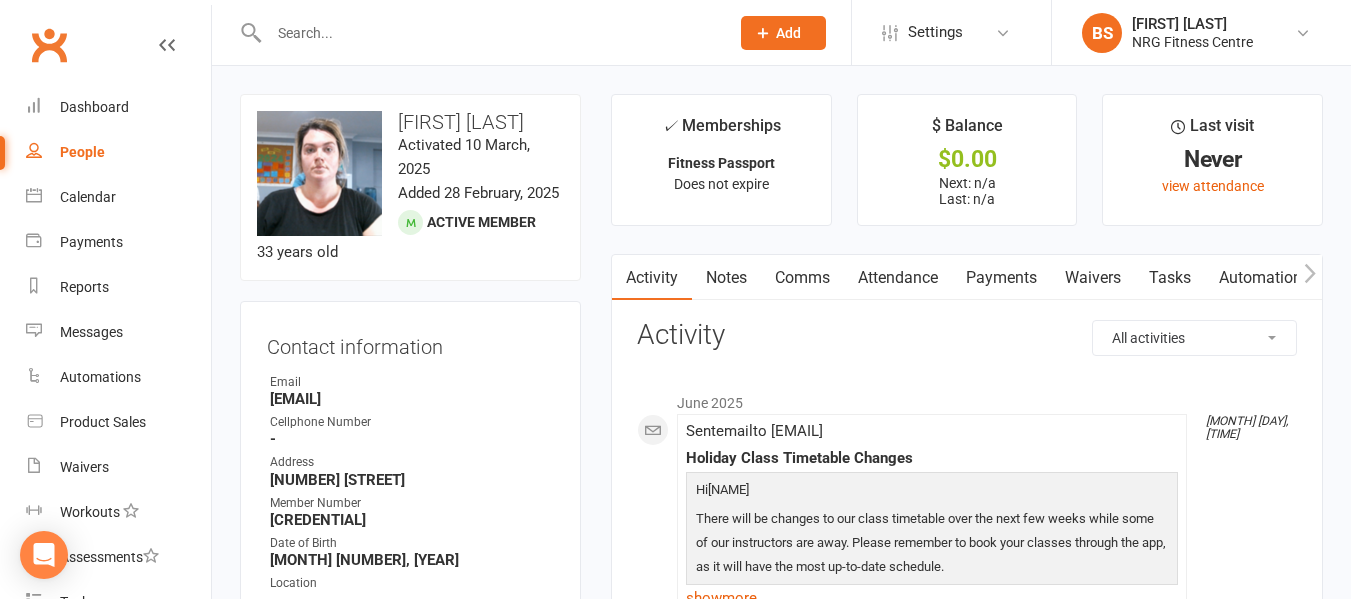 click on "Comms" at bounding box center [802, 278] 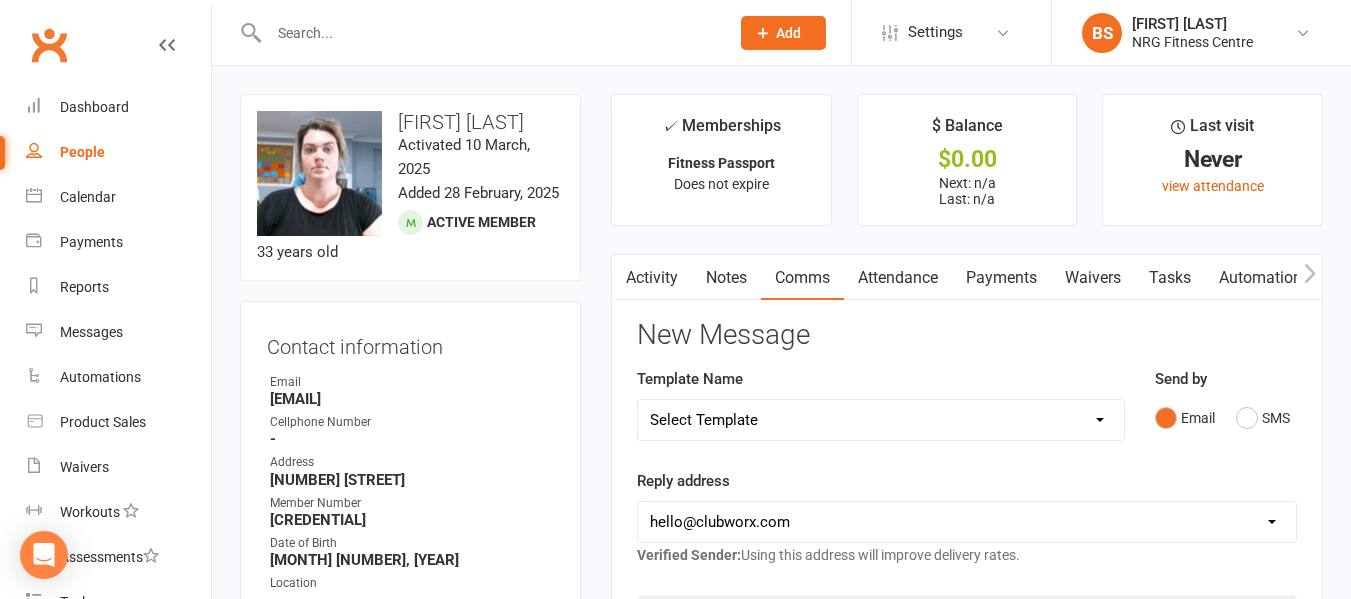 click on "Notes" at bounding box center [726, 278] 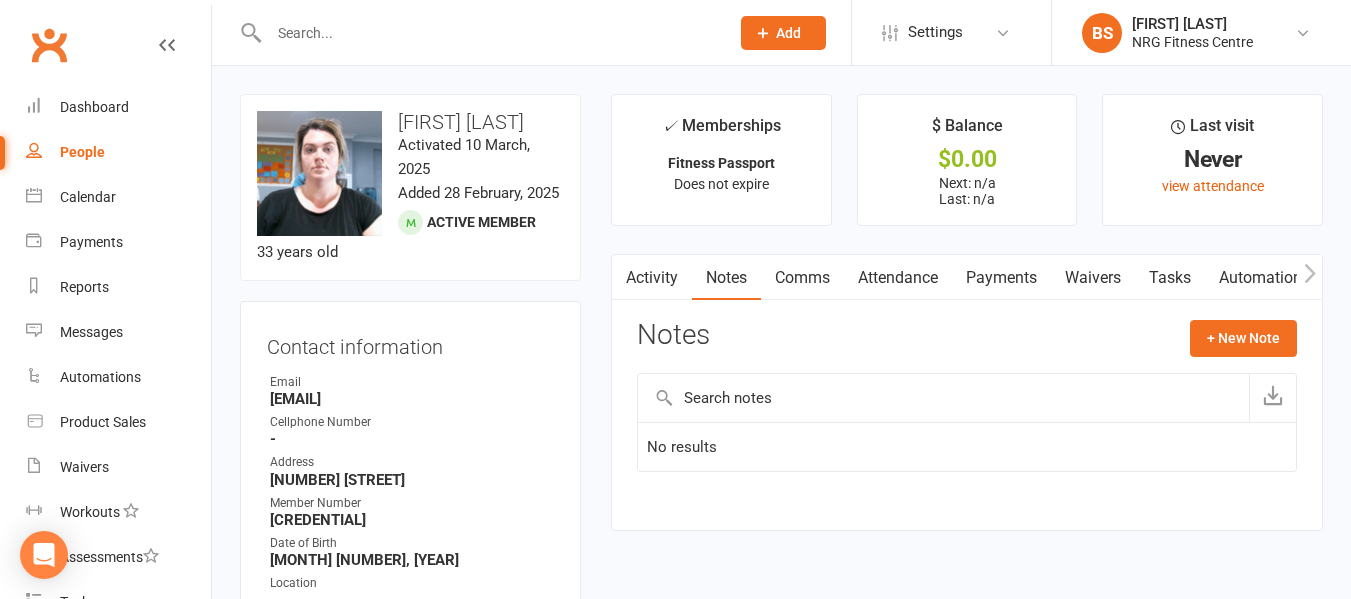click on "Activity" at bounding box center (652, 278) 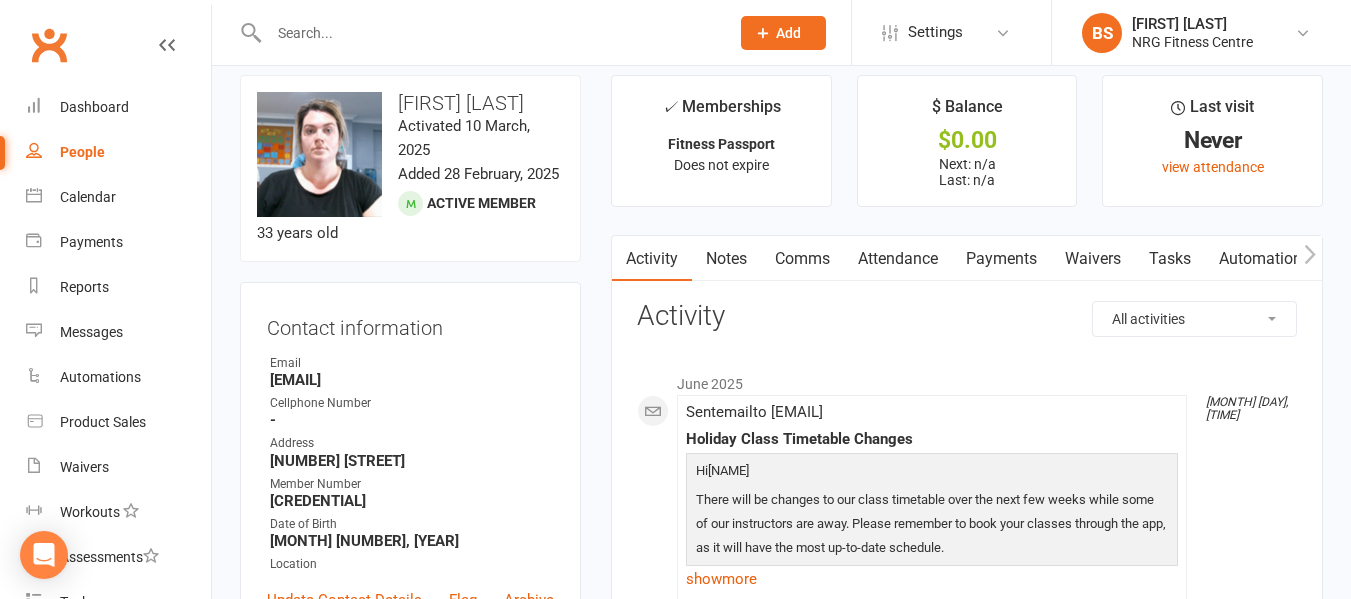 scroll, scrollTop: 0, scrollLeft: 0, axis: both 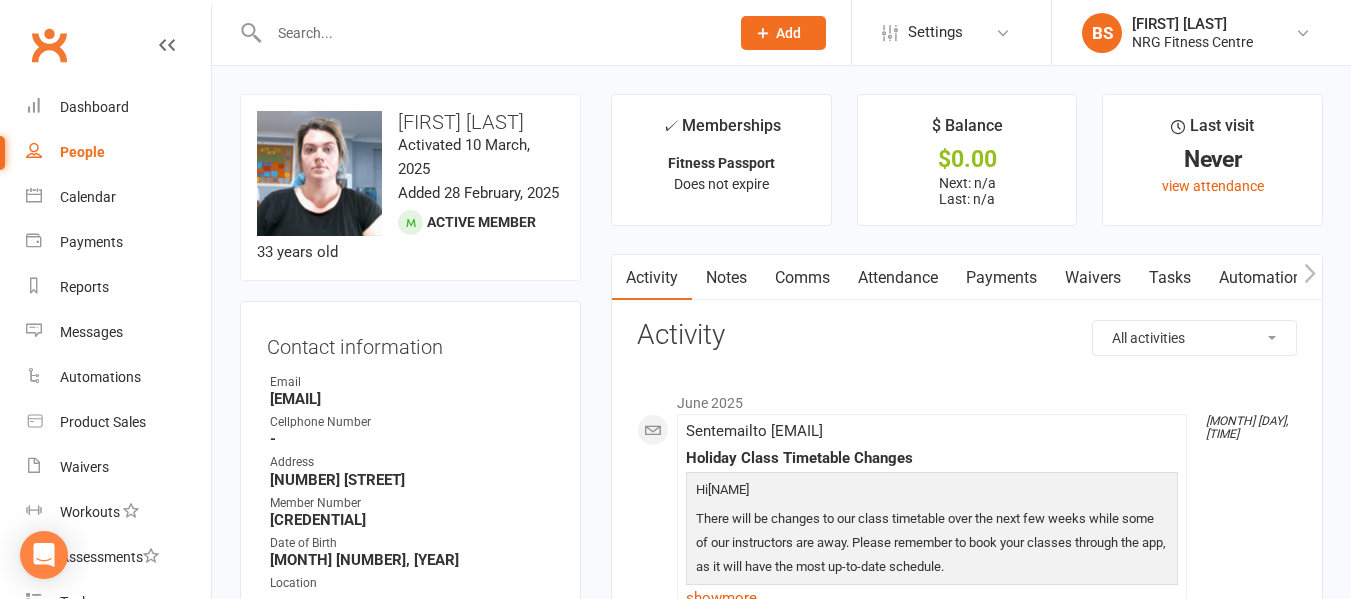 drag, startPoint x: 510, startPoint y: 146, endPoint x: 398, endPoint y: 115, distance: 116.21101 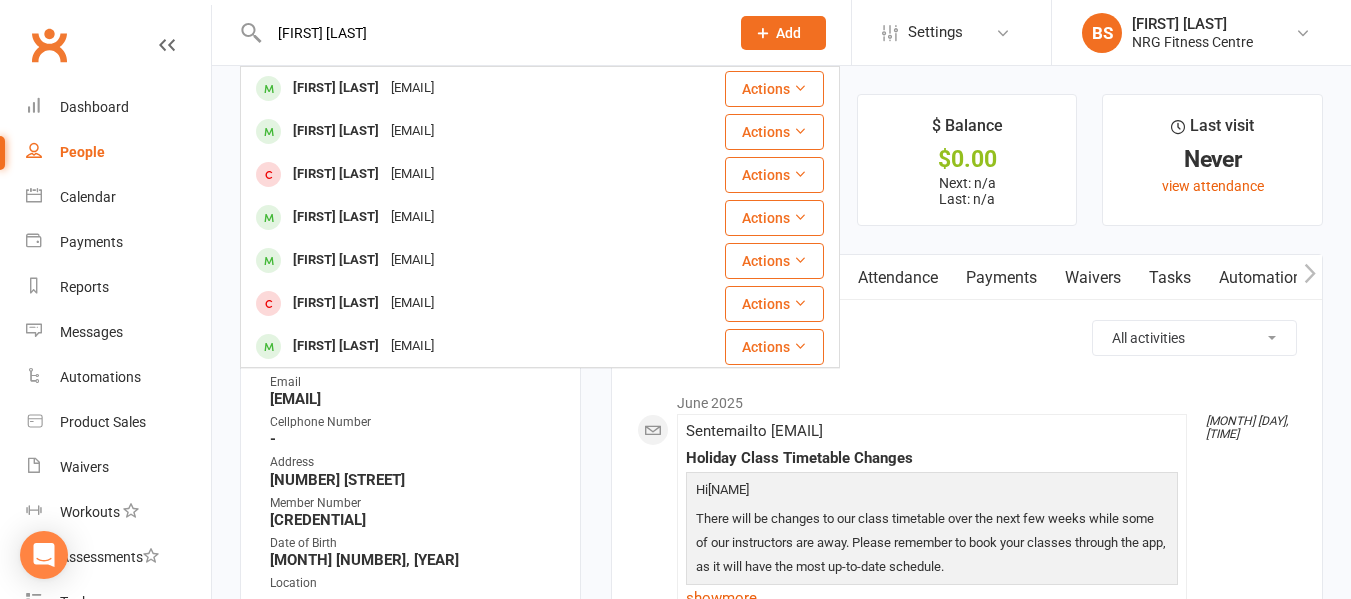 drag, startPoint x: 378, startPoint y: 25, endPoint x: 55, endPoint y: 59, distance: 324.78455 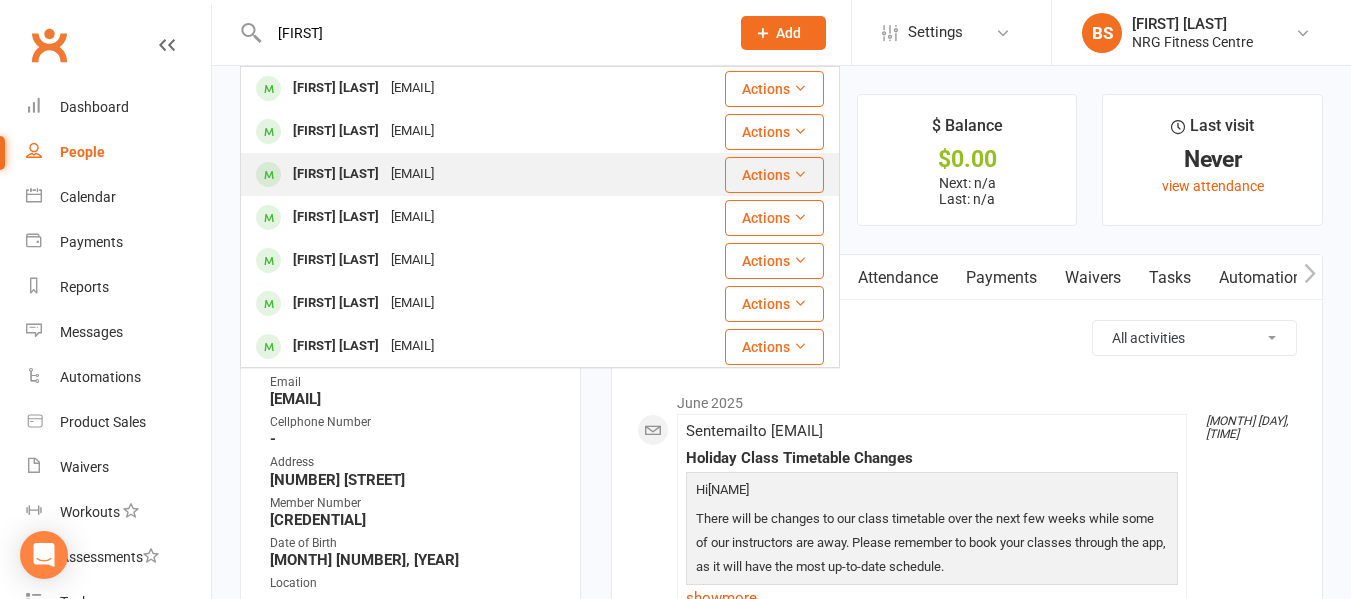 type on "[FIRST]" 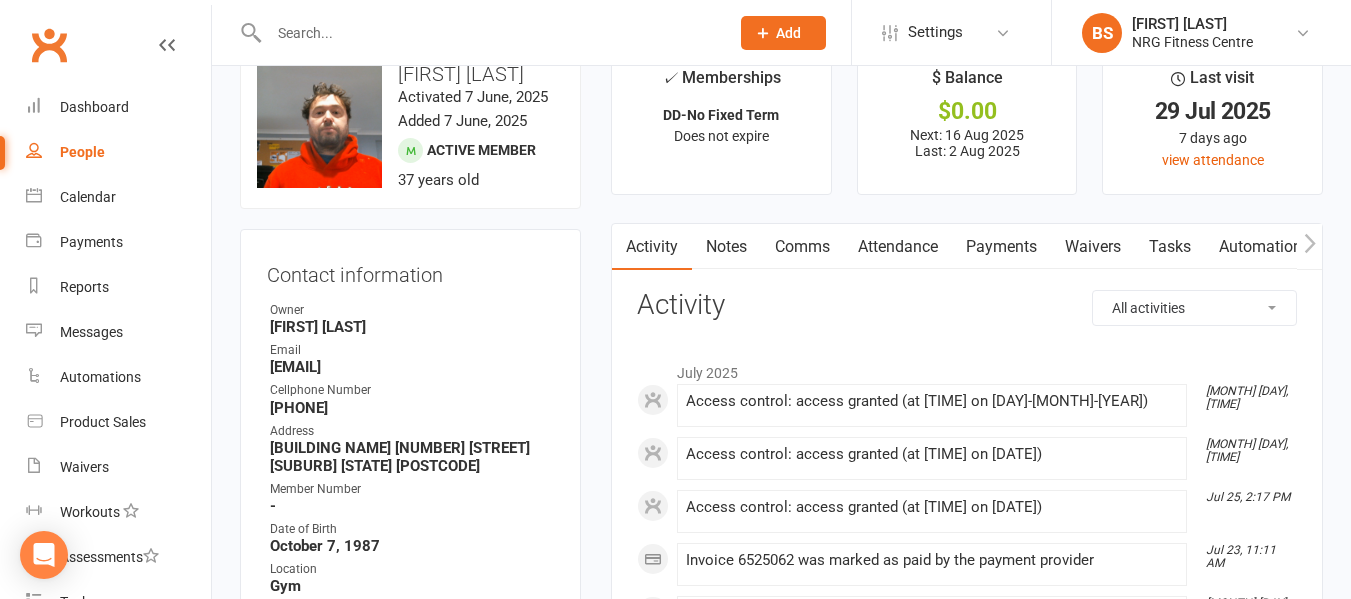 scroll, scrollTop: 0, scrollLeft: 0, axis: both 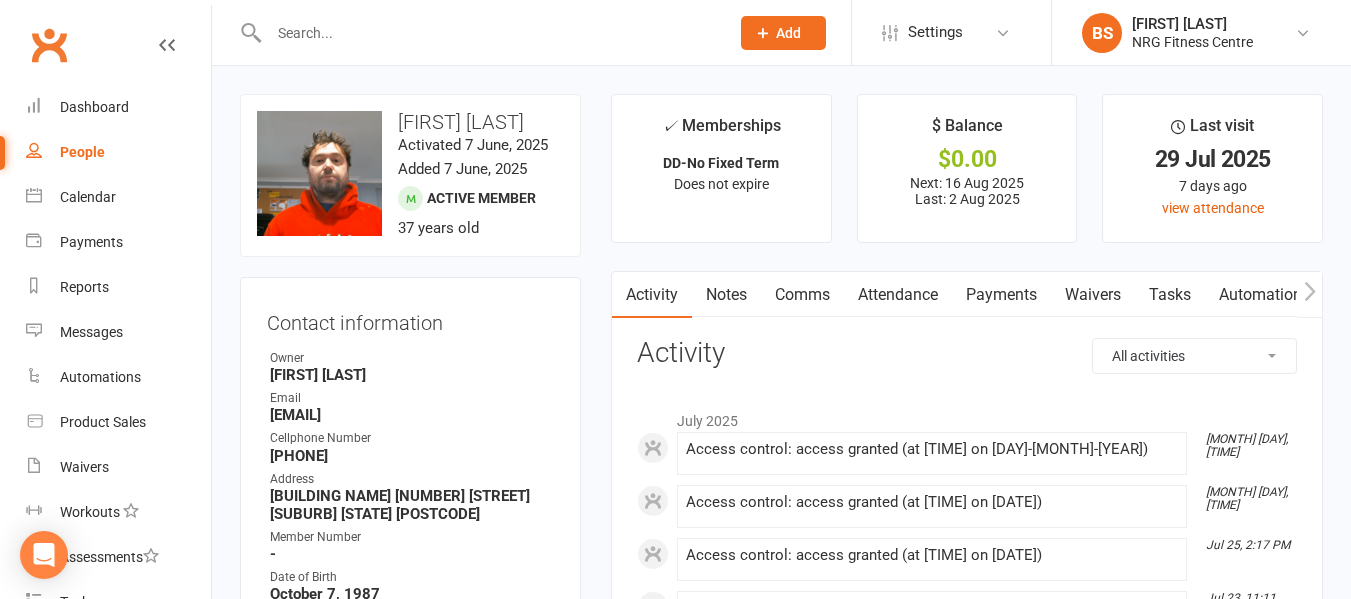 click on "Payments" at bounding box center (1001, 295) 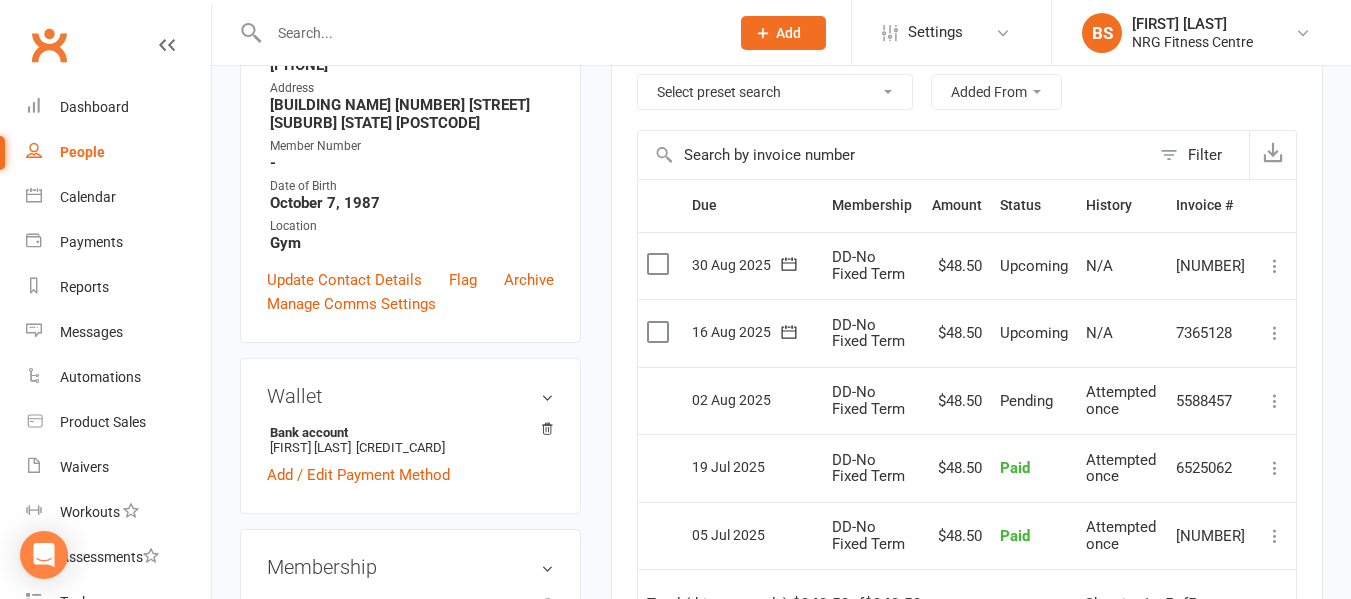 scroll, scrollTop: 400, scrollLeft: 0, axis: vertical 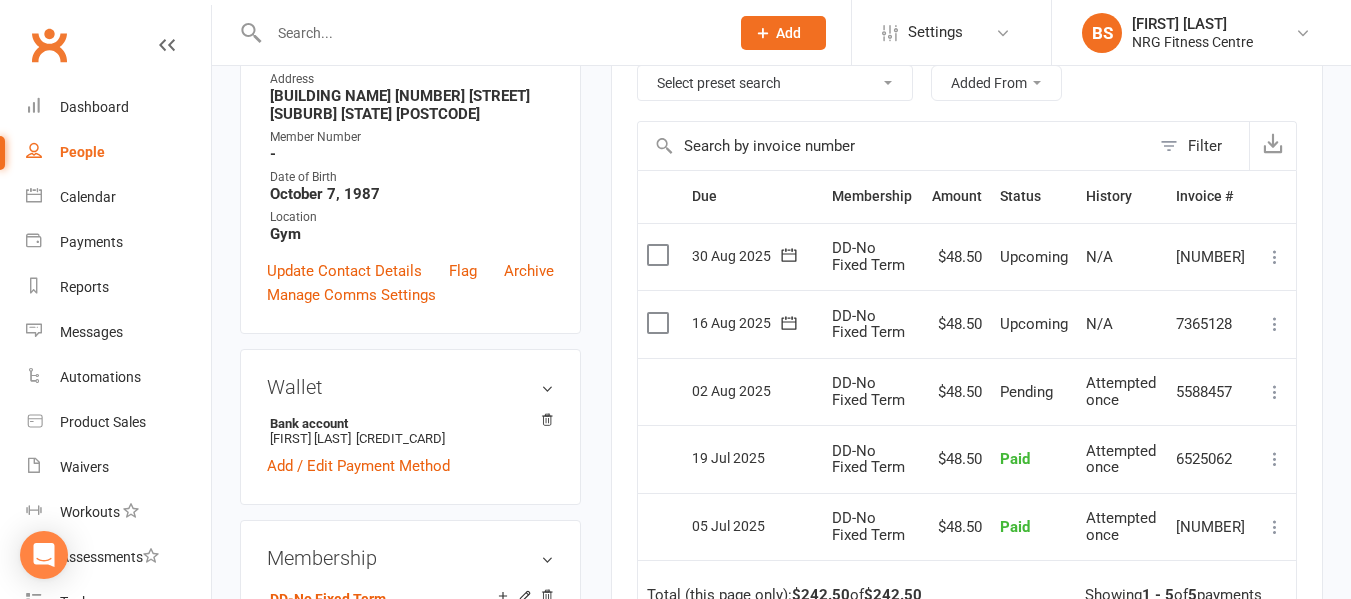 click at bounding box center (489, 33) 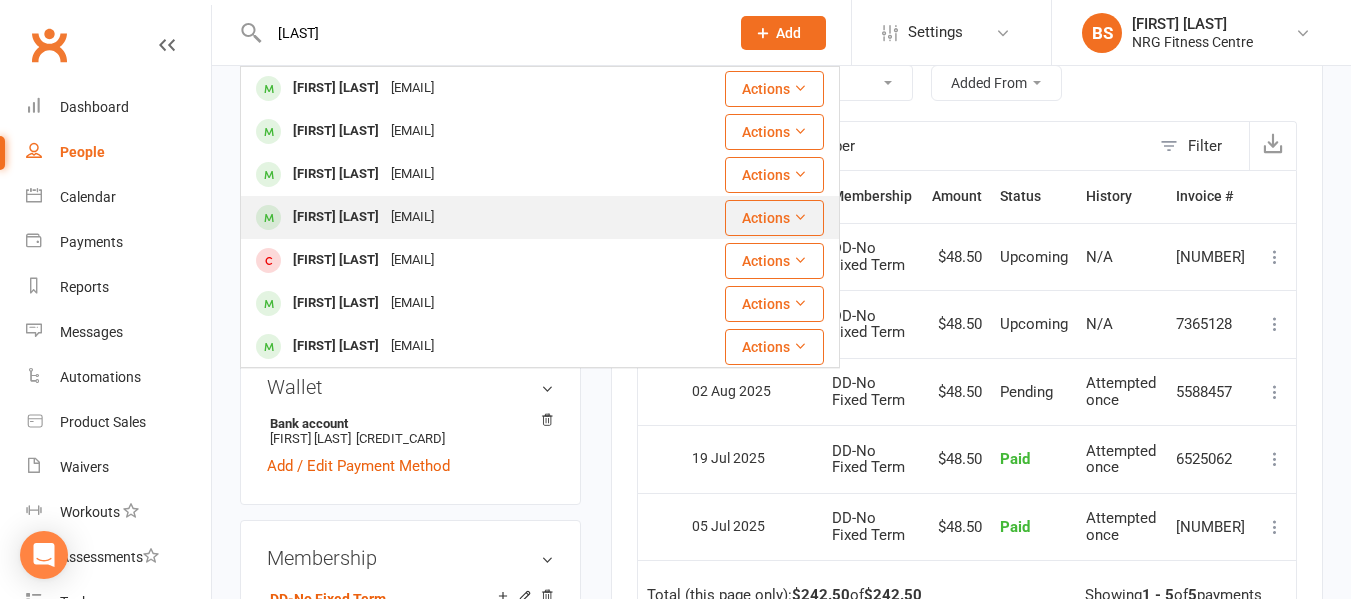 type on "[LAST]" 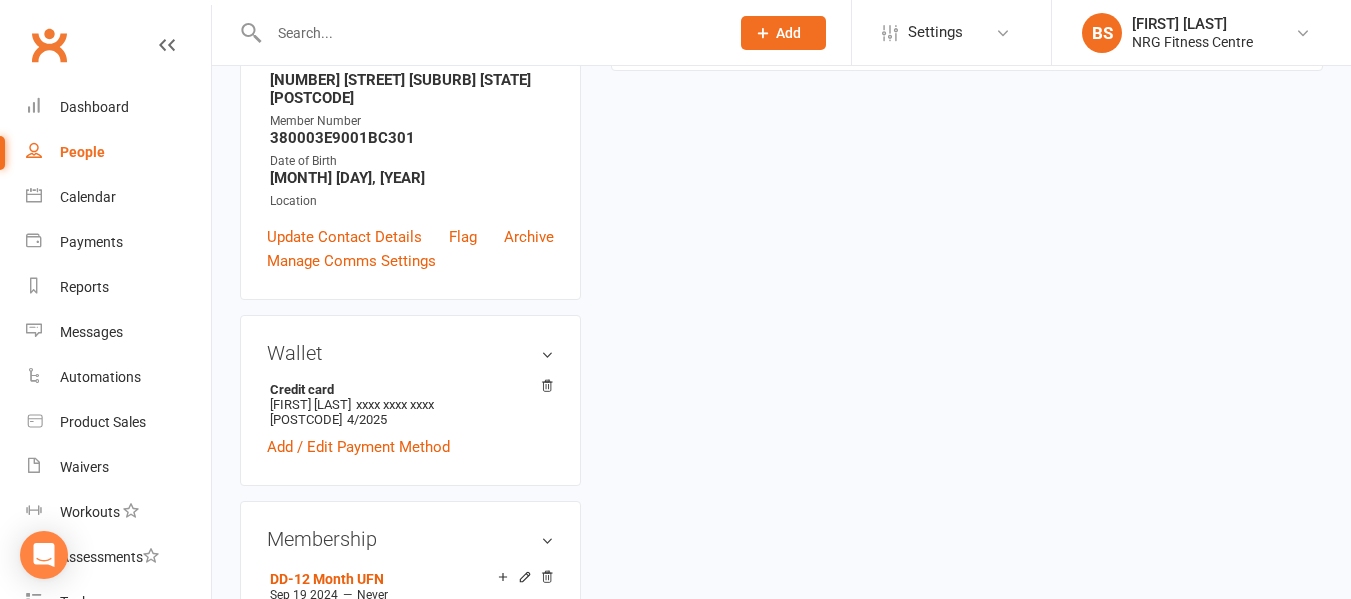 scroll, scrollTop: 0, scrollLeft: 0, axis: both 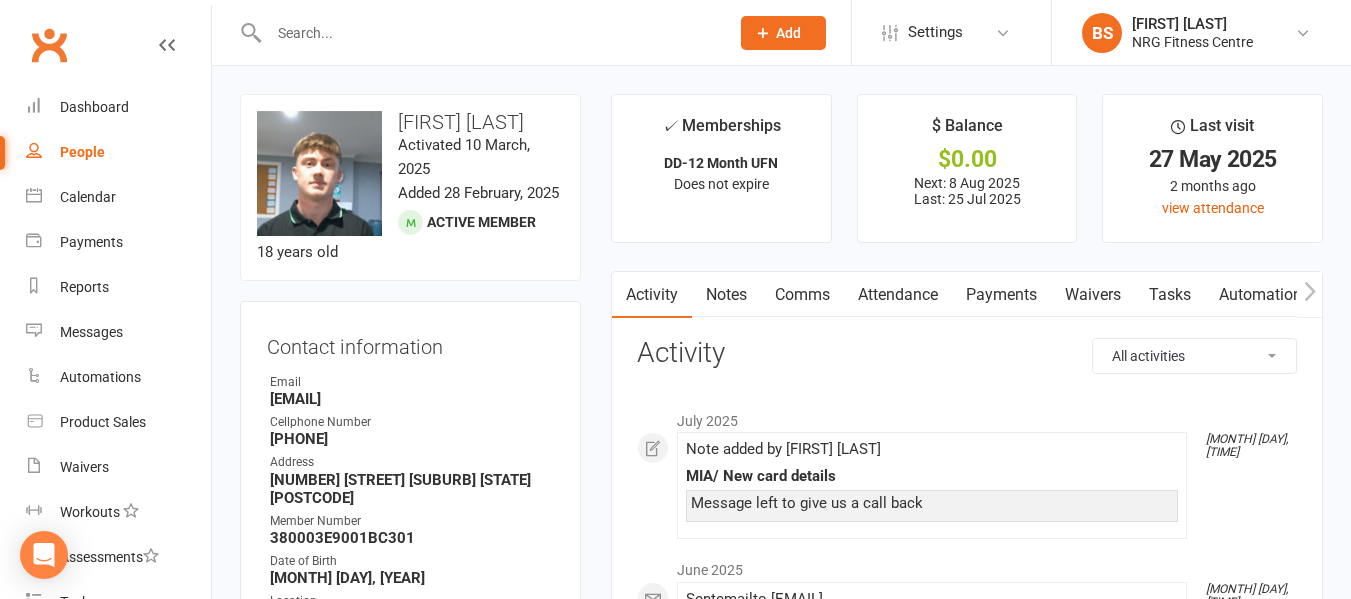 click on "Notes" at bounding box center (726, 295) 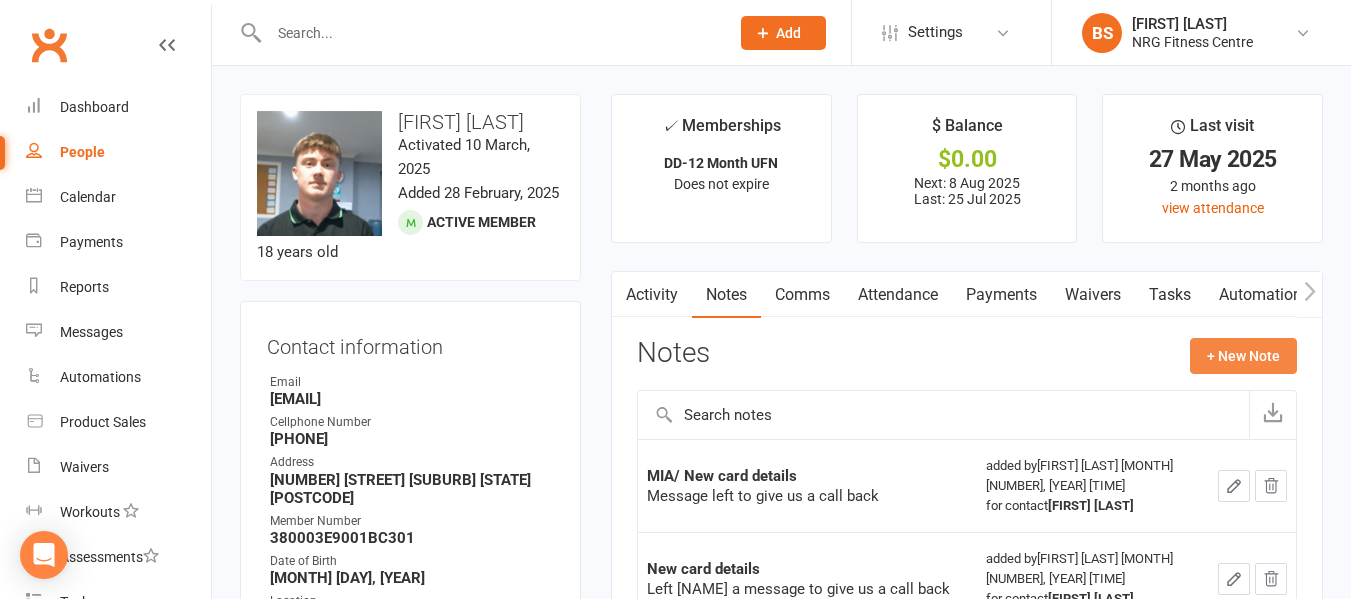 click on "+ New Note" at bounding box center [1243, 356] 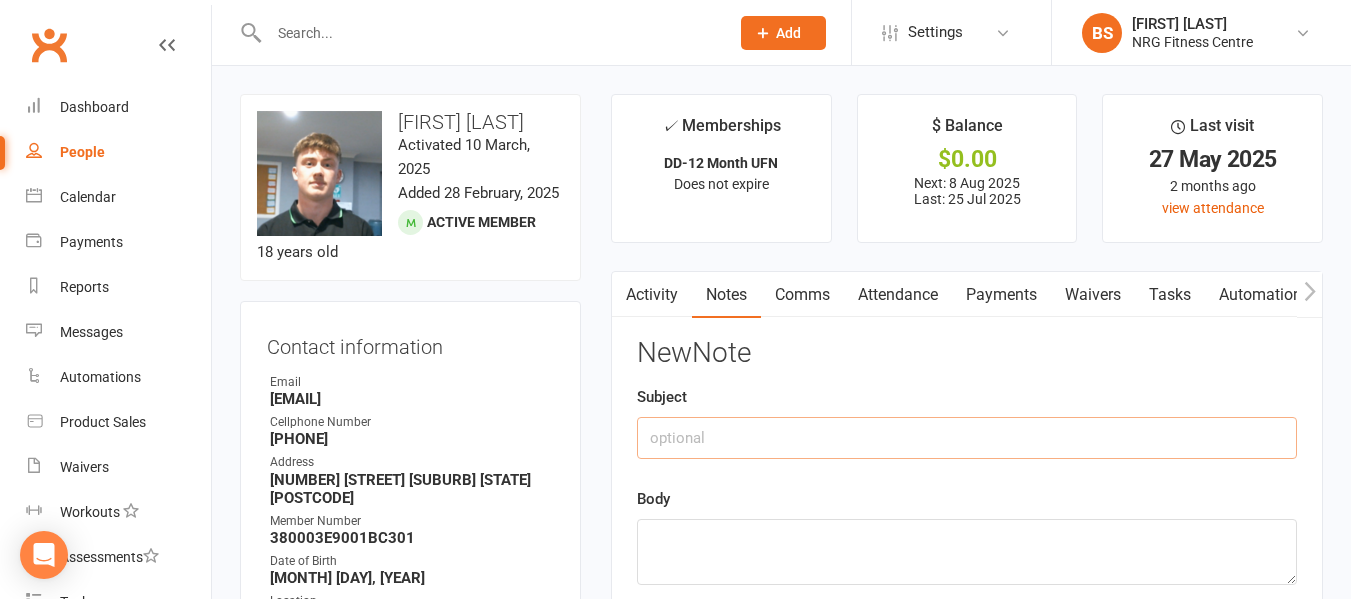 click at bounding box center [967, 438] 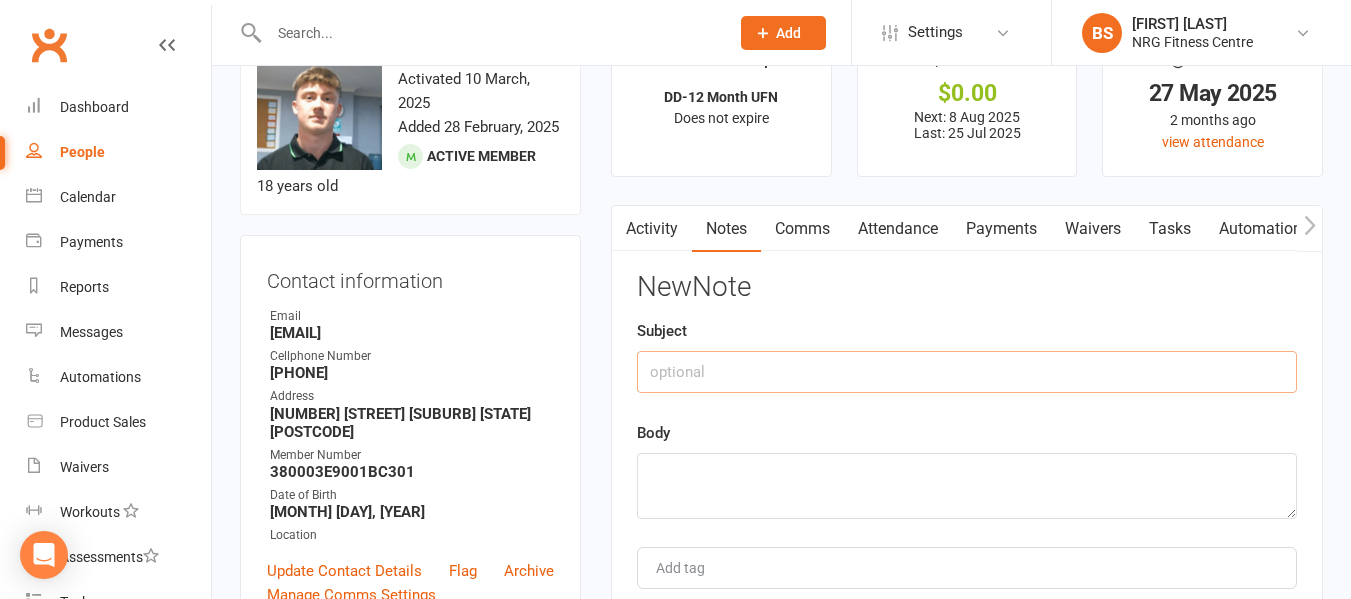 scroll, scrollTop: 100, scrollLeft: 0, axis: vertical 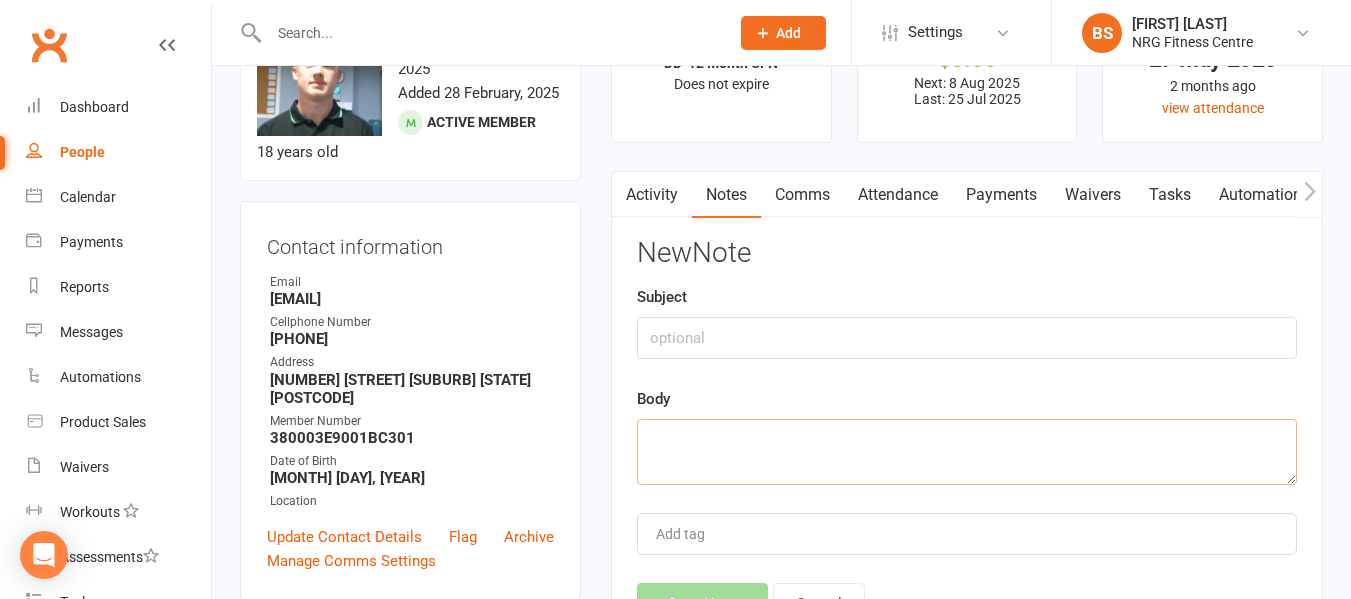click at bounding box center [967, 452] 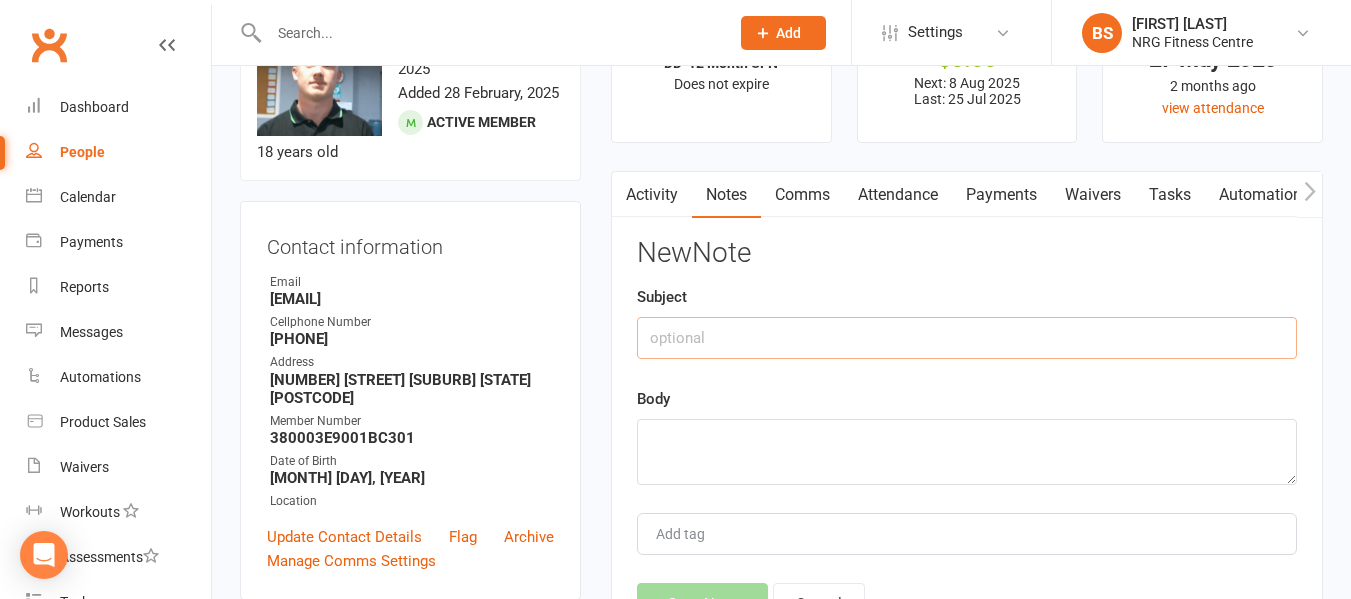 click at bounding box center (967, 338) 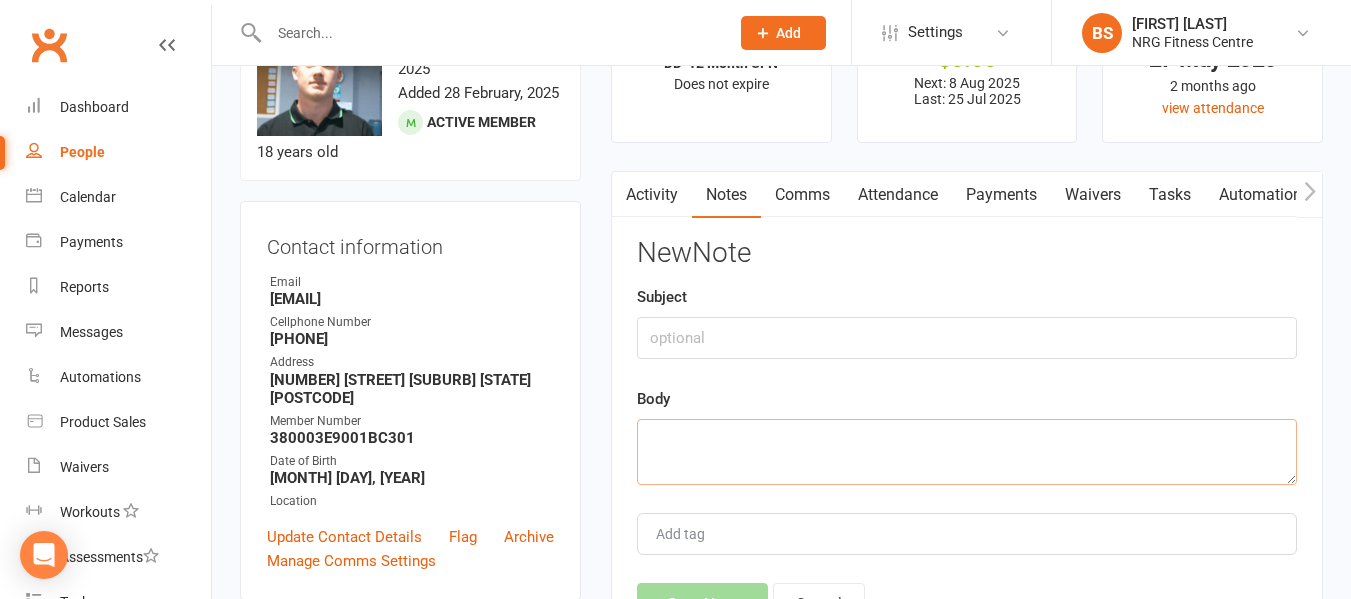 click at bounding box center (967, 452) 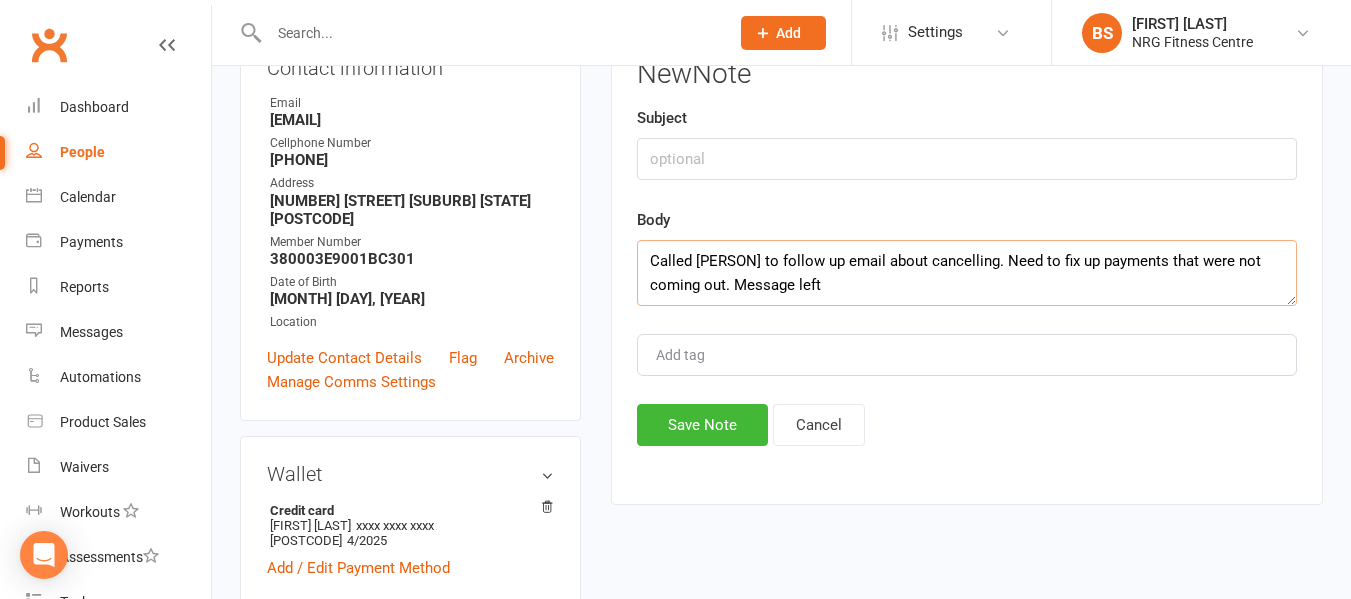 scroll, scrollTop: 300, scrollLeft: 0, axis: vertical 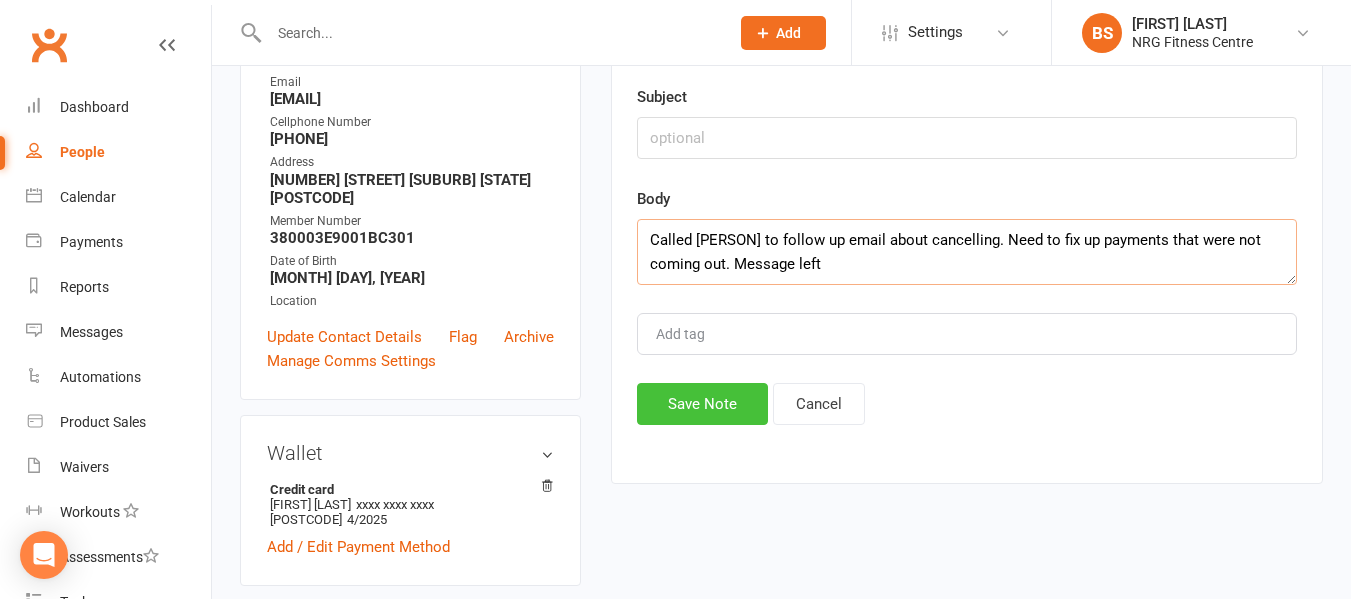type on "Called [PERSON] to follow up email about cancelling. Need to fix up payments that were not coming out. Message left" 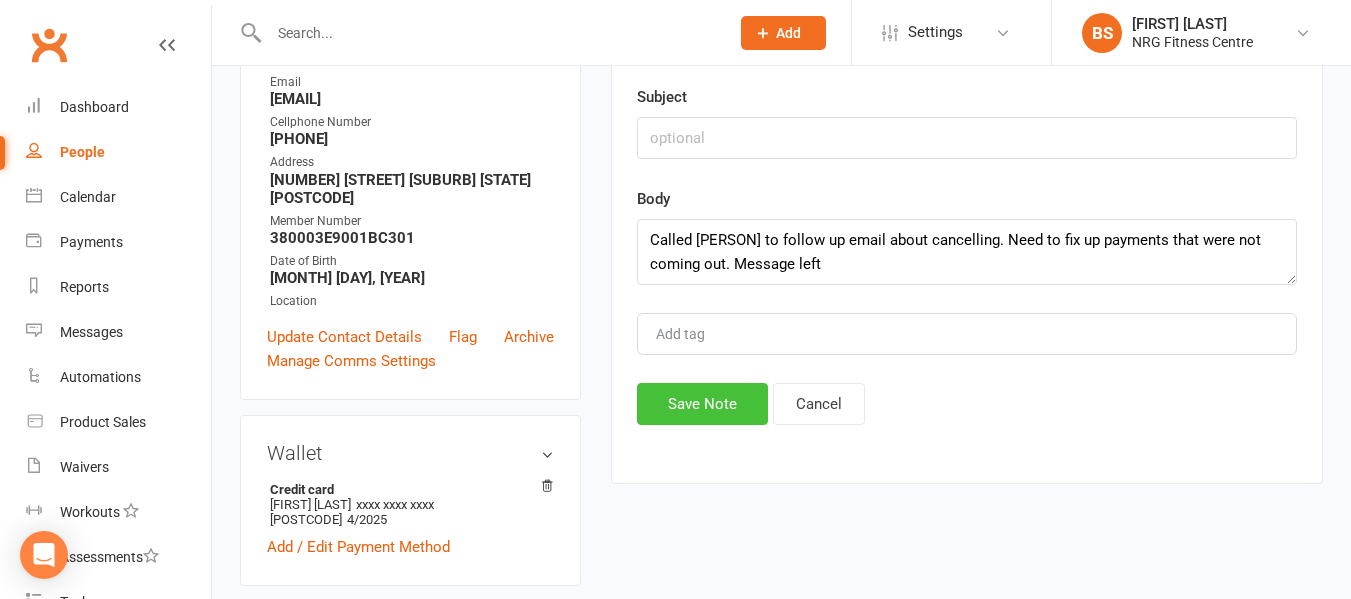 click on "Save Note" at bounding box center [702, 404] 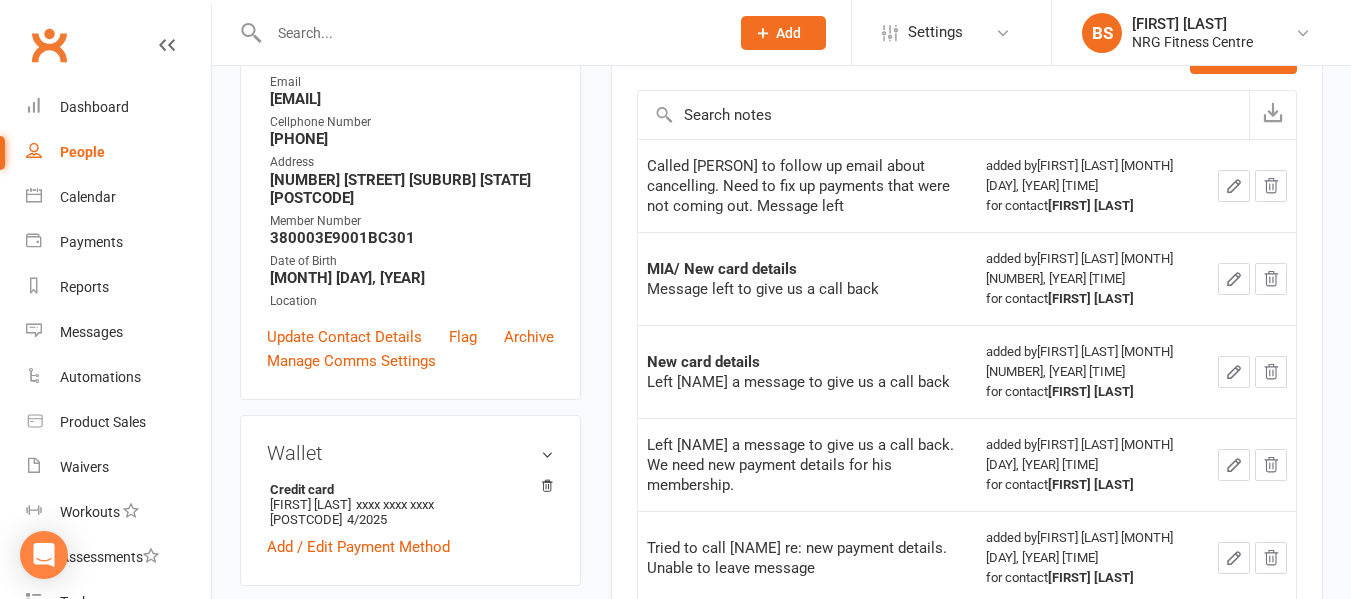 click at bounding box center [489, 33] 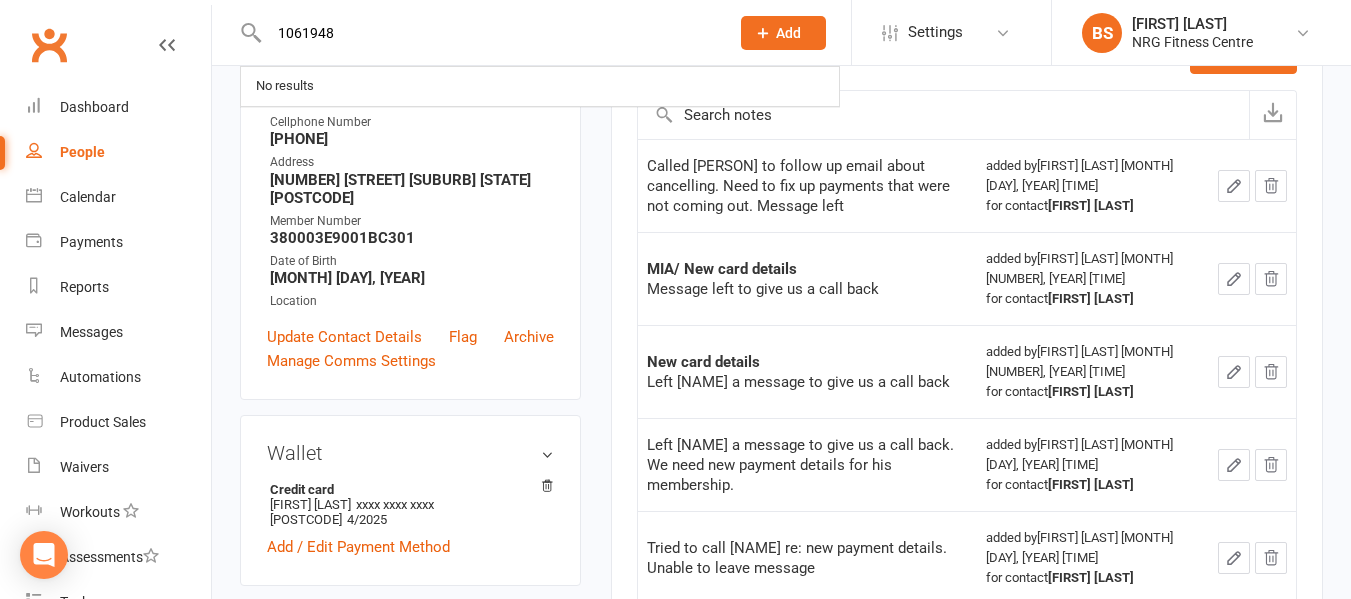 drag, startPoint x: 435, startPoint y: 33, endPoint x: 0, endPoint y: 89, distance: 438.58978 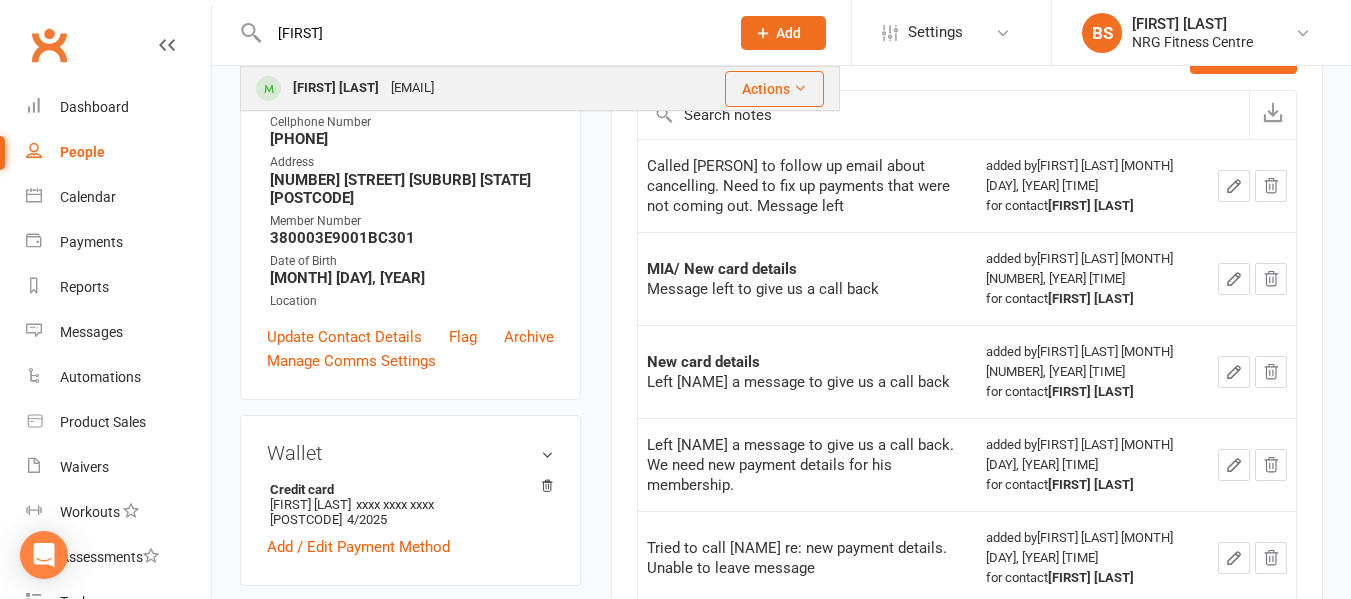 type on "[FIRST]" 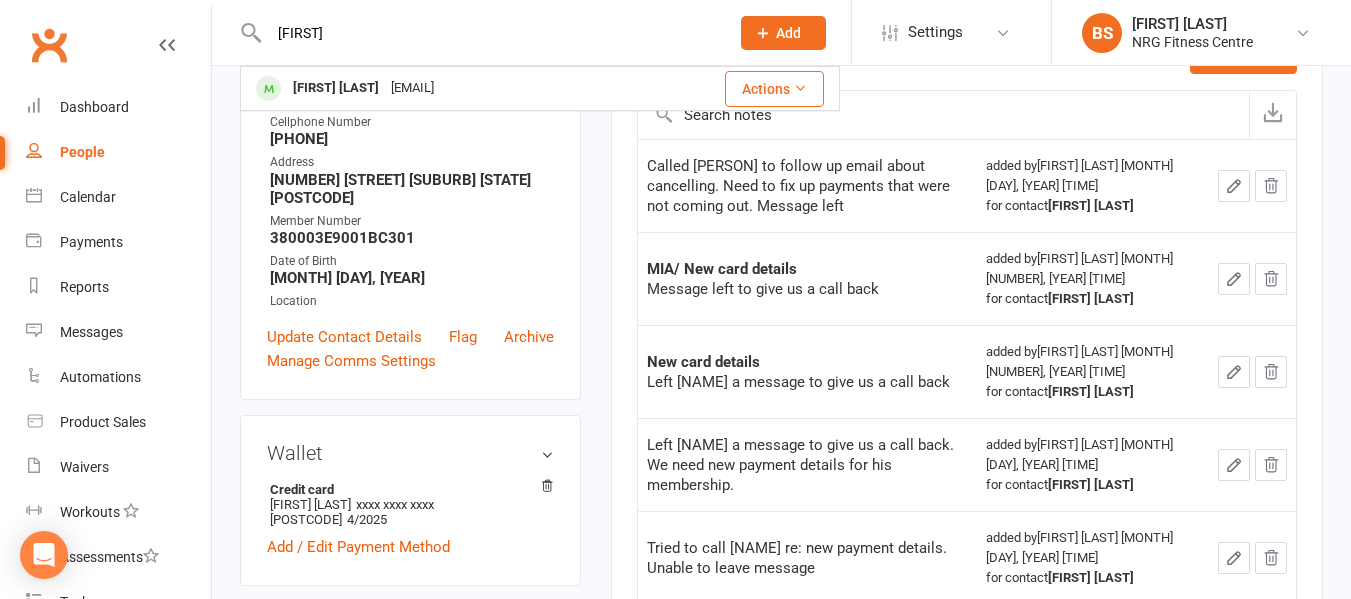 type 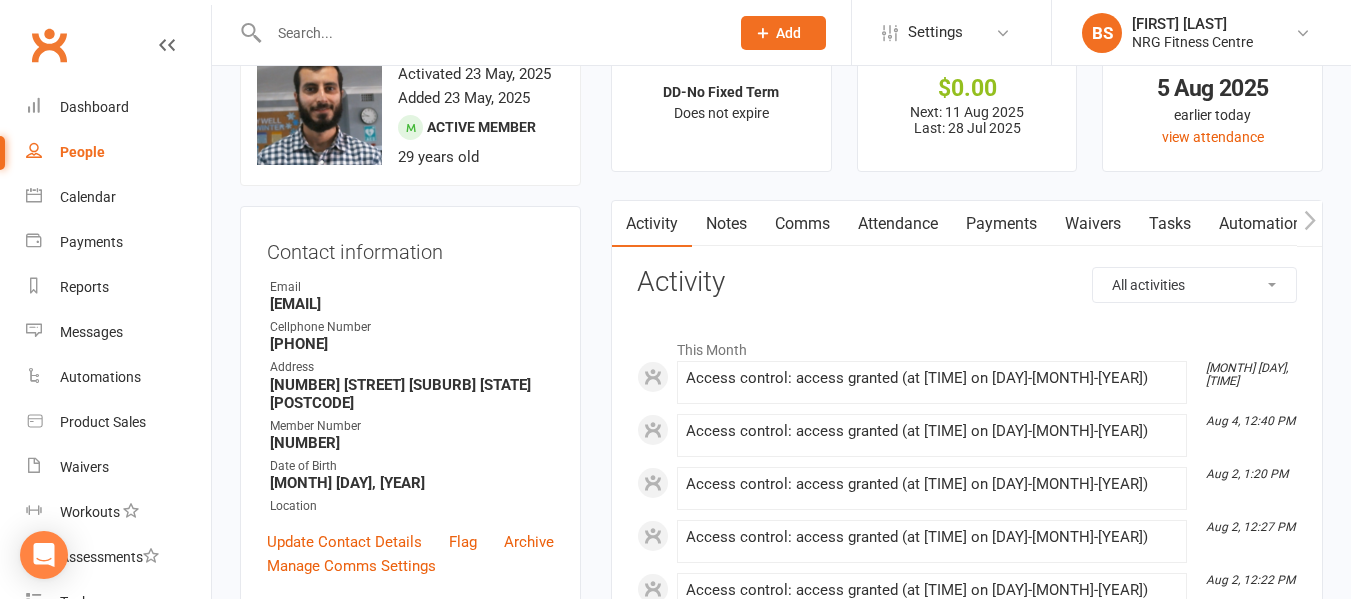 scroll, scrollTop: 0, scrollLeft: 0, axis: both 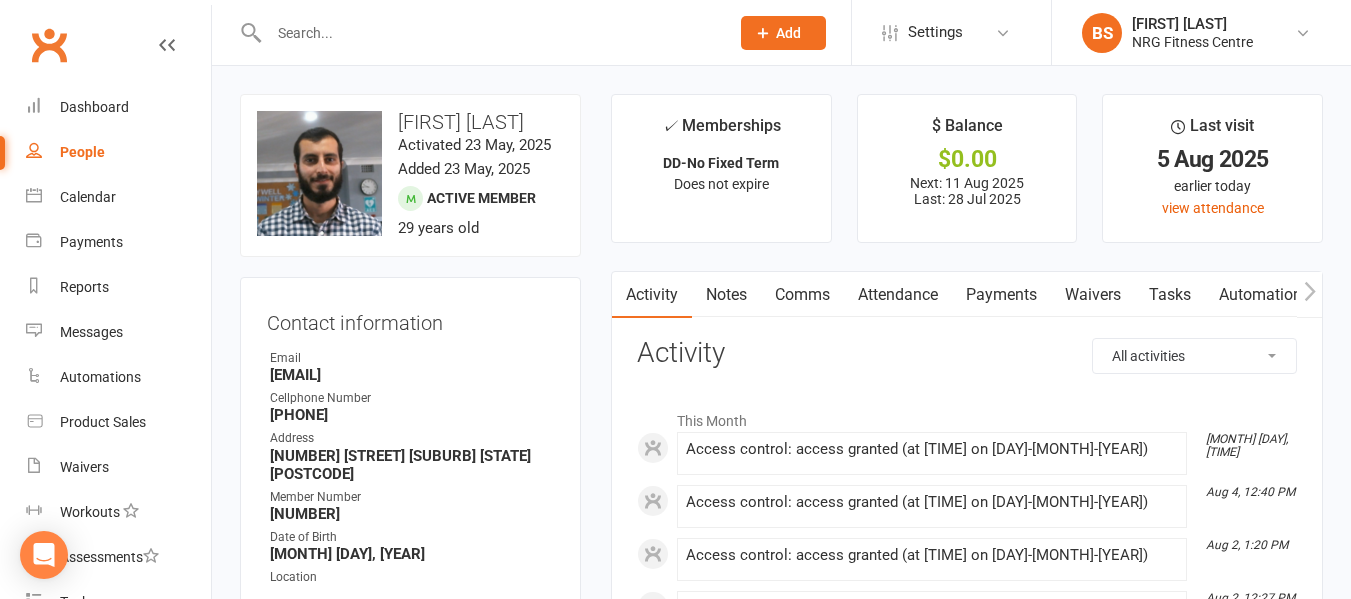 click on "Notes" at bounding box center (726, 295) 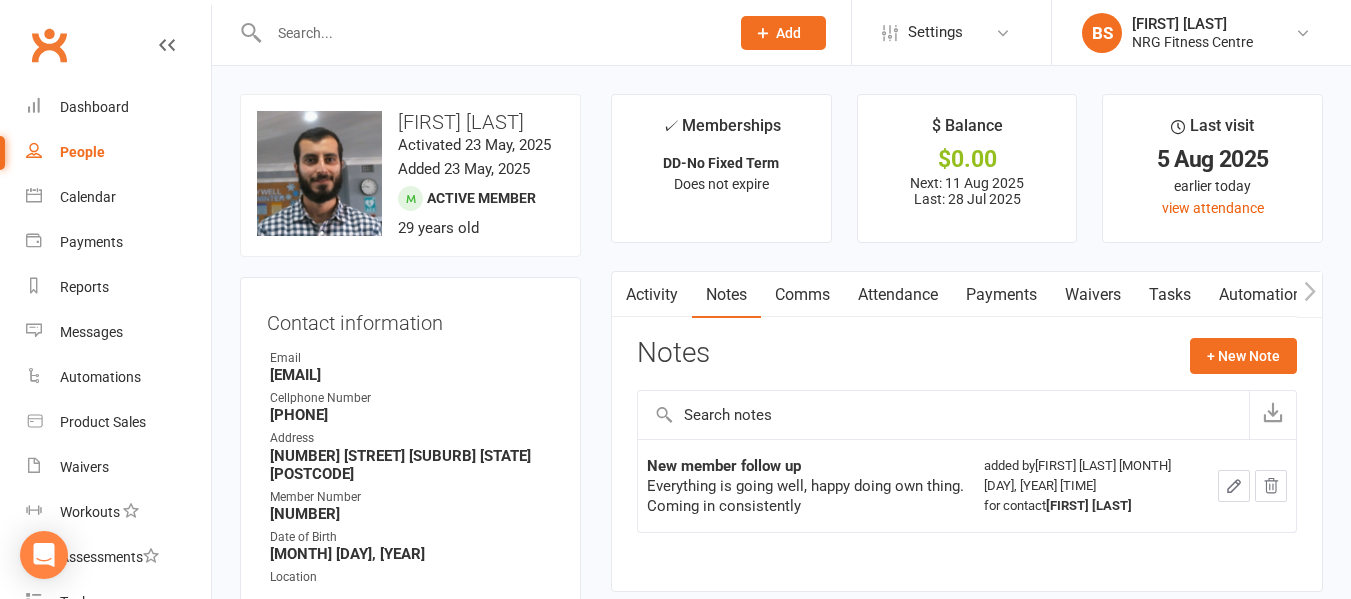 click at bounding box center [624, 294] 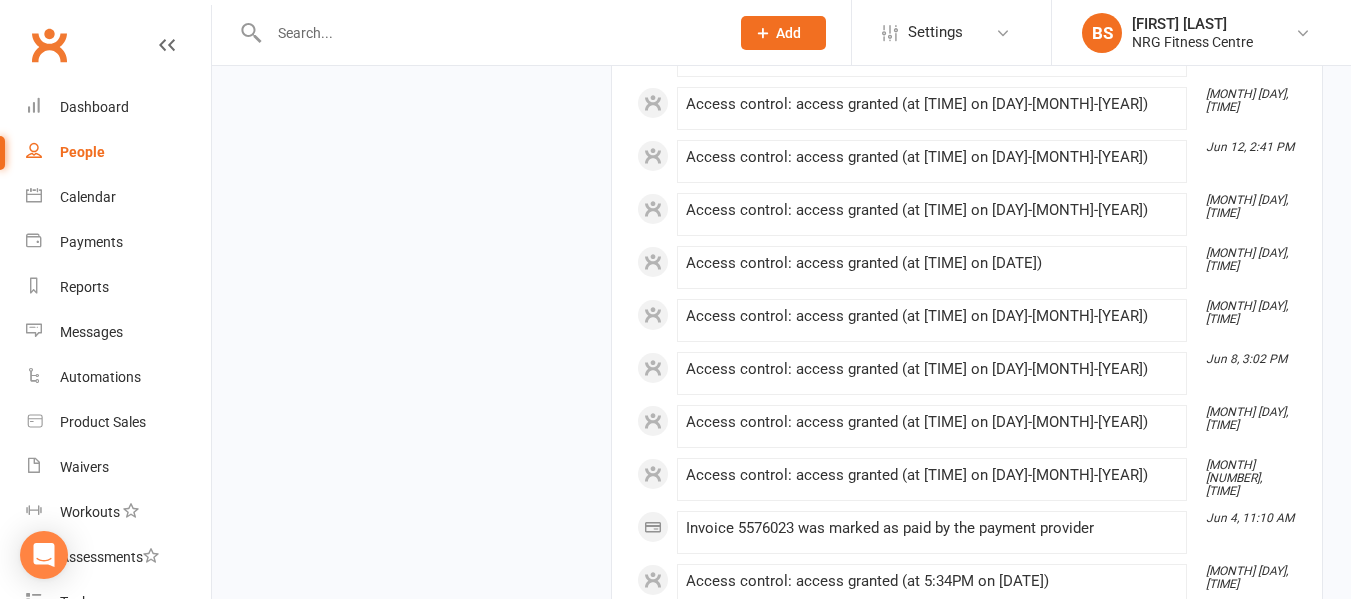 scroll, scrollTop: 4038, scrollLeft: 0, axis: vertical 